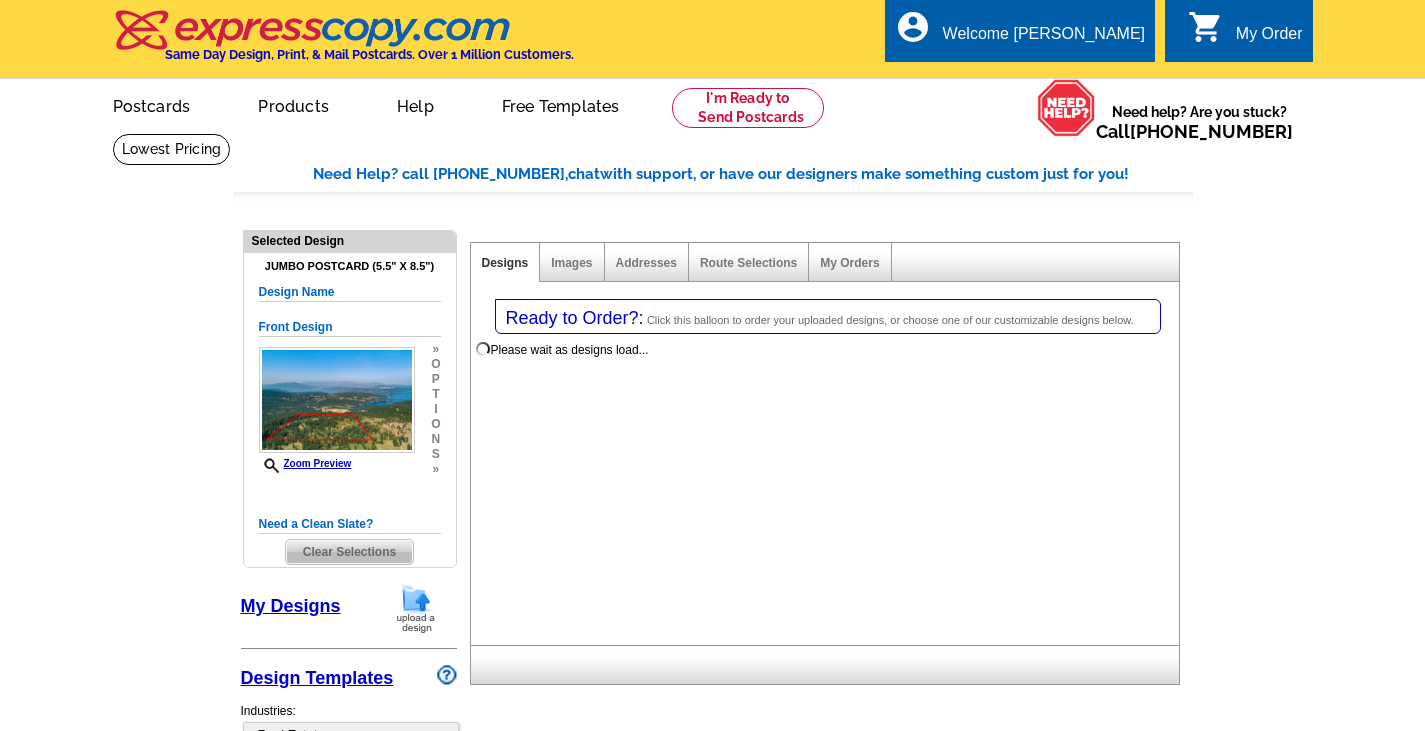 select on "785" 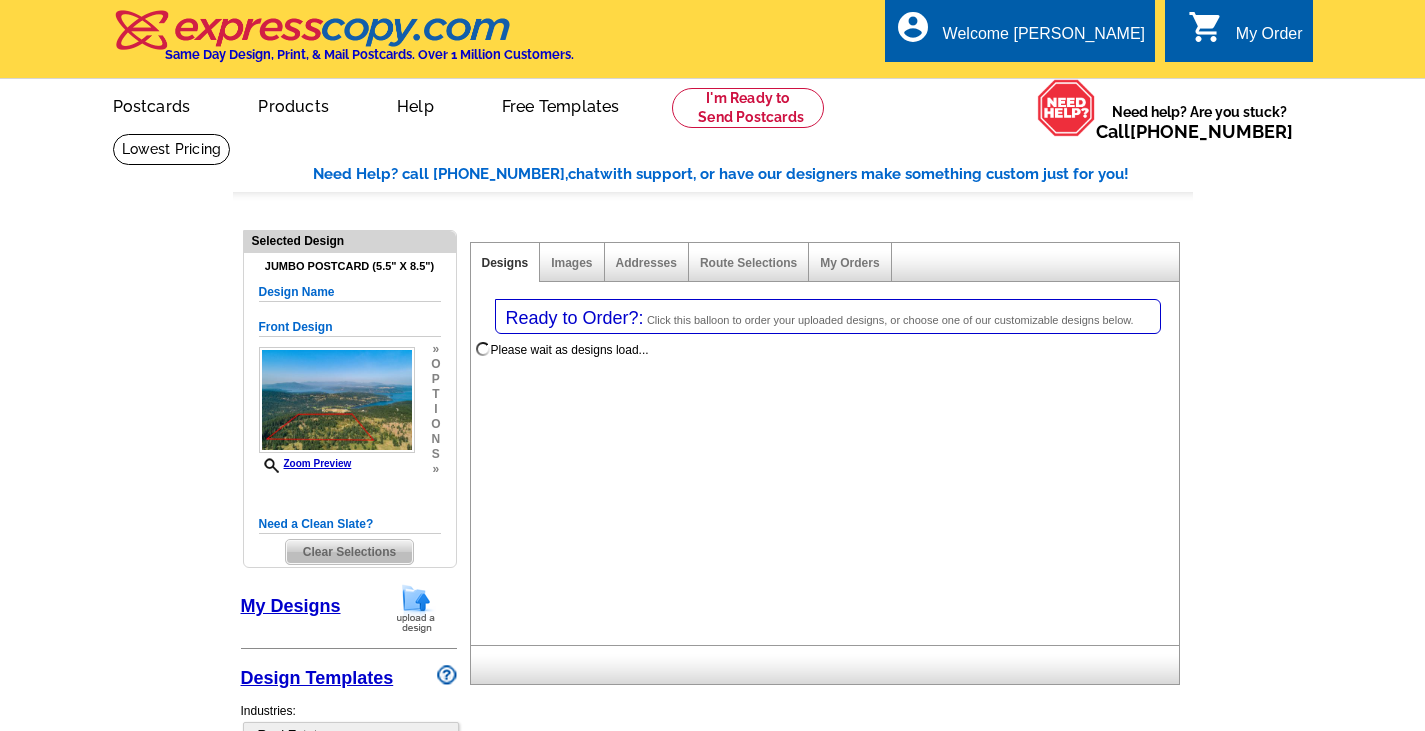 select on "1" 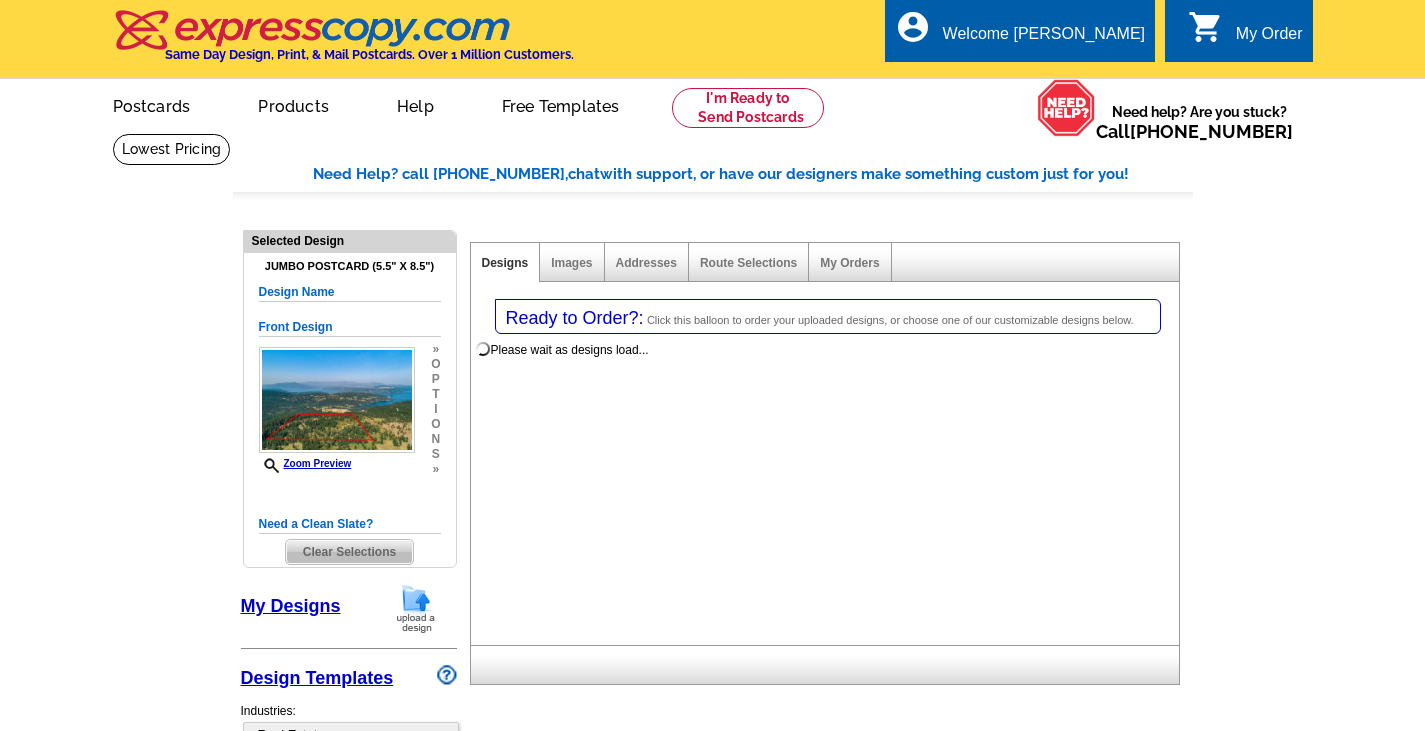 select on "2" 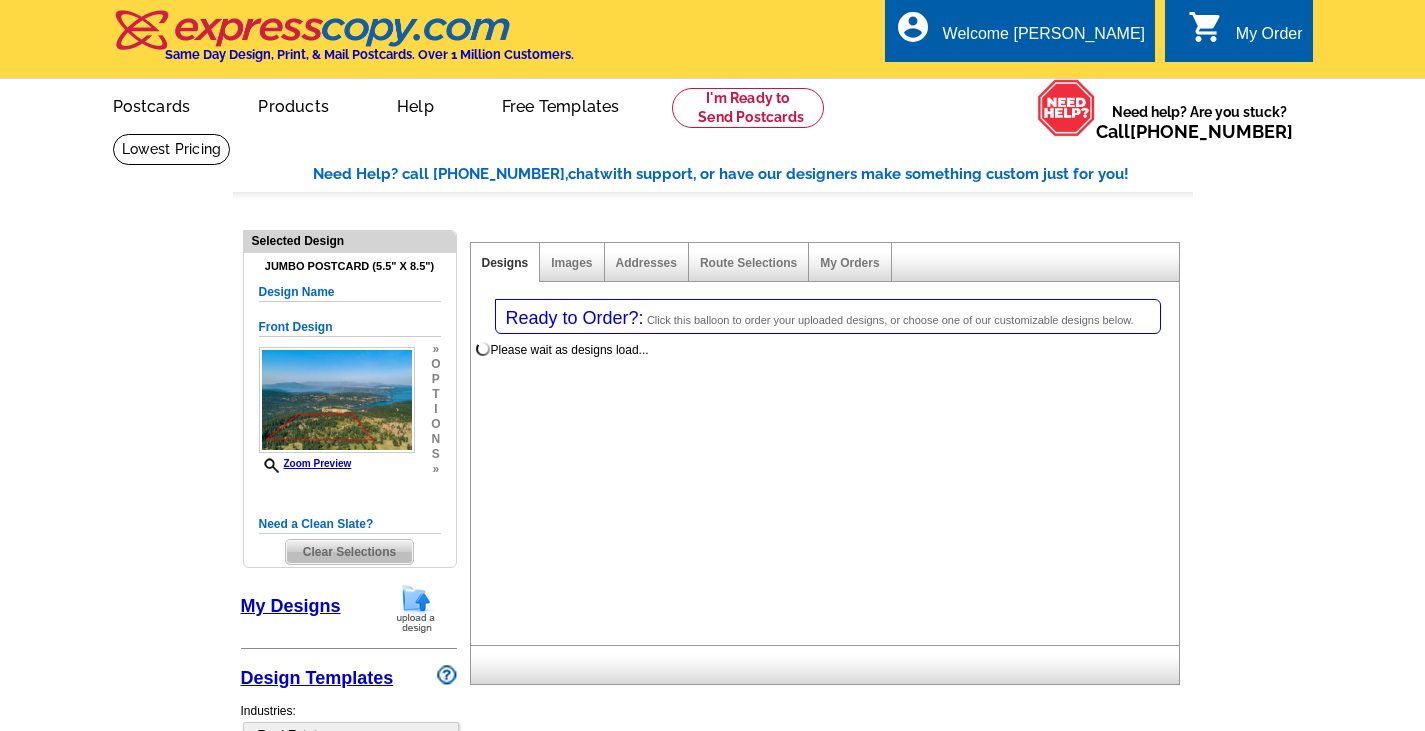 select on "back" 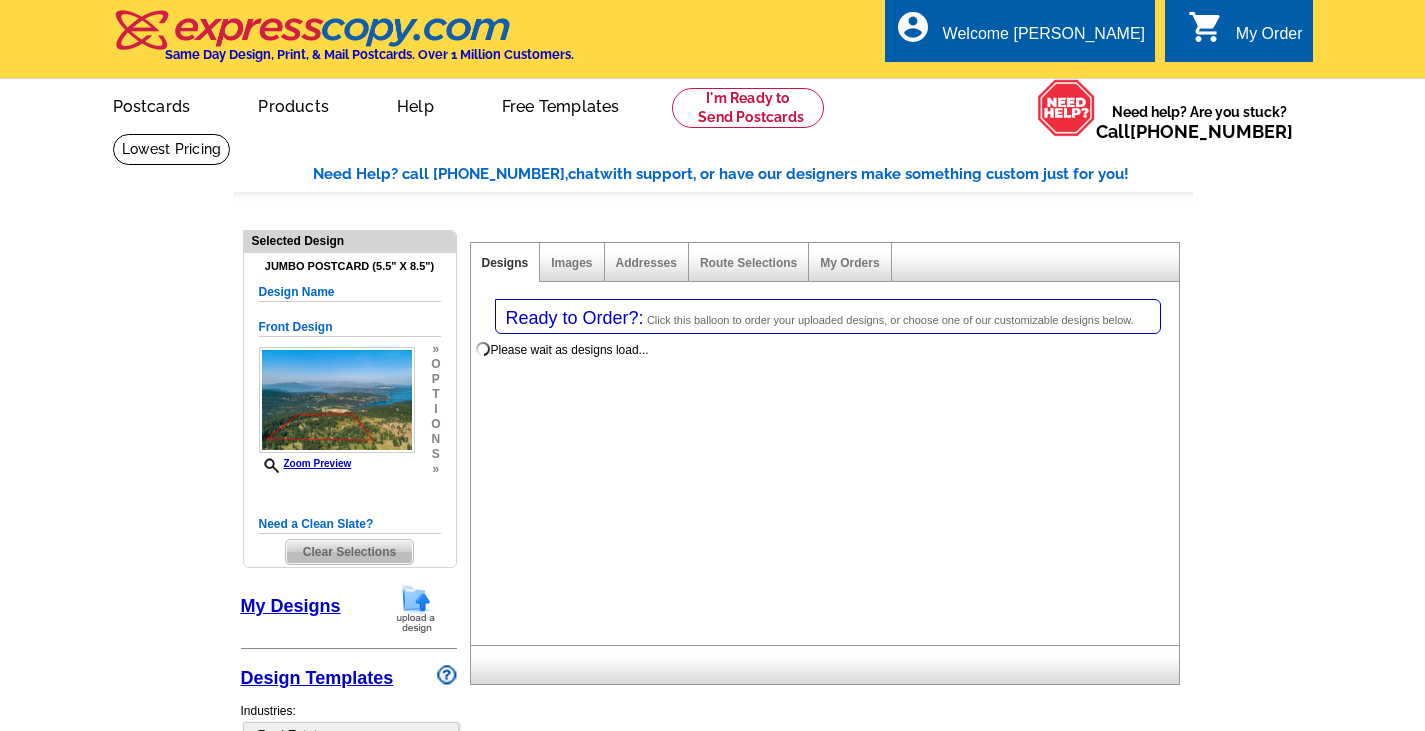 scroll, scrollTop: 0, scrollLeft: 0, axis: both 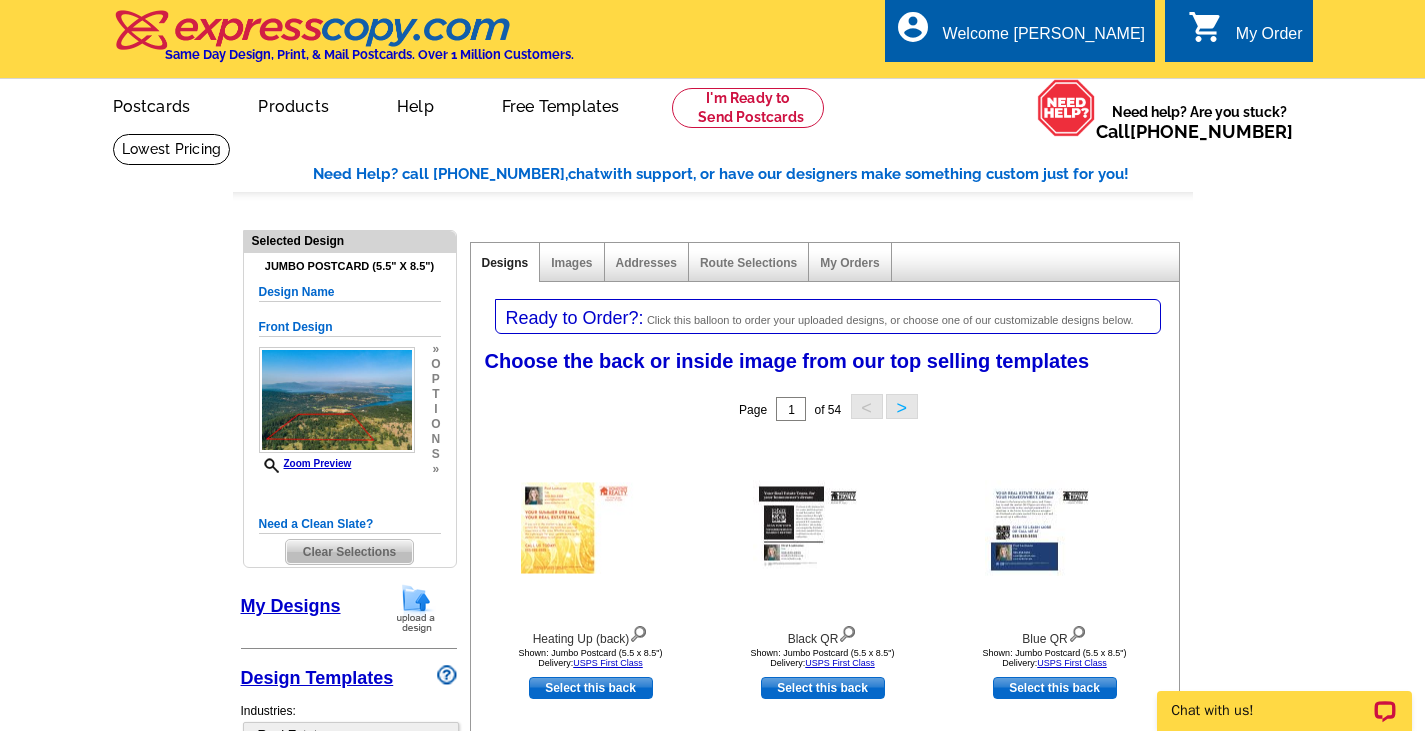click on "Designs" at bounding box center [505, 263] 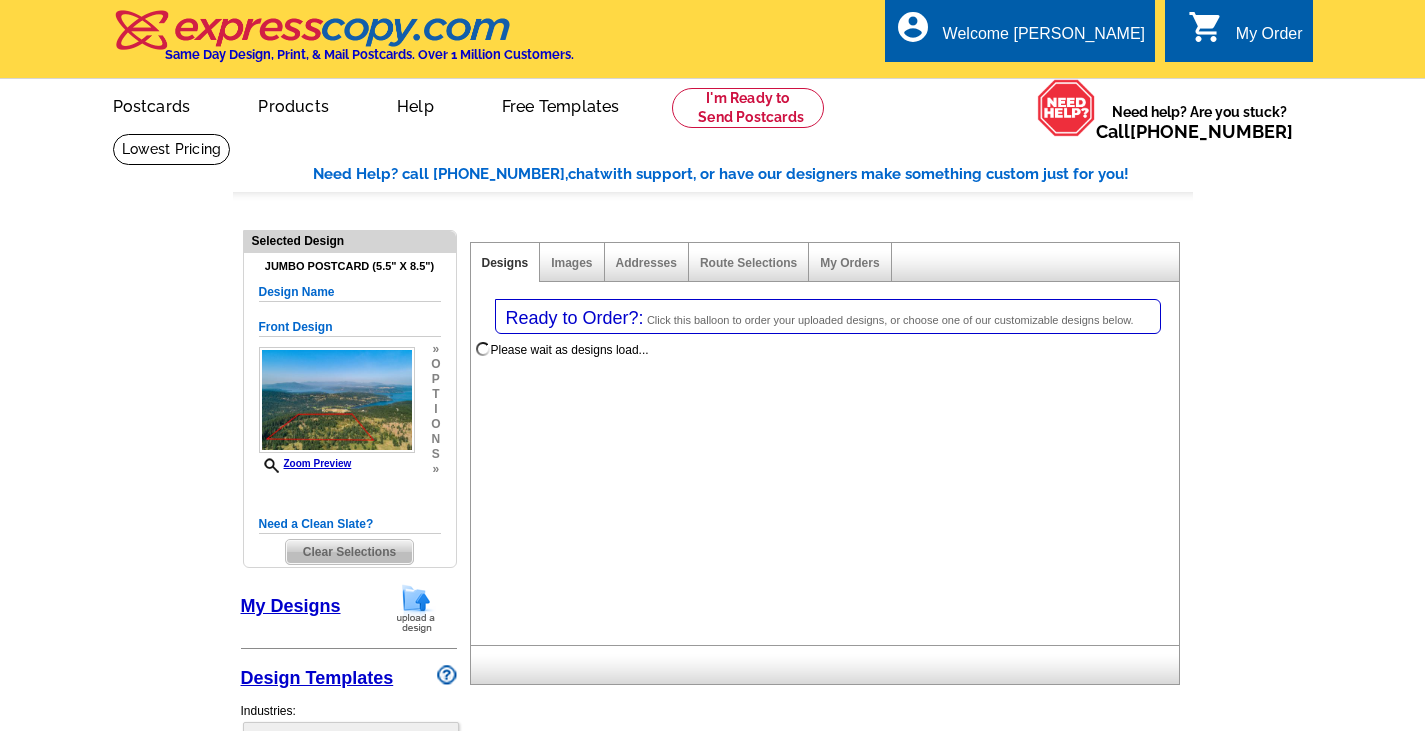 select on "1" 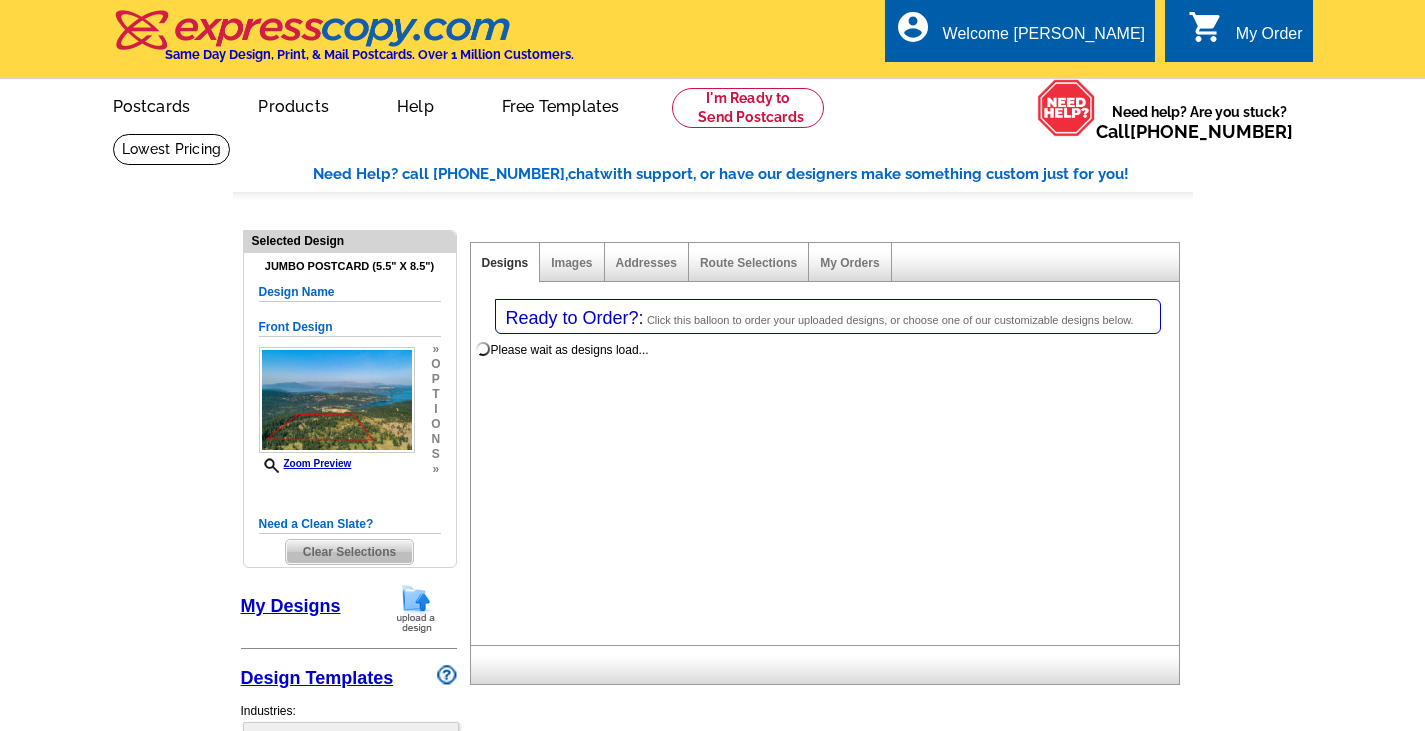 select on "2" 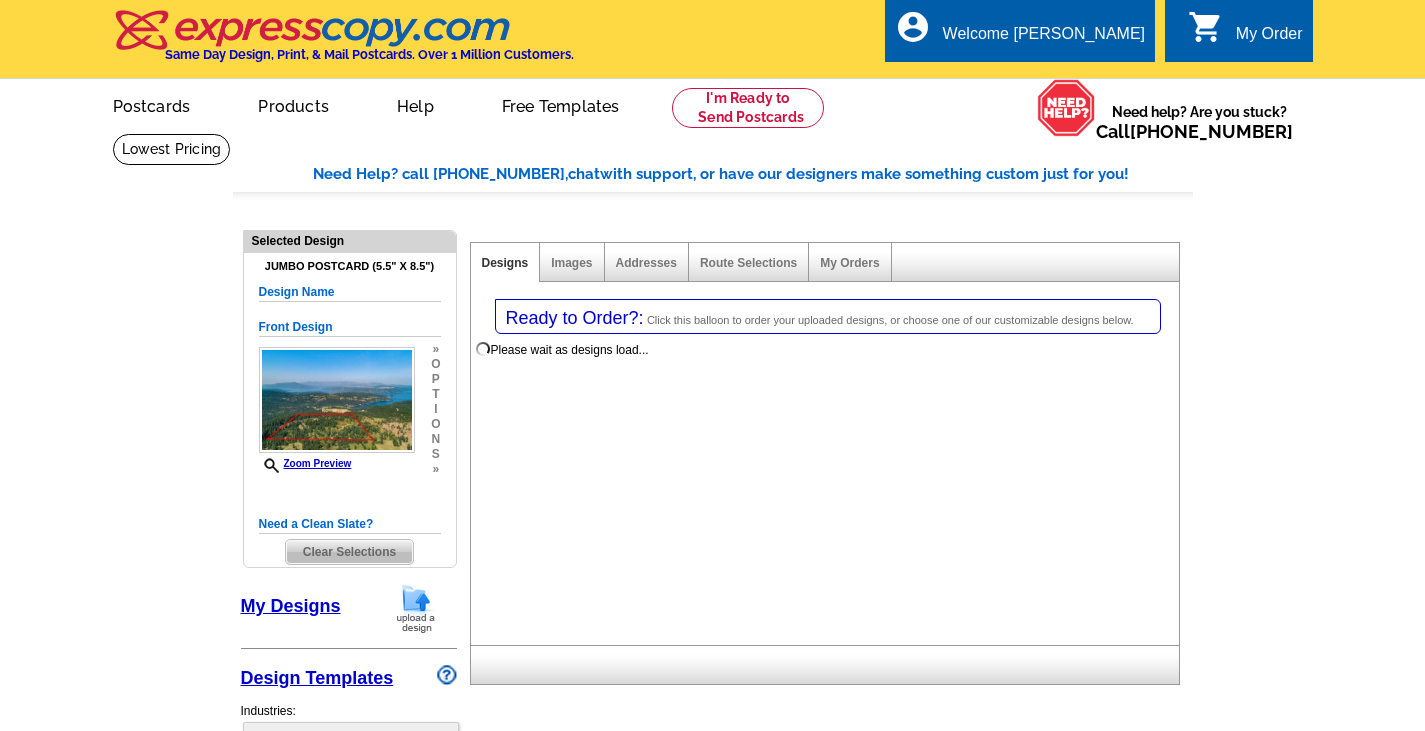 scroll, scrollTop: 0, scrollLeft: 0, axis: both 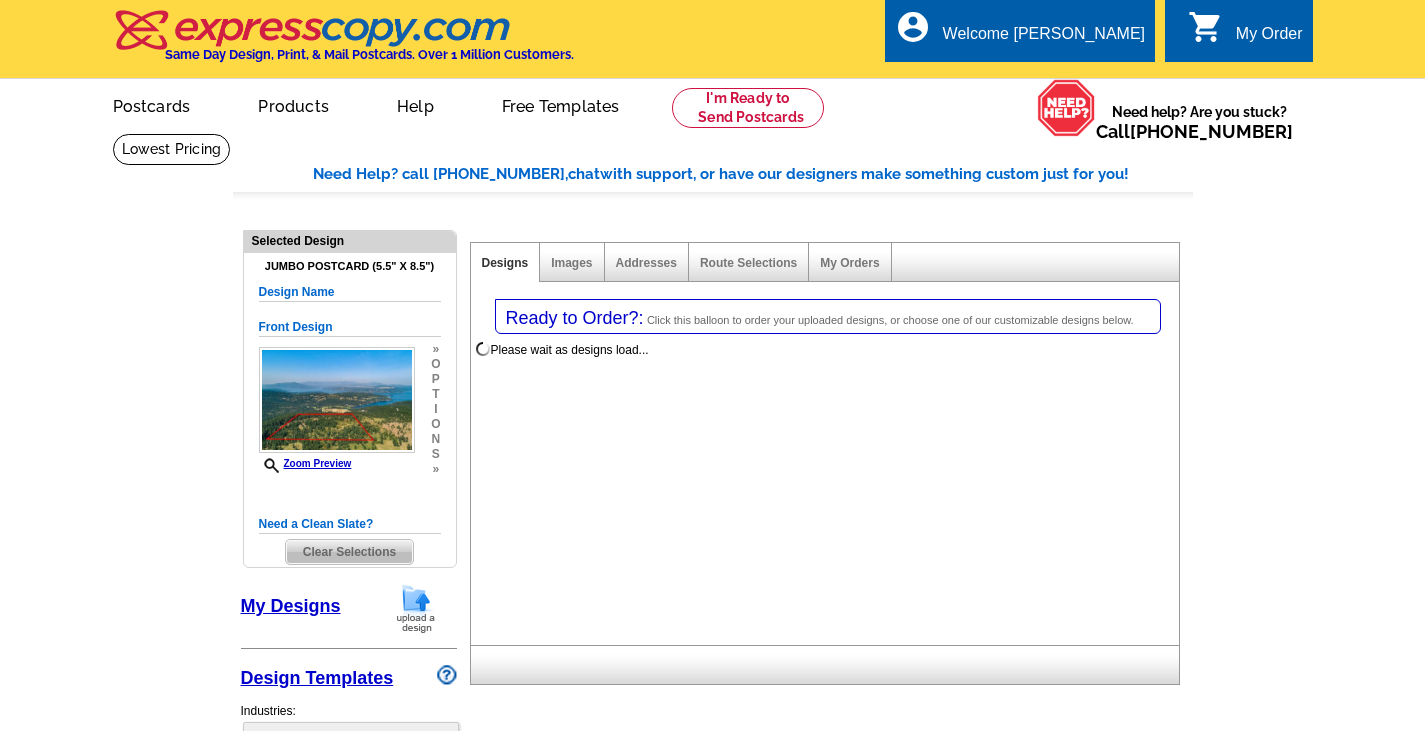 select on "785" 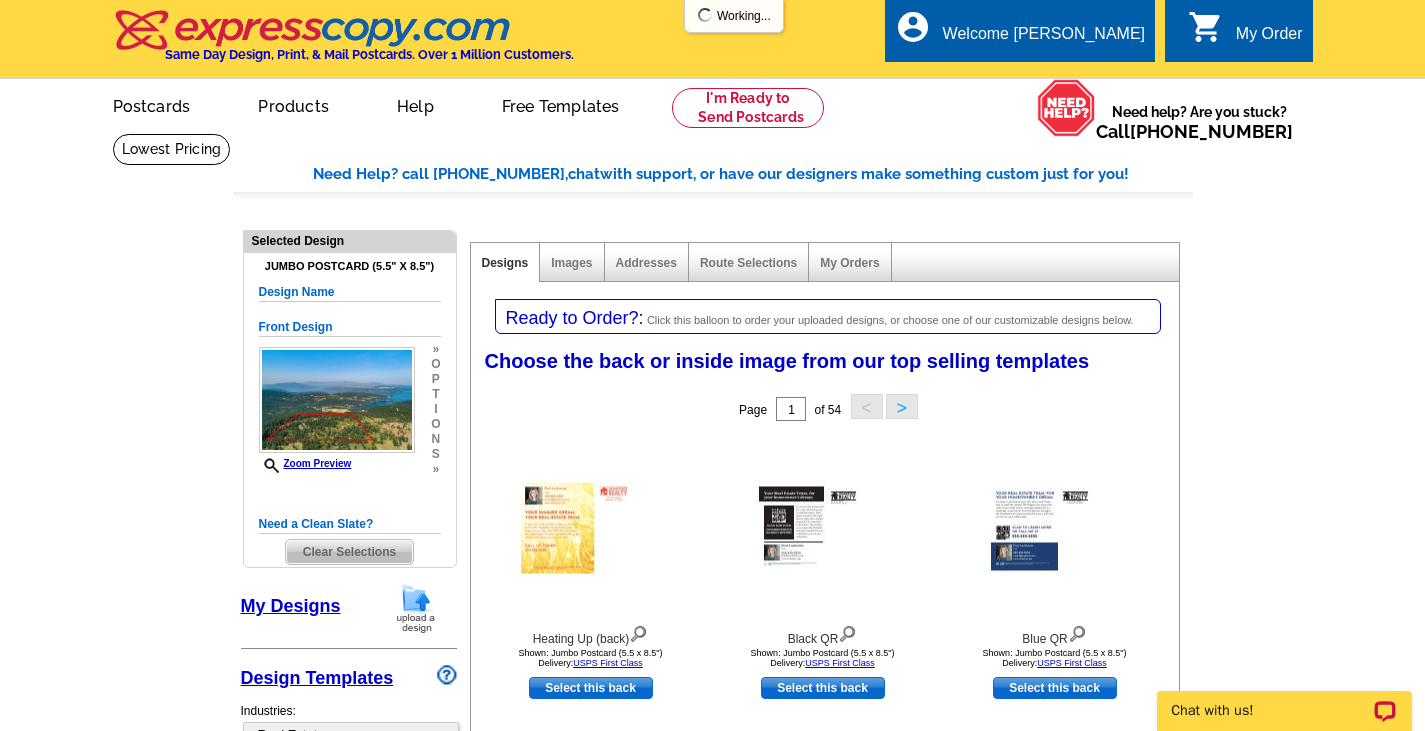 scroll, scrollTop: 0, scrollLeft: 0, axis: both 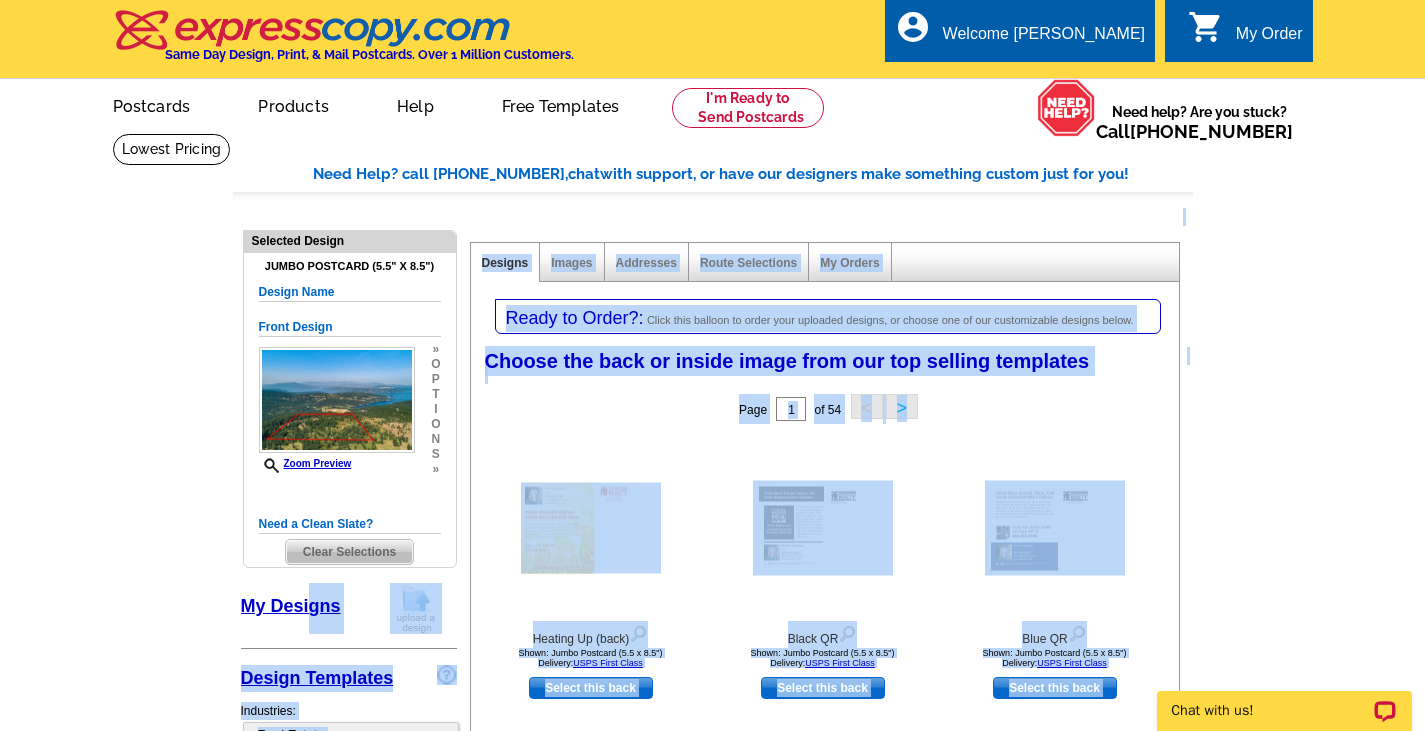 drag, startPoint x: 114, startPoint y: 418, endPoint x: 311, endPoint y: 607, distance: 273.00183 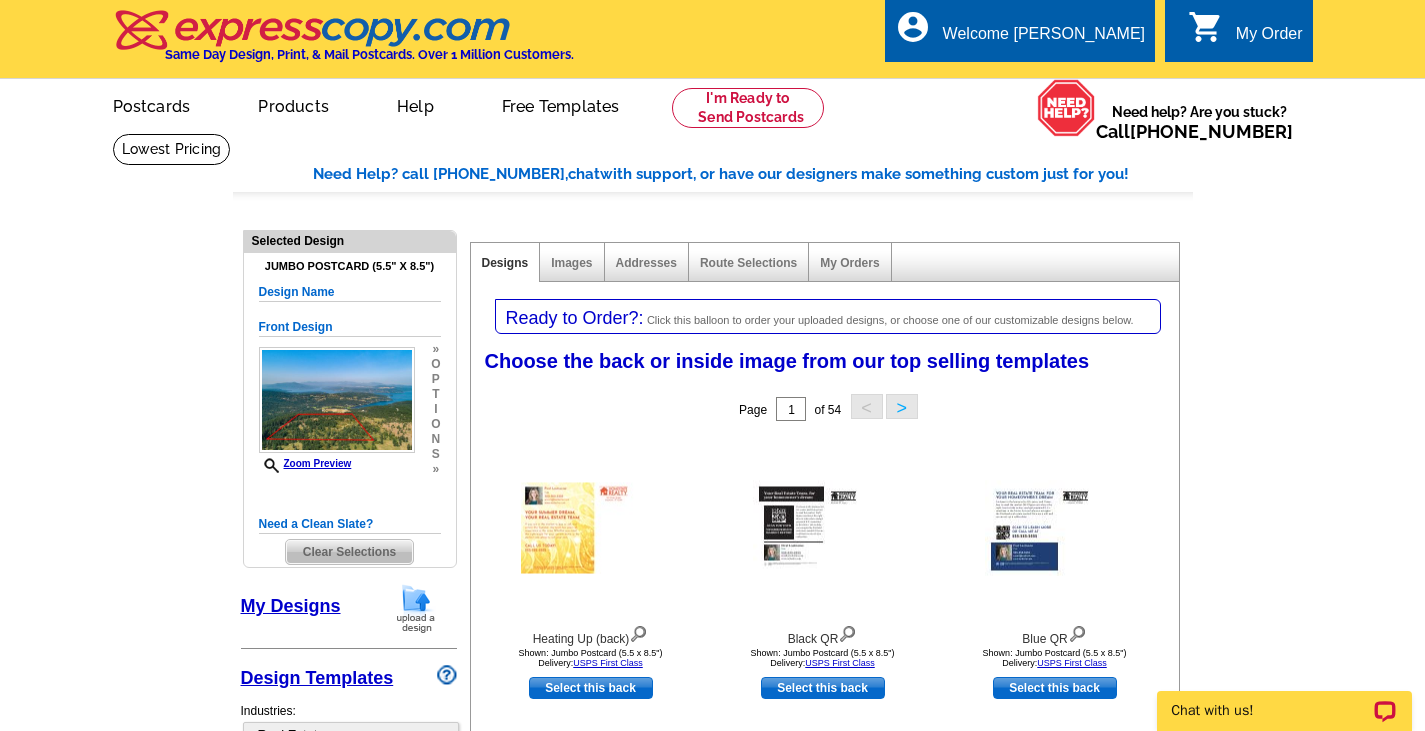 click on "My Designs" at bounding box center [291, 606] 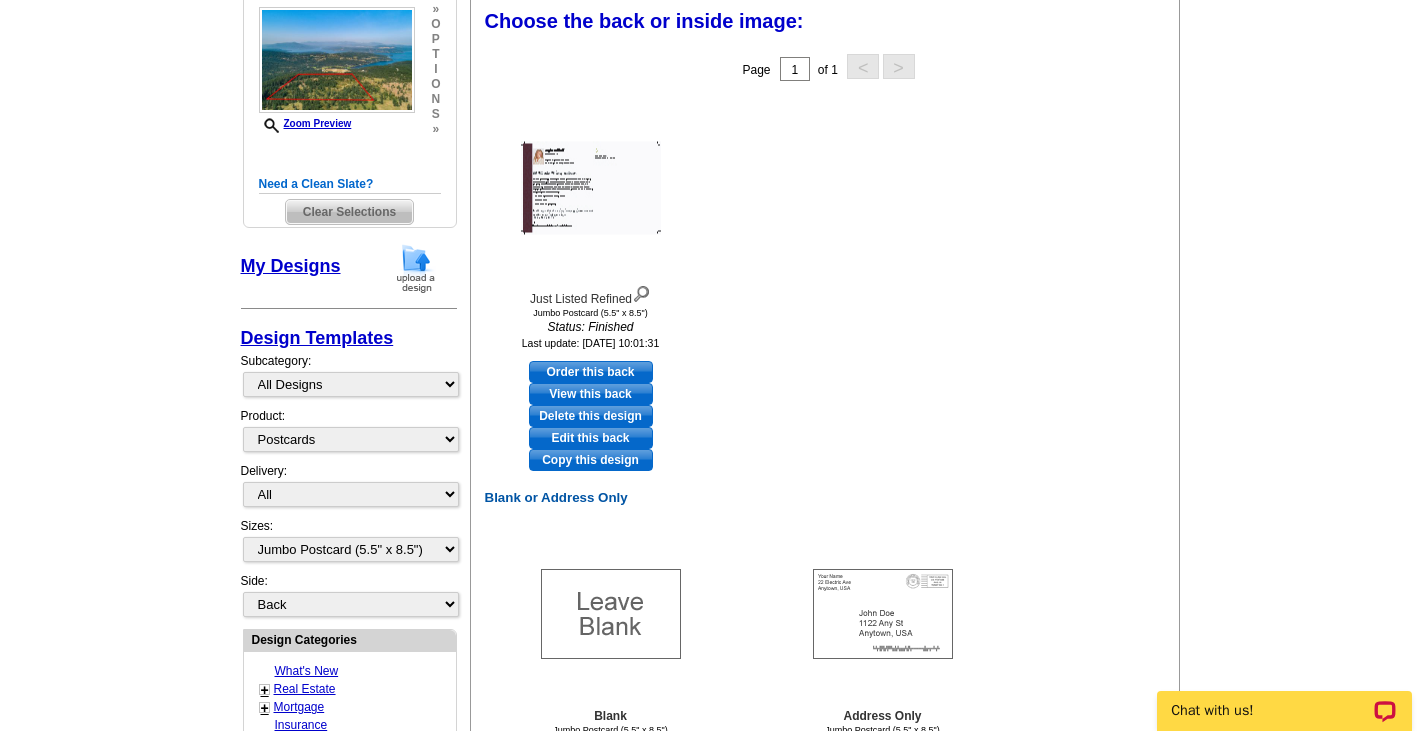 scroll, scrollTop: 338, scrollLeft: 0, axis: vertical 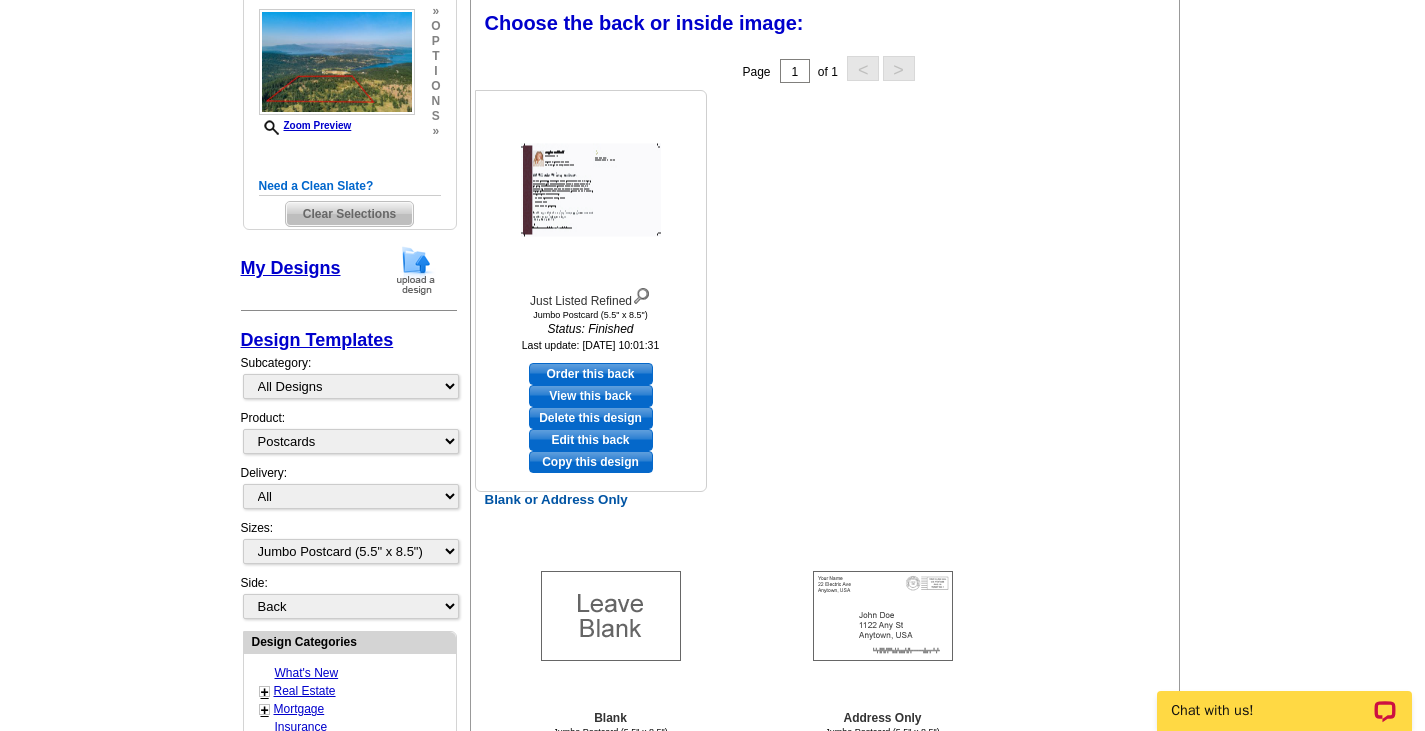 click at bounding box center [591, 190] 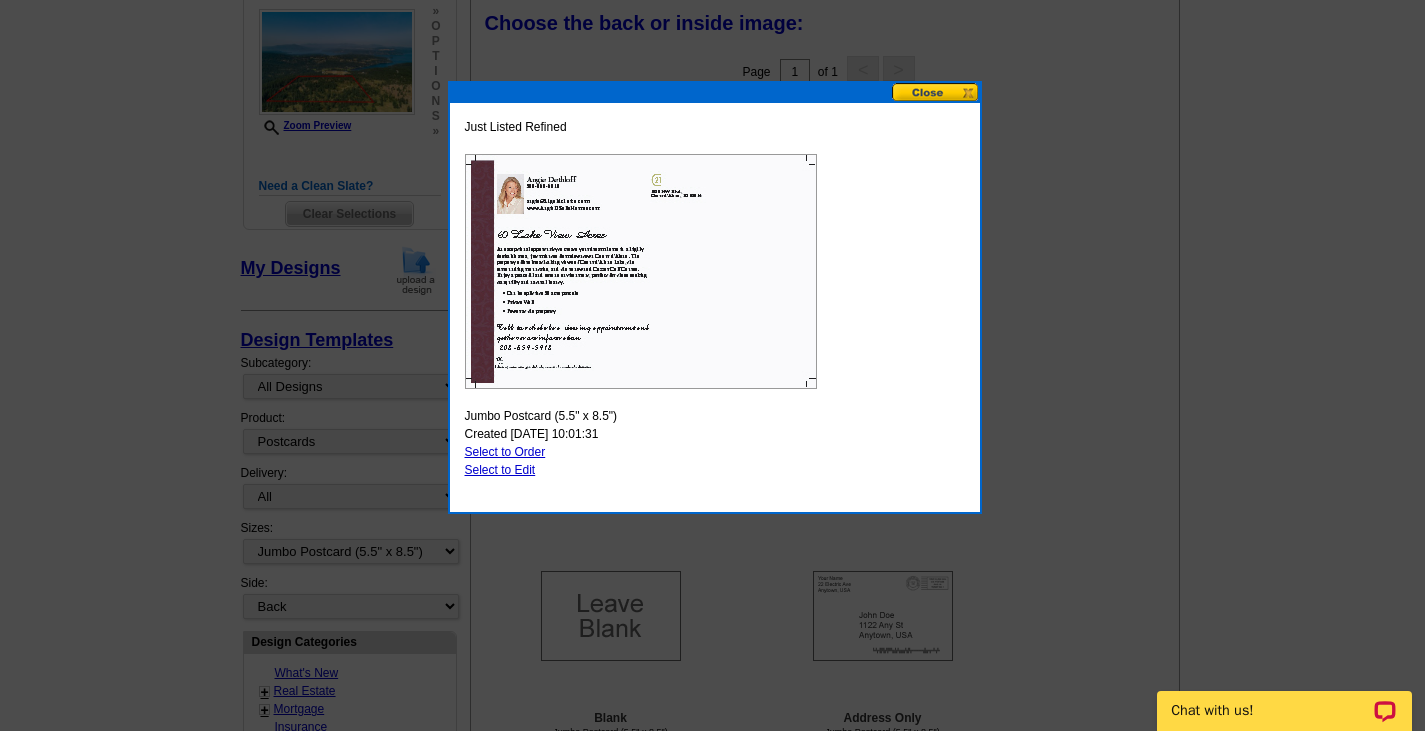 click on "Select to Edit" at bounding box center [500, 470] 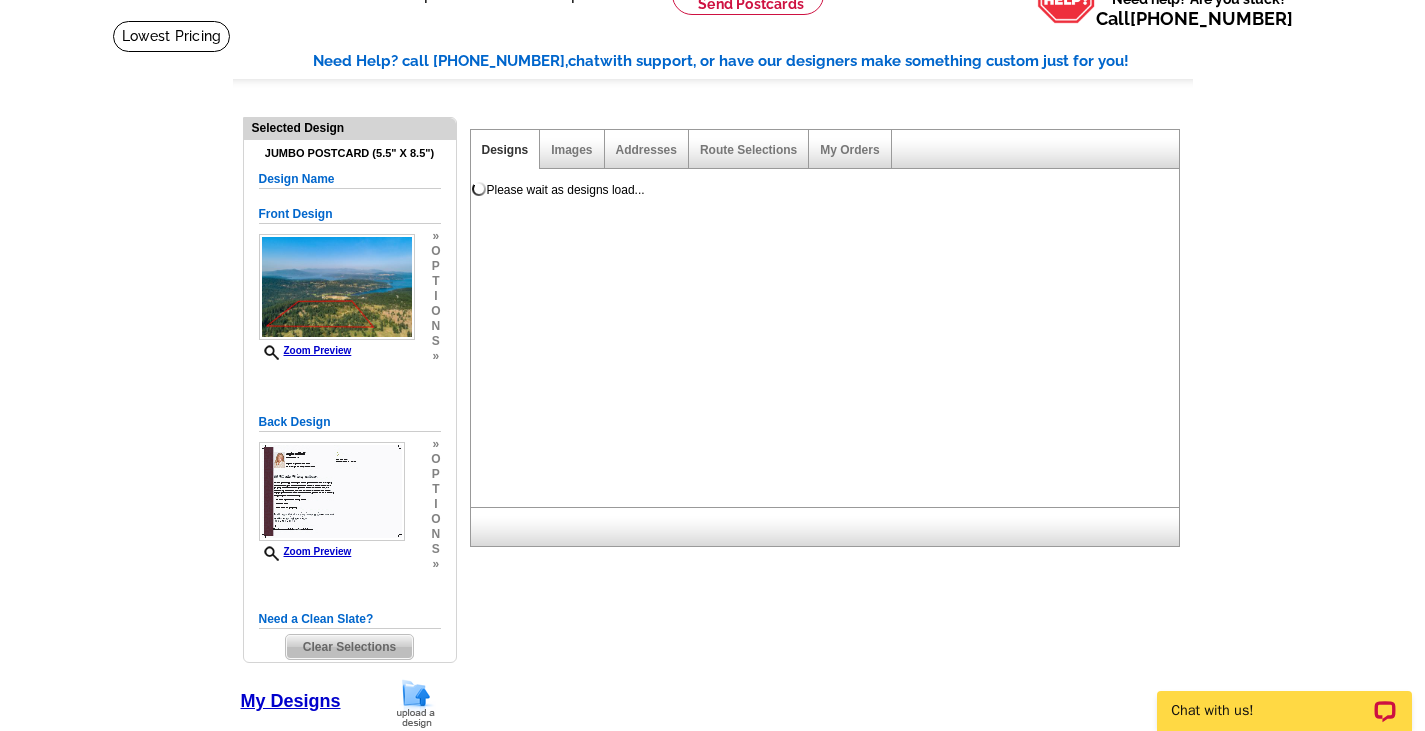 scroll, scrollTop: 18, scrollLeft: 0, axis: vertical 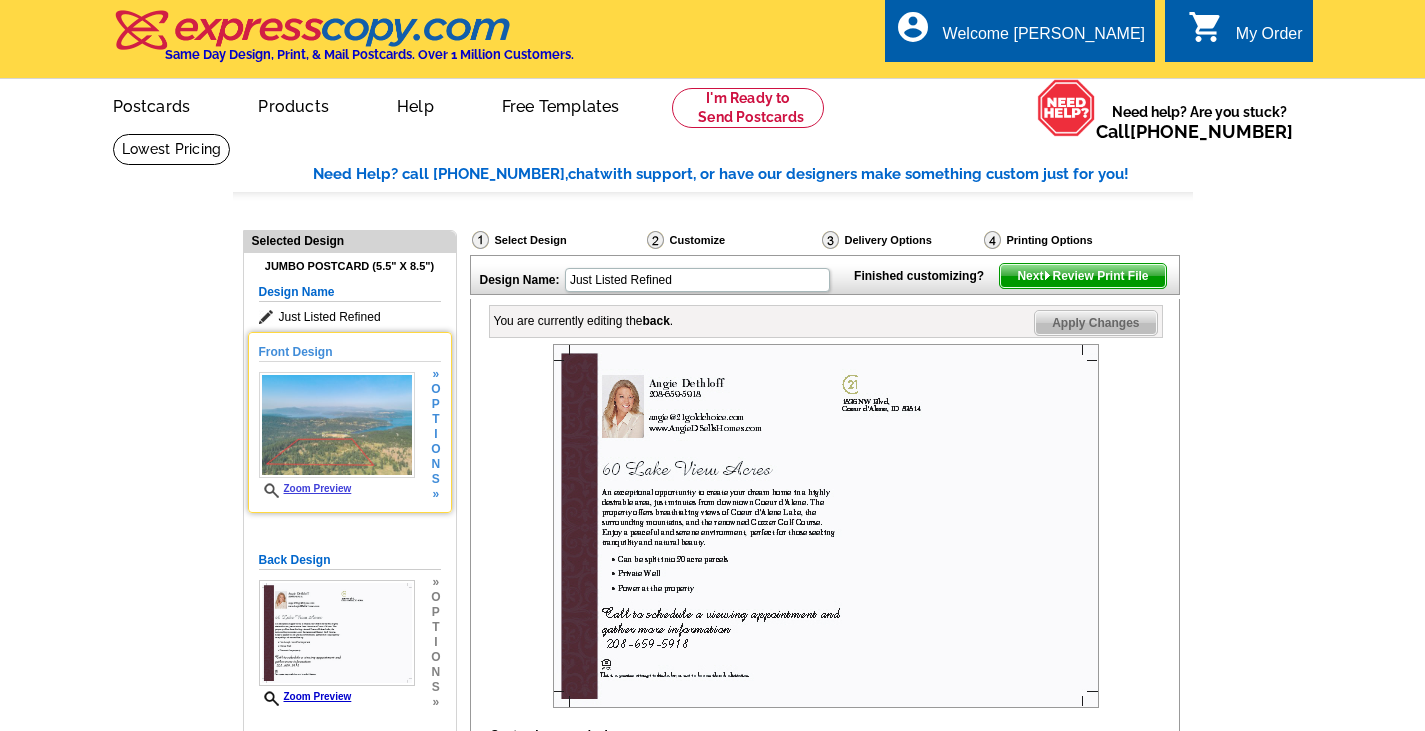 click on "Front Design" at bounding box center (350, 352) 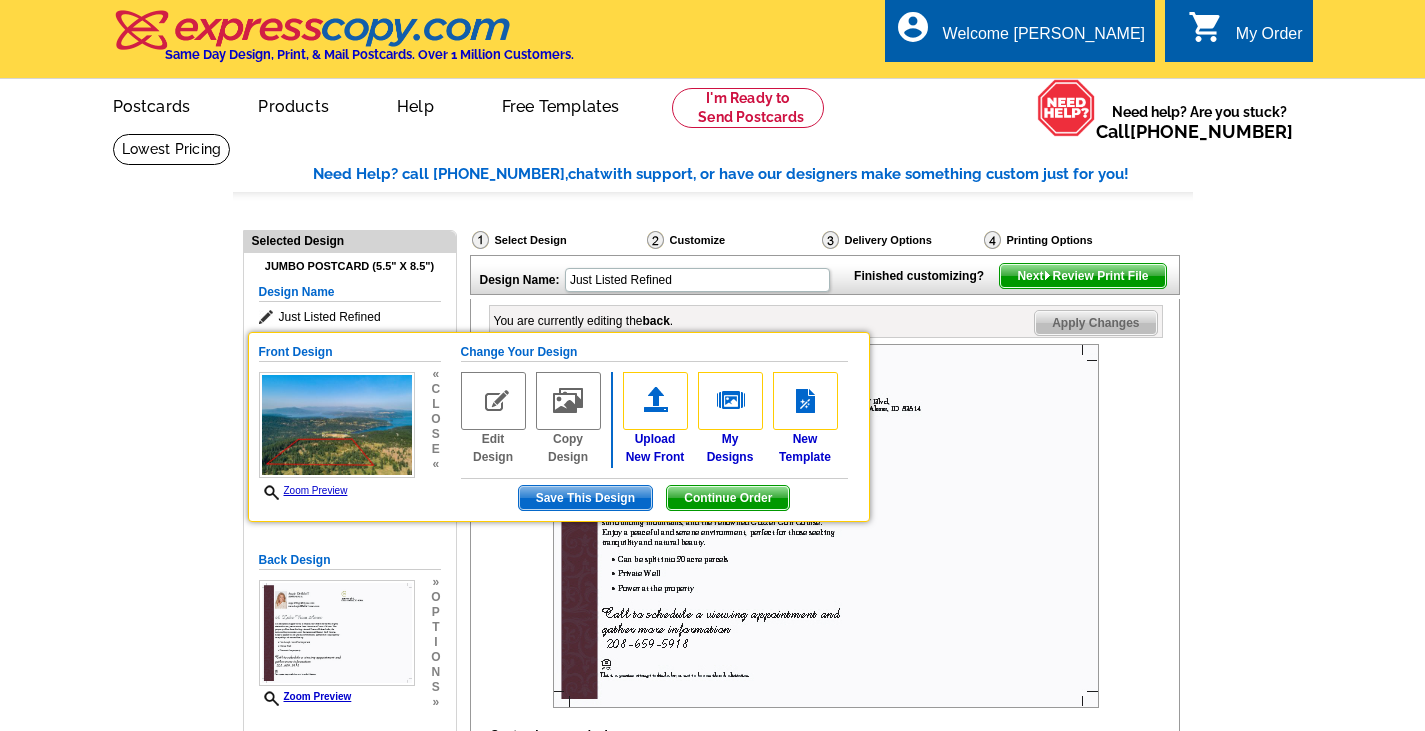 click at bounding box center [826, 526] 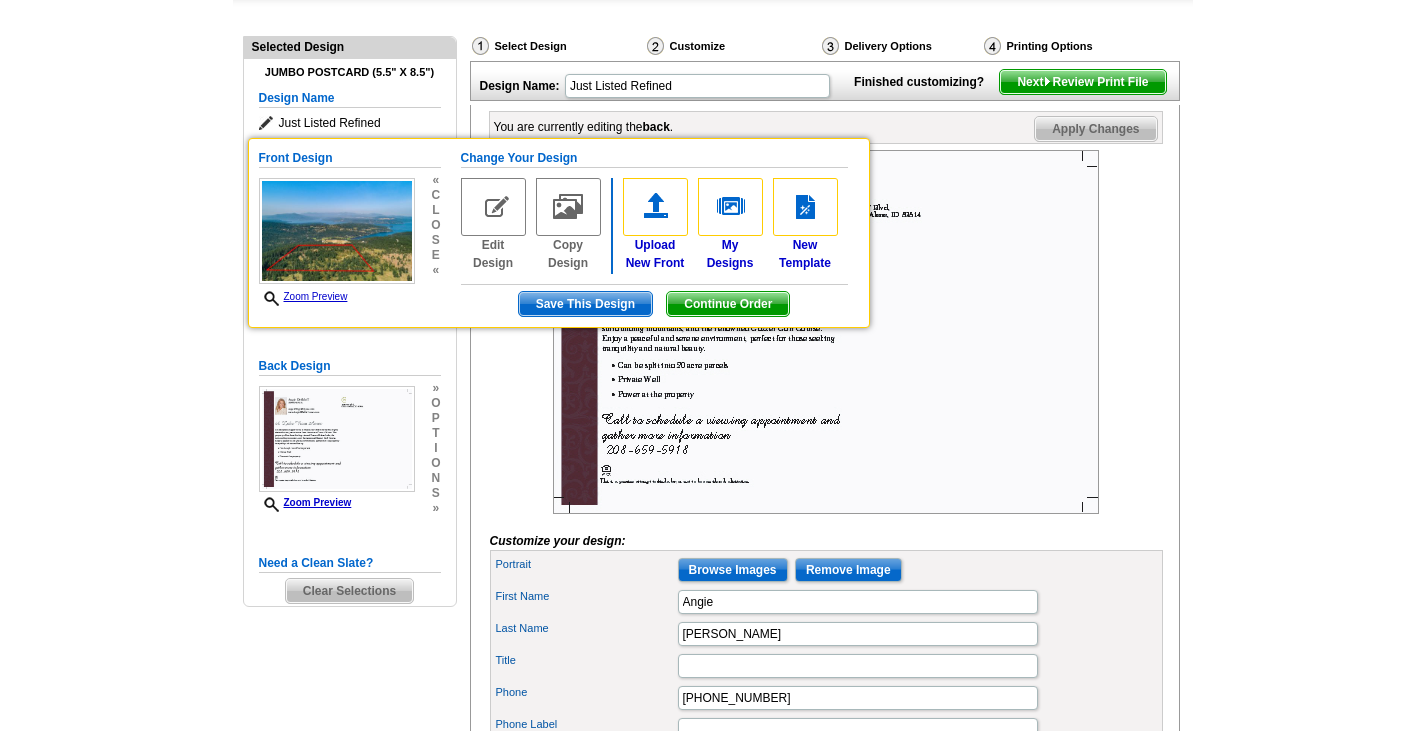 scroll, scrollTop: 0, scrollLeft: 0, axis: both 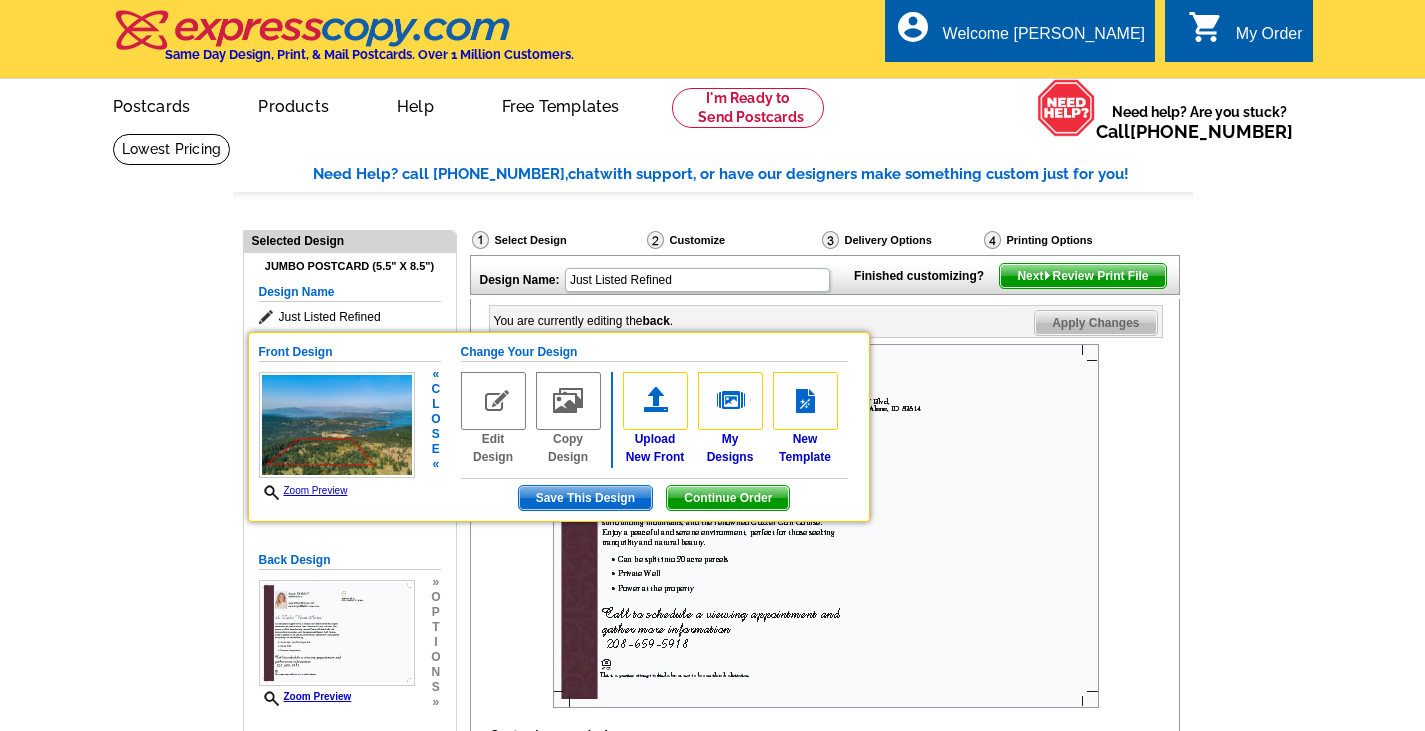 click on "l" at bounding box center [435, 404] 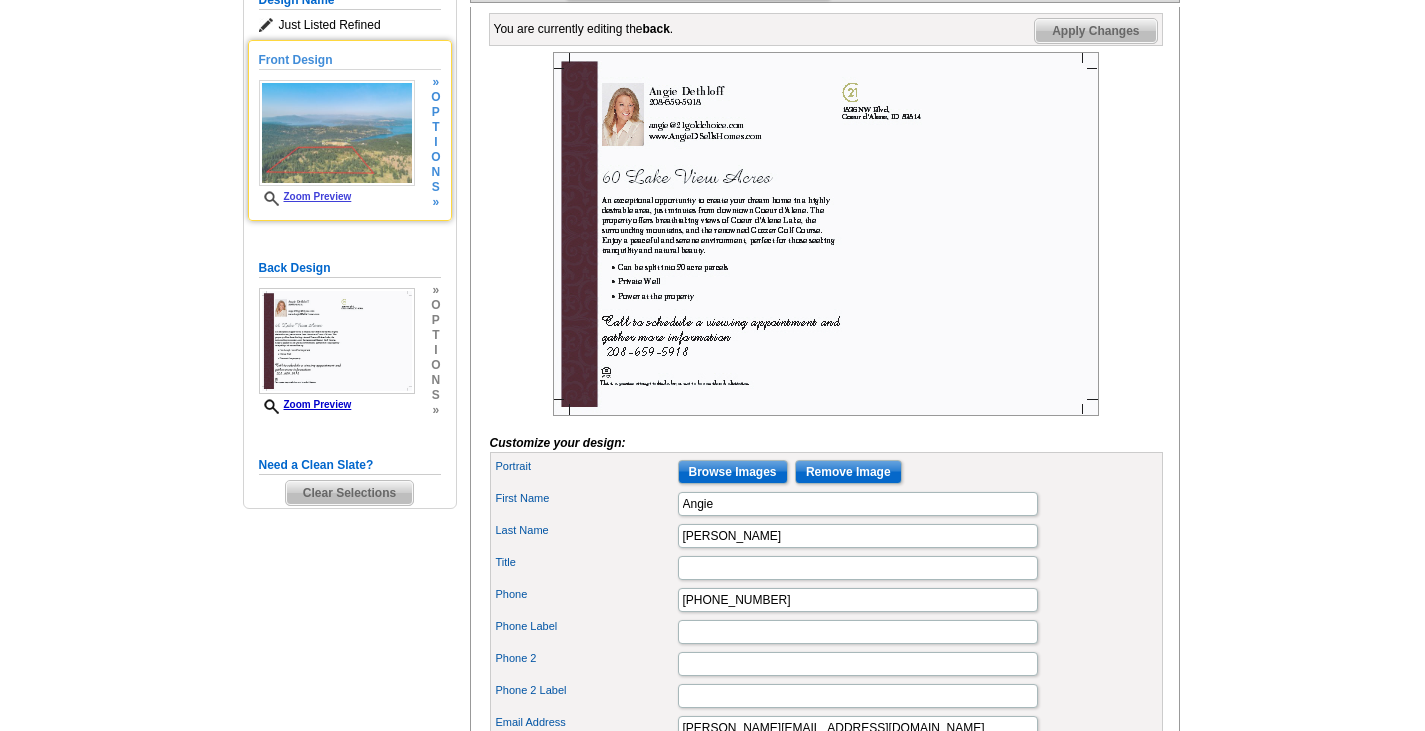 scroll, scrollTop: 290, scrollLeft: 0, axis: vertical 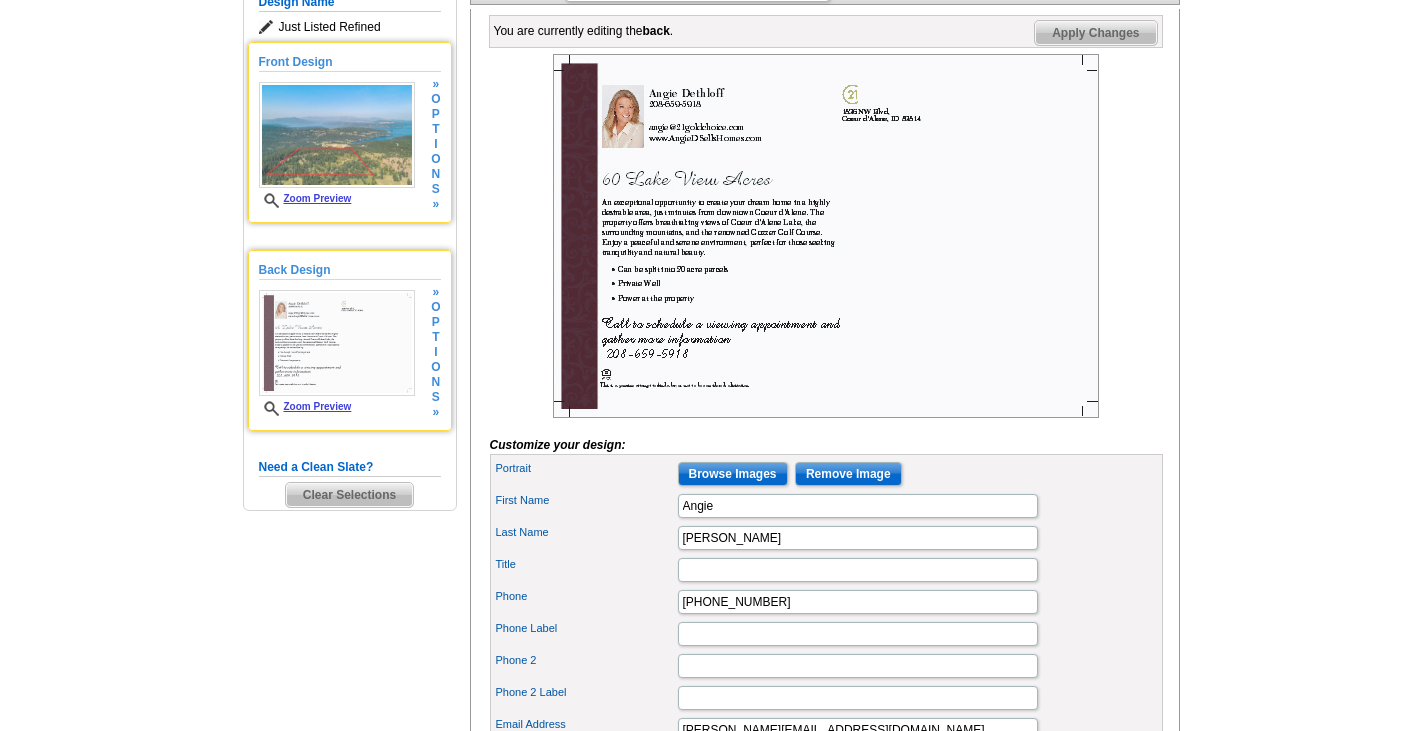 click on "Zoom Preview" at bounding box center (305, 406) 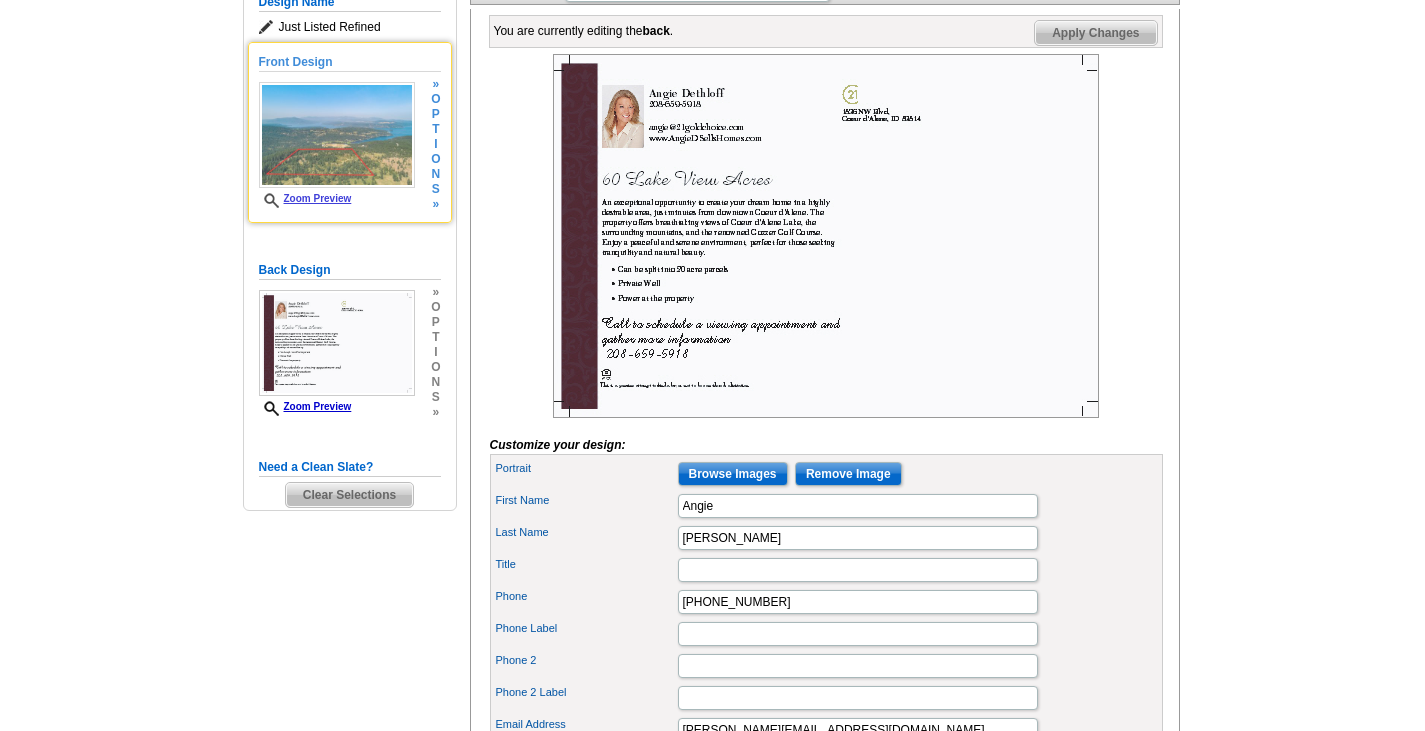 click on "Need Help? call [PHONE_NUMBER],  chat  with support, or have our designers make something custom just for you!
Got it, no need for the selection guide next time.
Show Results
Selected Design
Jumbo Postcard (5.5" x 8.5")
Design Name
Just Listed Refined
Front Design
Zoom Preview
» o p t i o n s »
Change Your Design
Edit Design" at bounding box center [712, 682] 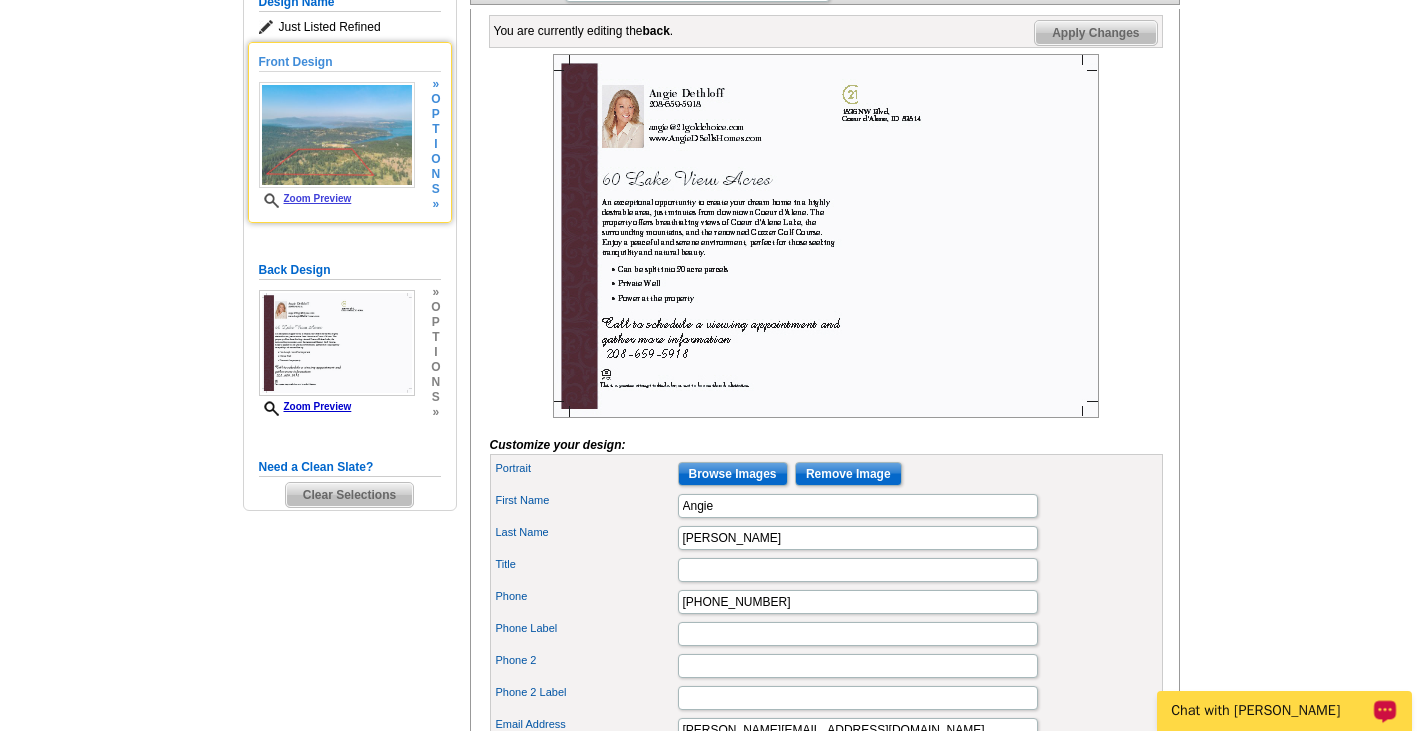 click on "Chat with Shonna" at bounding box center (1271, 711) 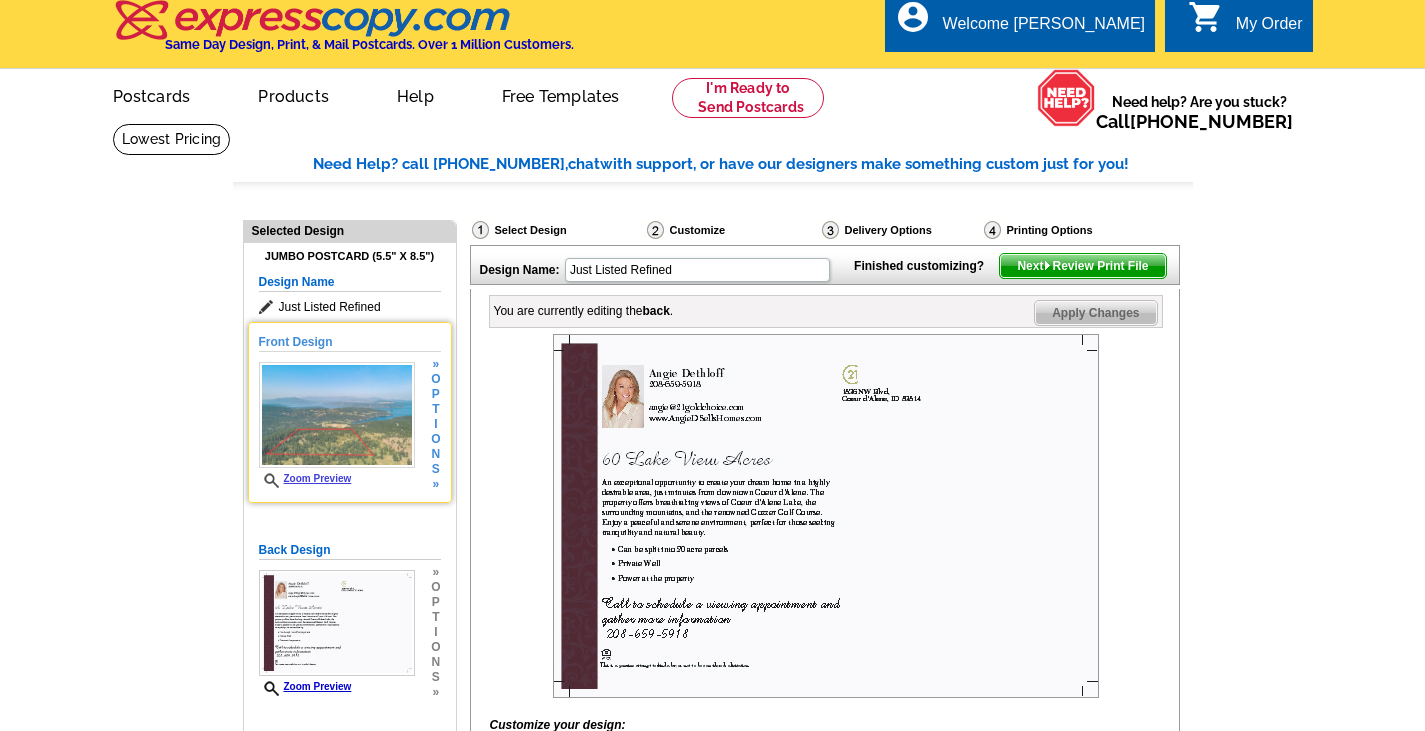 scroll, scrollTop: 8, scrollLeft: 0, axis: vertical 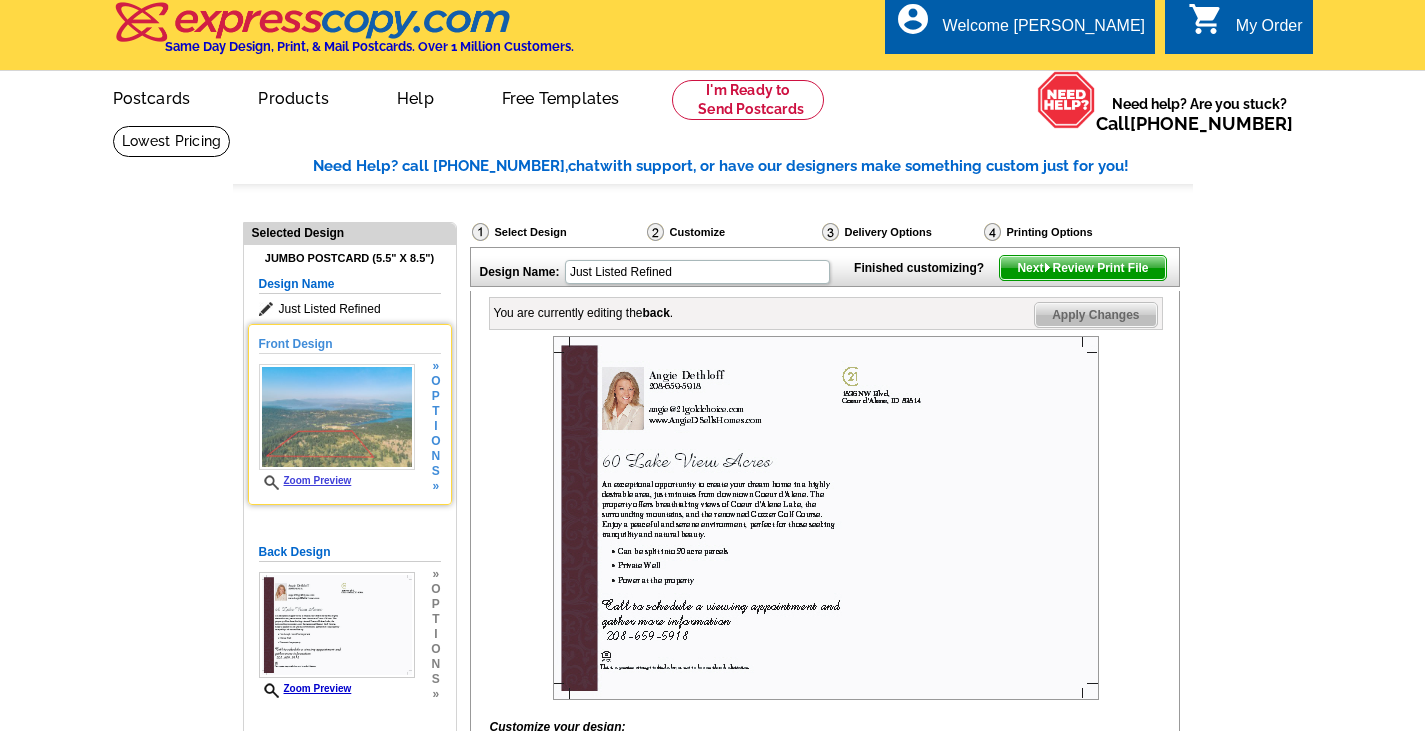 click on "n" at bounding box center (435, 456) 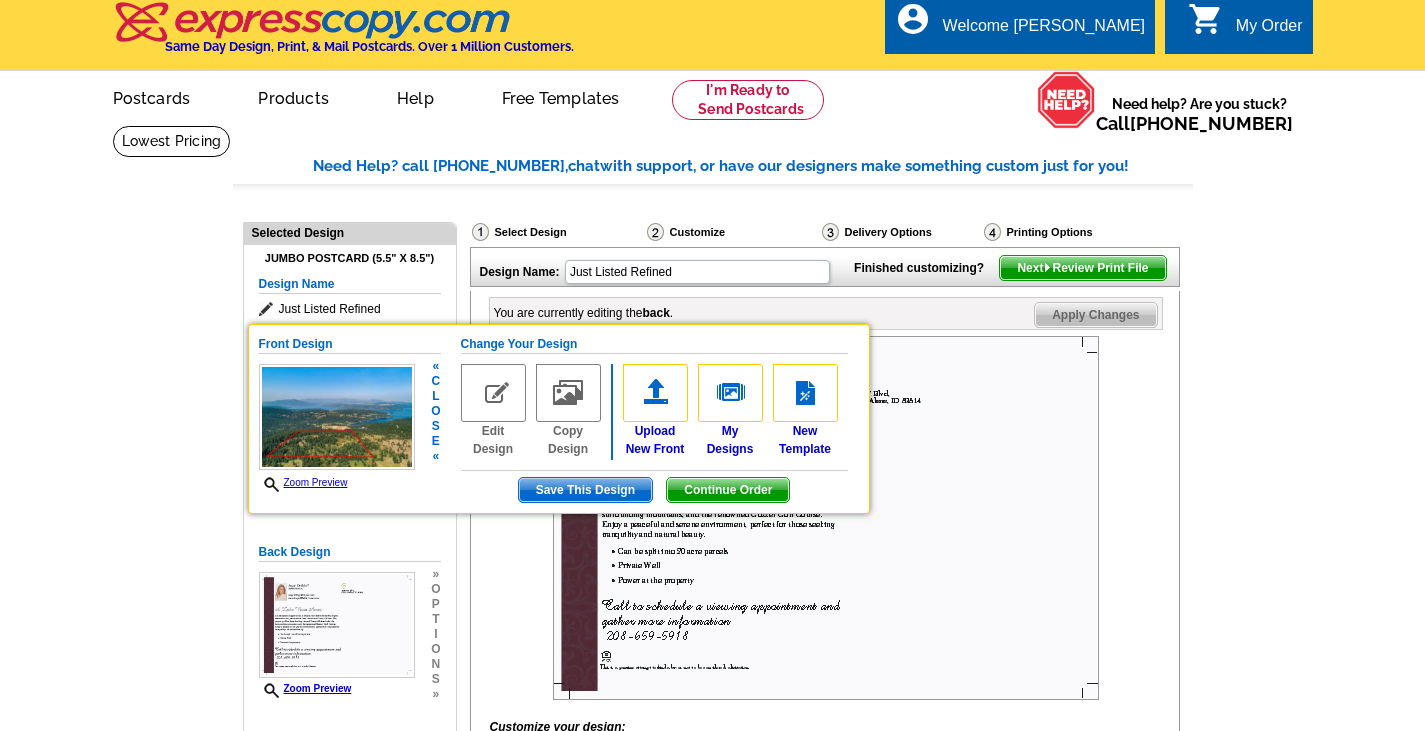 click at bounding box center [826, 518] 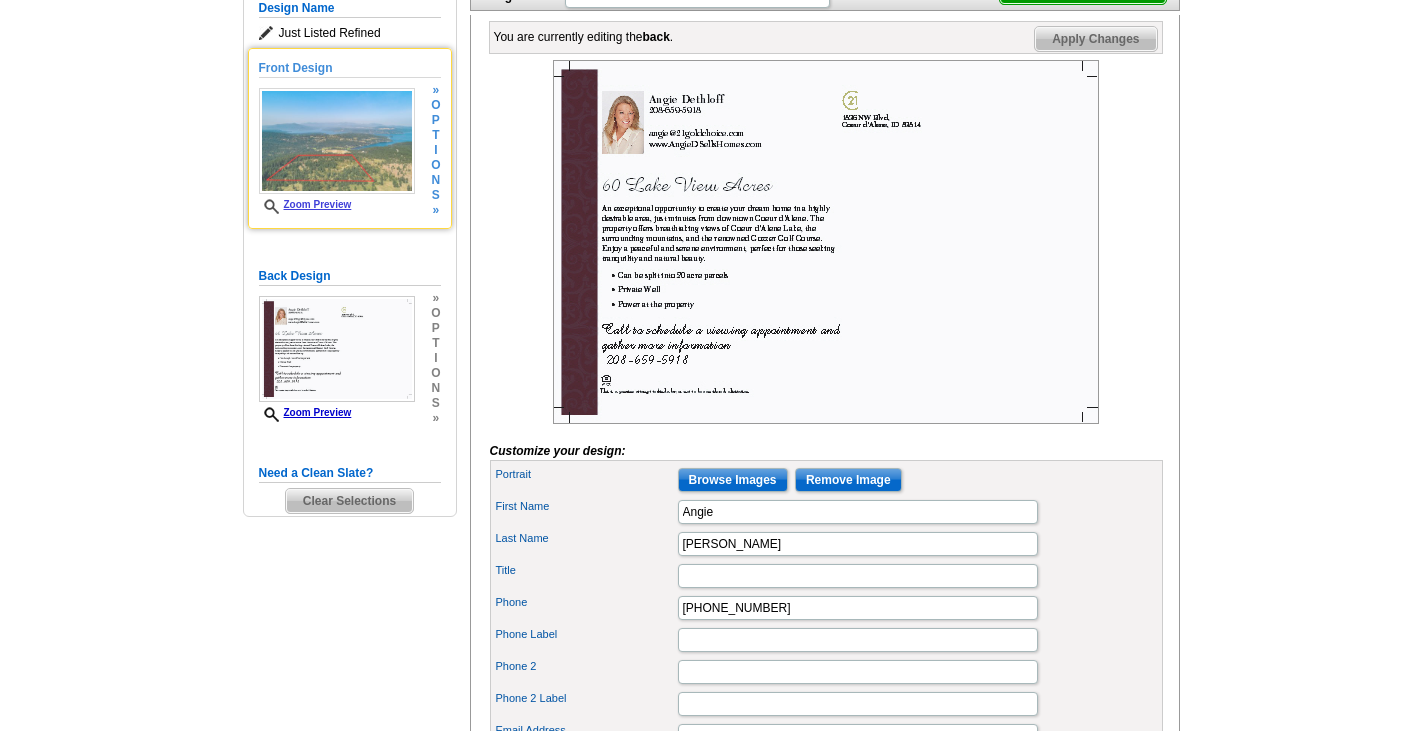 scroll, scrollTop: 289, scrollLeft: 0, axis: vertical 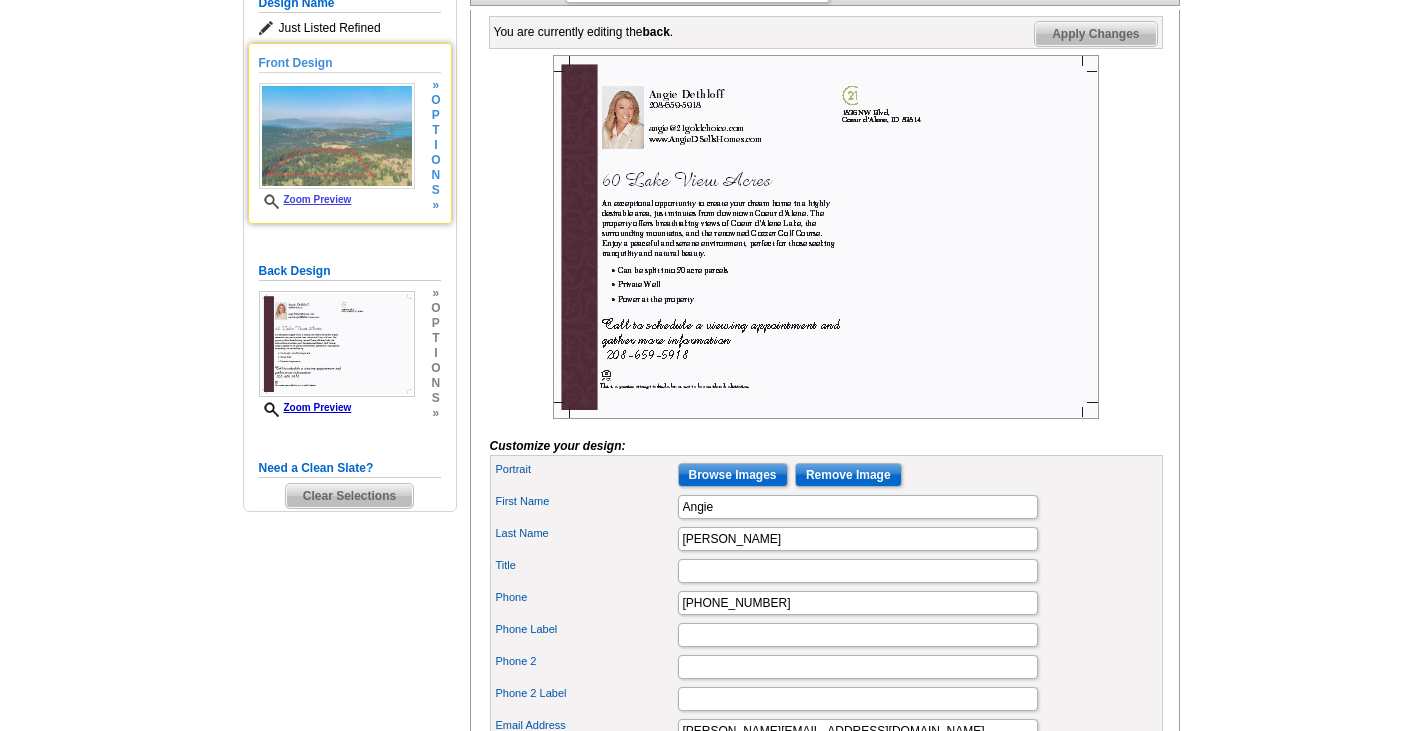 click on "Clear Selections" at bounding box center [349, 496] 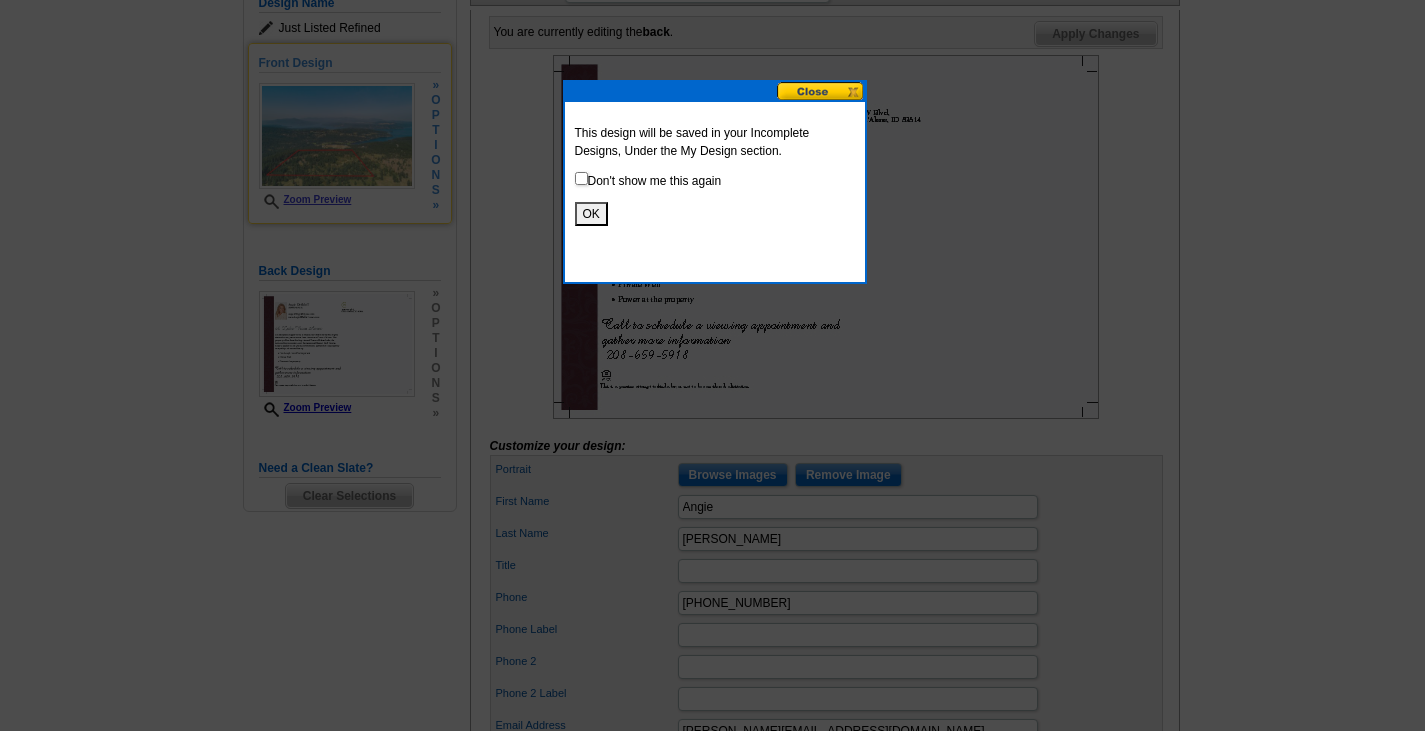 click on "OK" at bounding box center [591, 214] 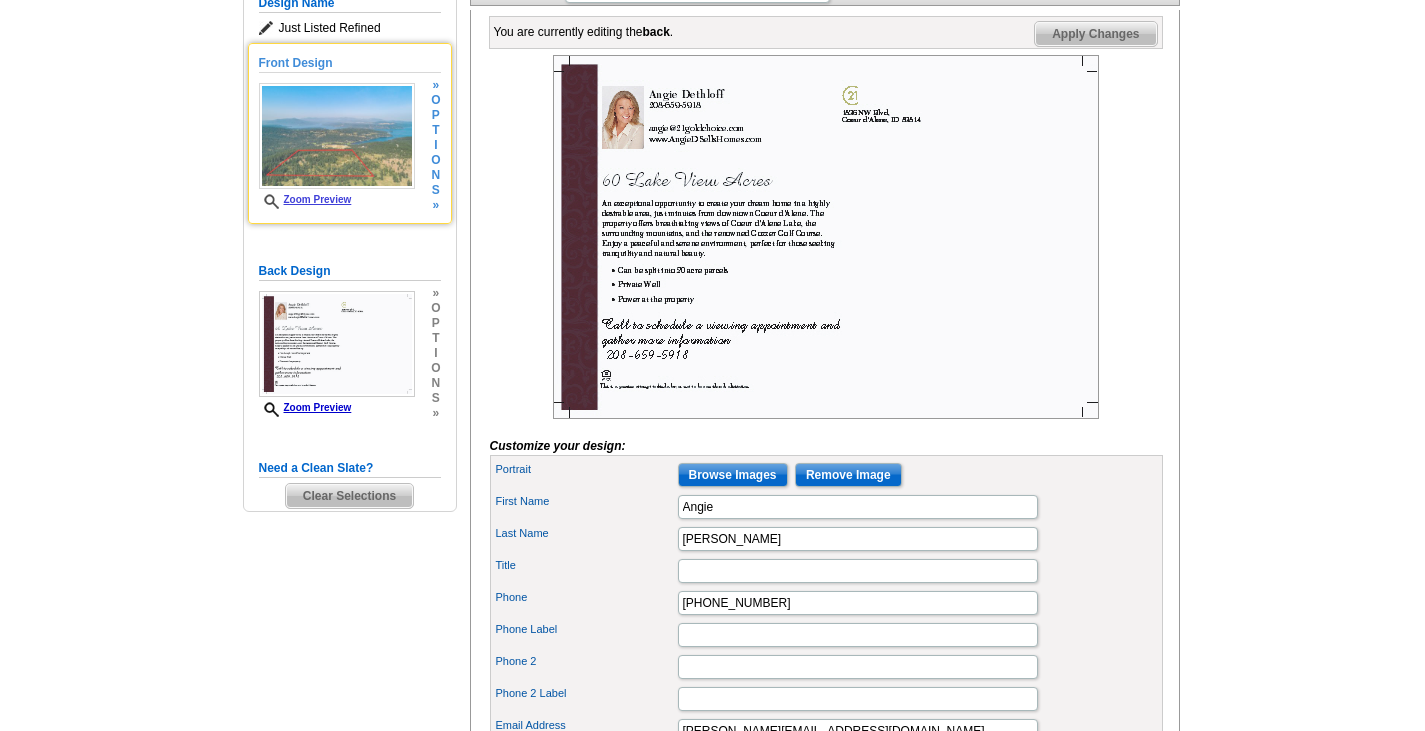 click on "Need Help? call 800-260-5887,  chat  with support, or have our designers make something custom just for you!
Got it, no need for the selection guide next time.
Show Results
Selected Design
Jumbo Postcard (5.5" x 8.5")
Design Name
Just Listed Refined
Front Design
Zoom Preview
» o p t i o n s »
Change Your Design
Edit Design" at bounding box center (712, 683) 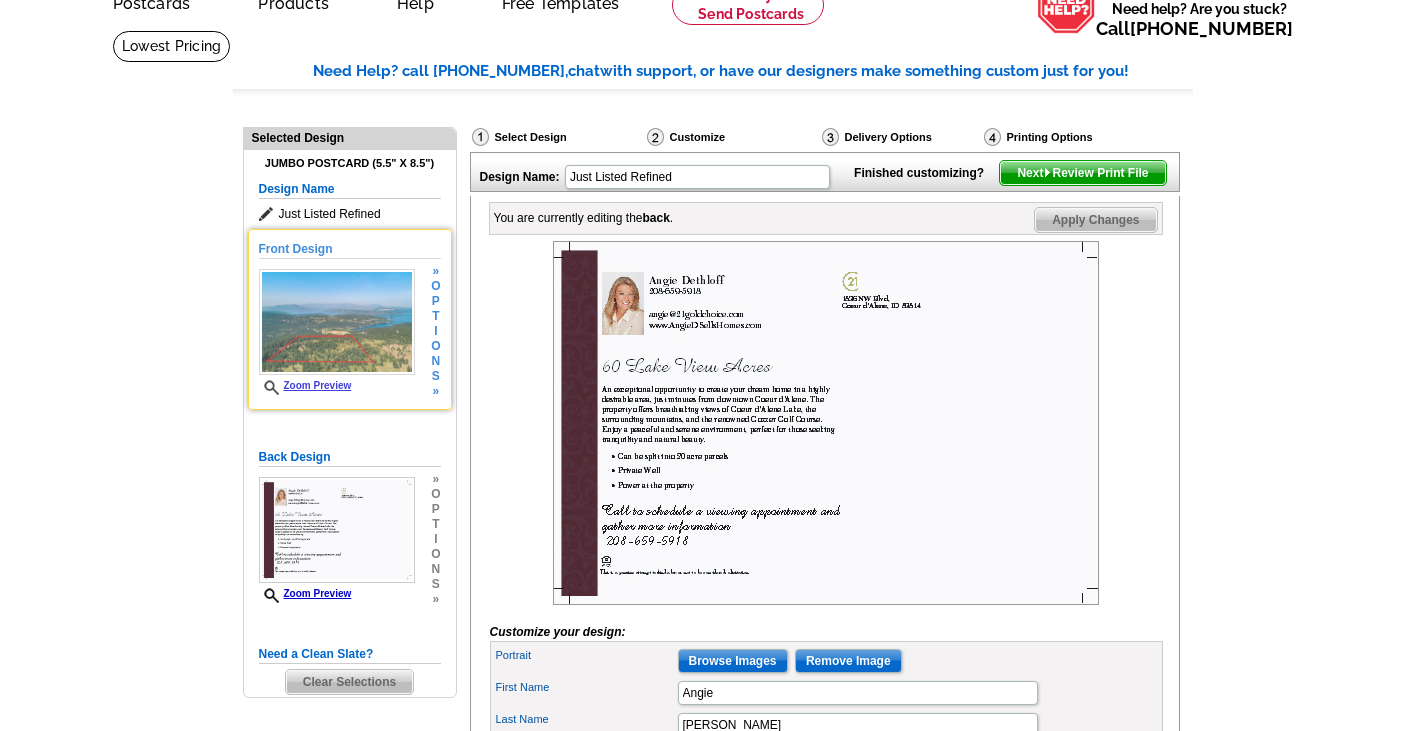 scroll, scrollTop: 106, scrollLeft: 0, axis: vertical 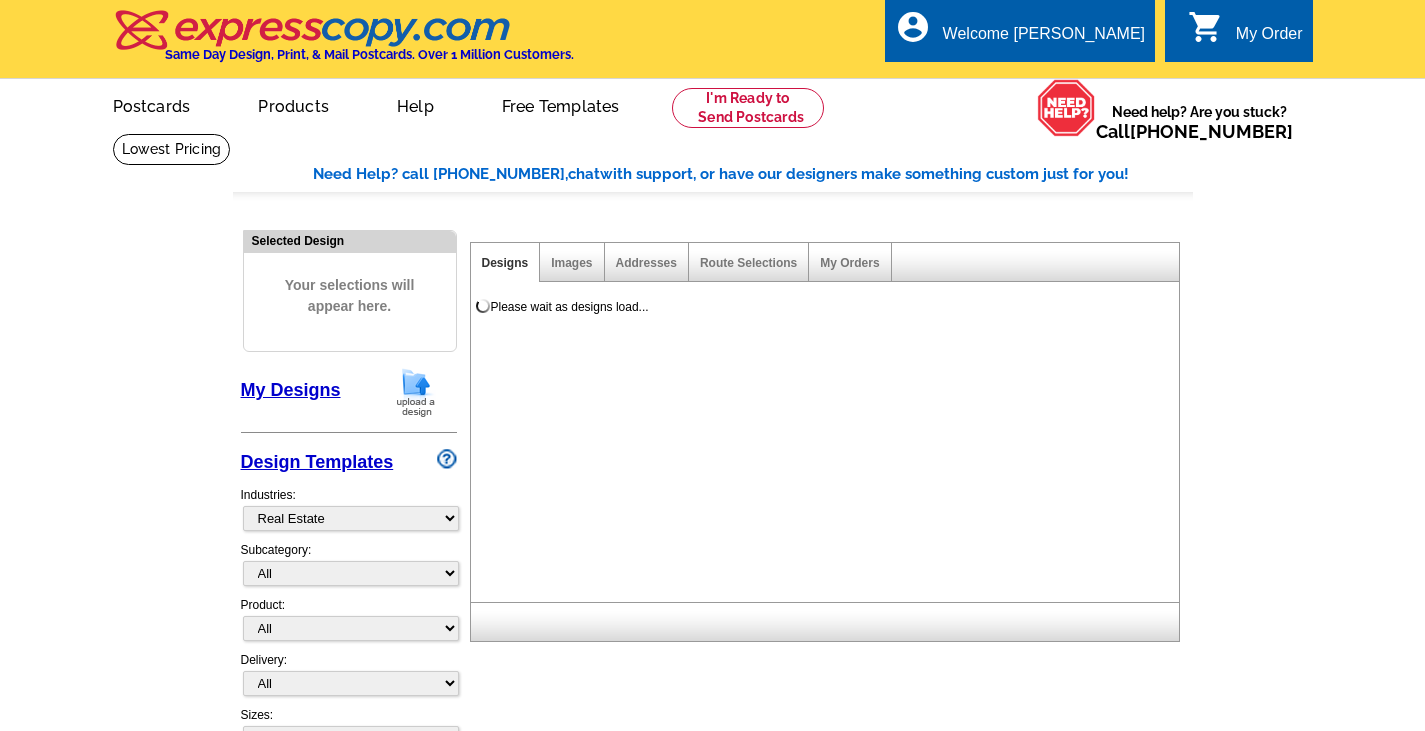 select on "785" 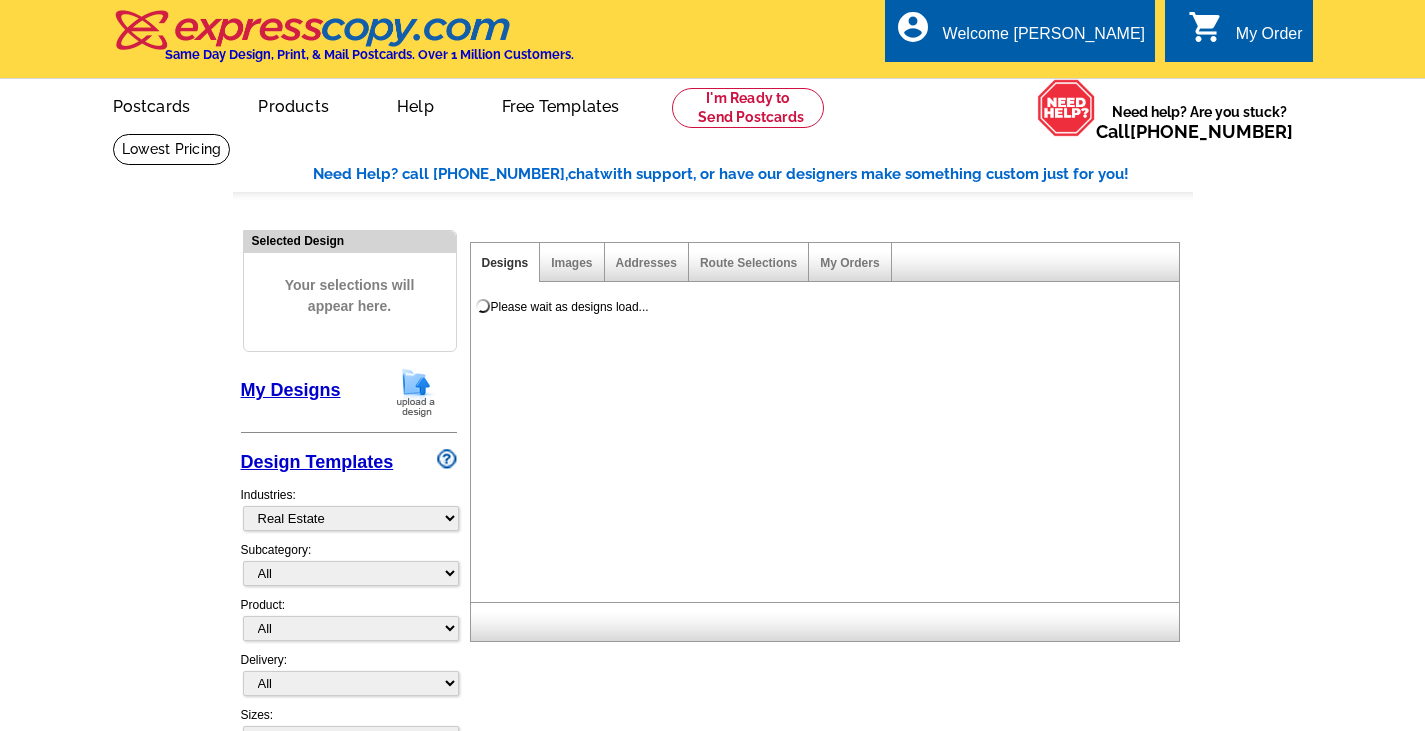 scroll, scrollTop: 0, scrollLeft: 0, axis: both 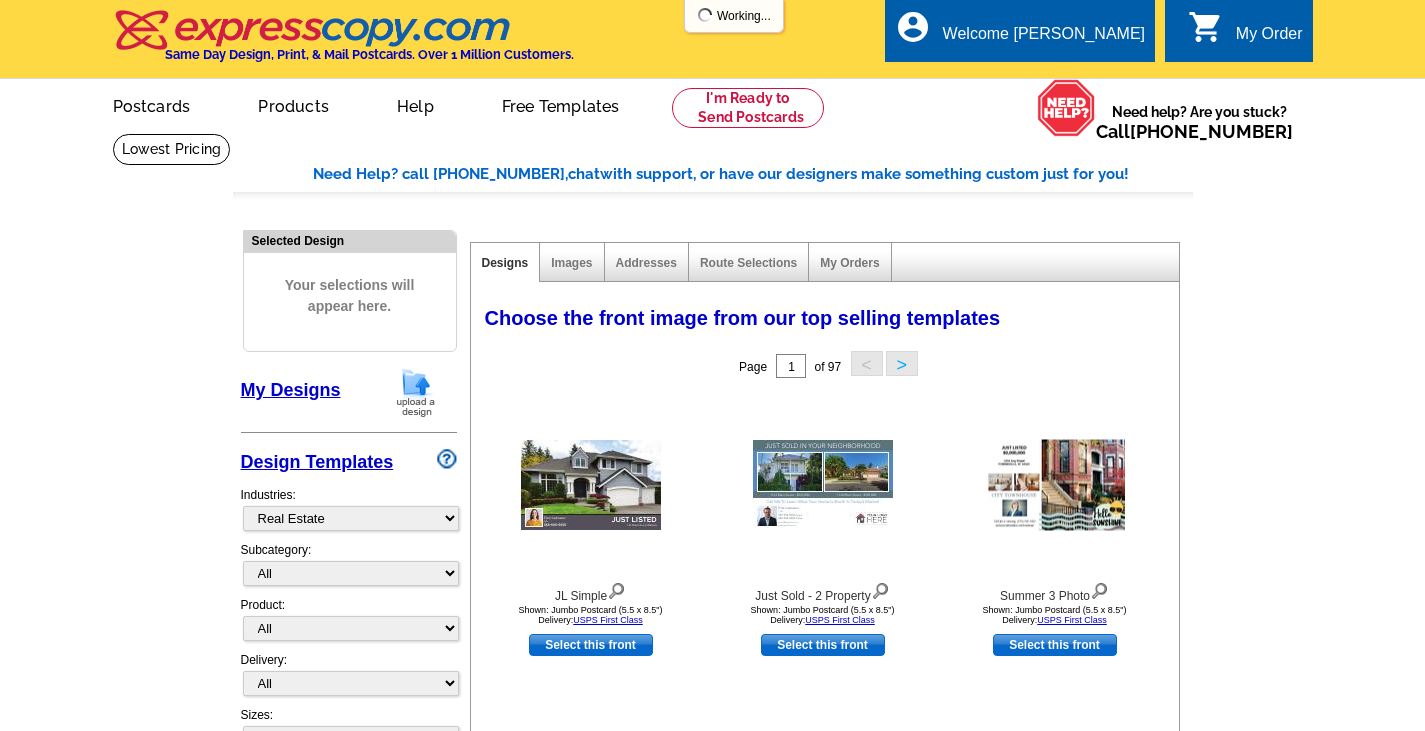 click on "My Designs" at bounding box center (291, 390) 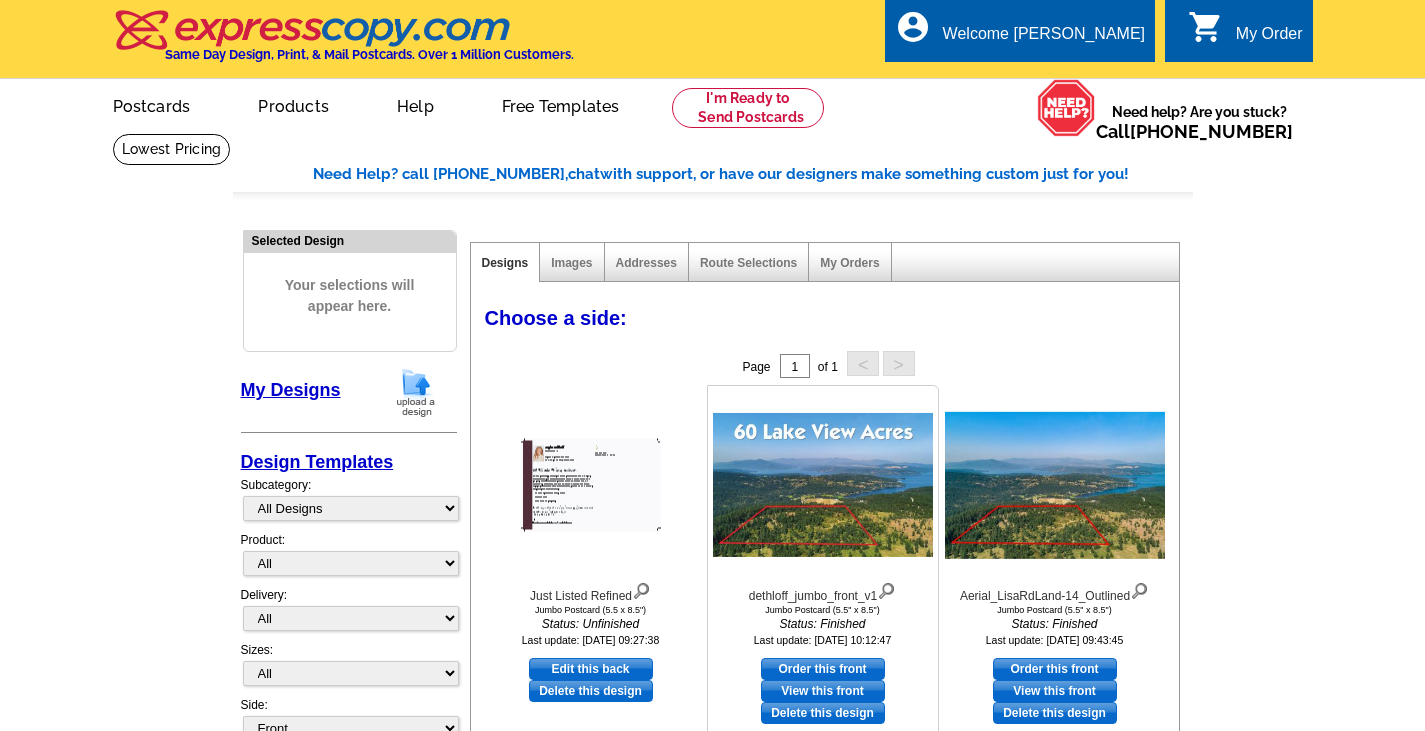 click on "Order this front" at bounding box center (823, 669) 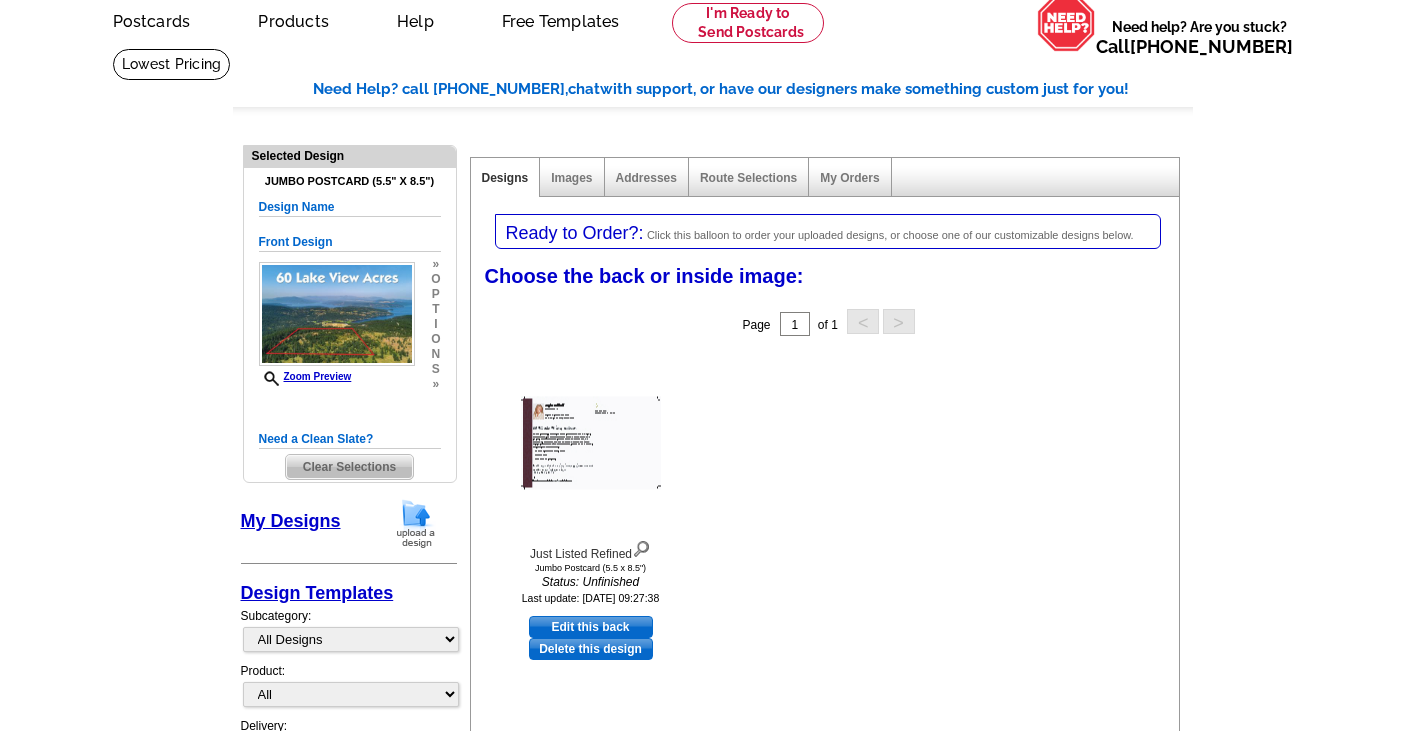 scroll, scrollTop: 84, scrollLeft: 0, axis: vertical 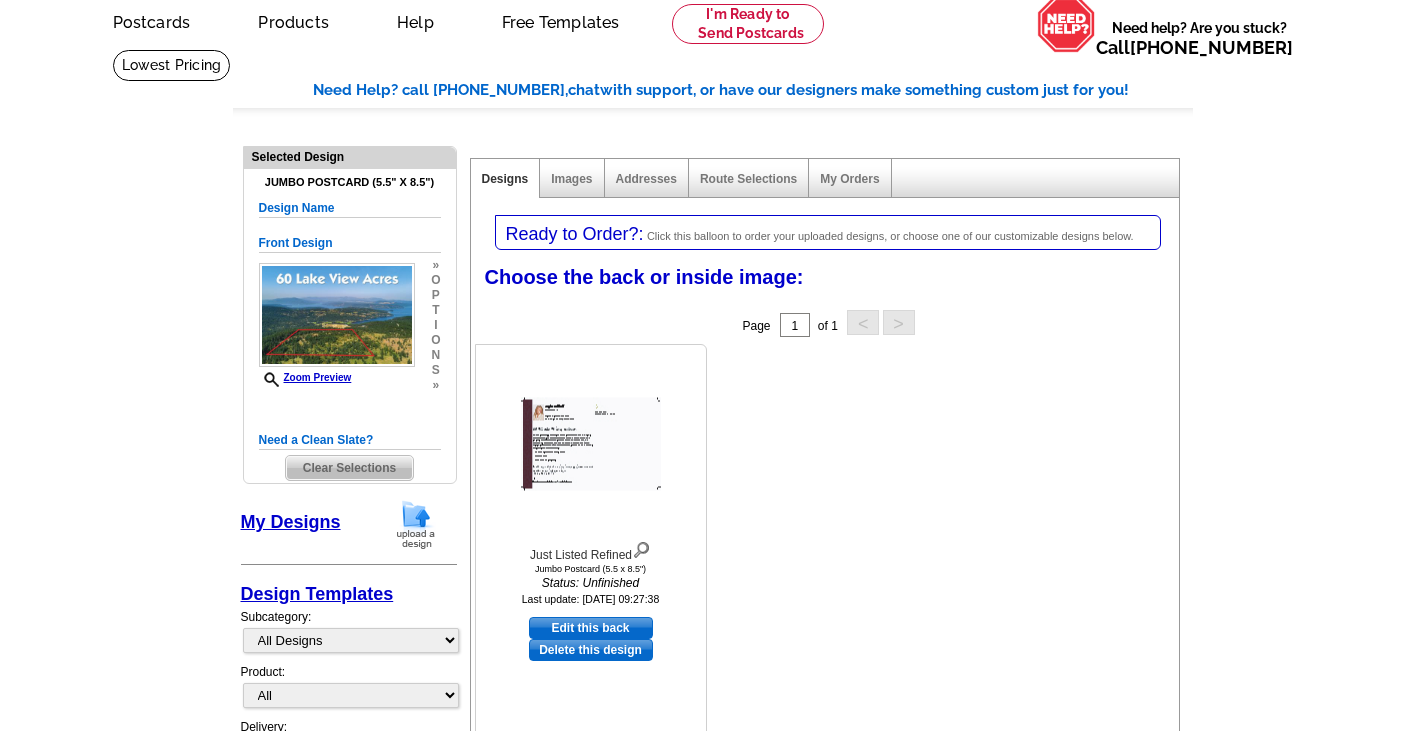click at bounding box center [591, 444] 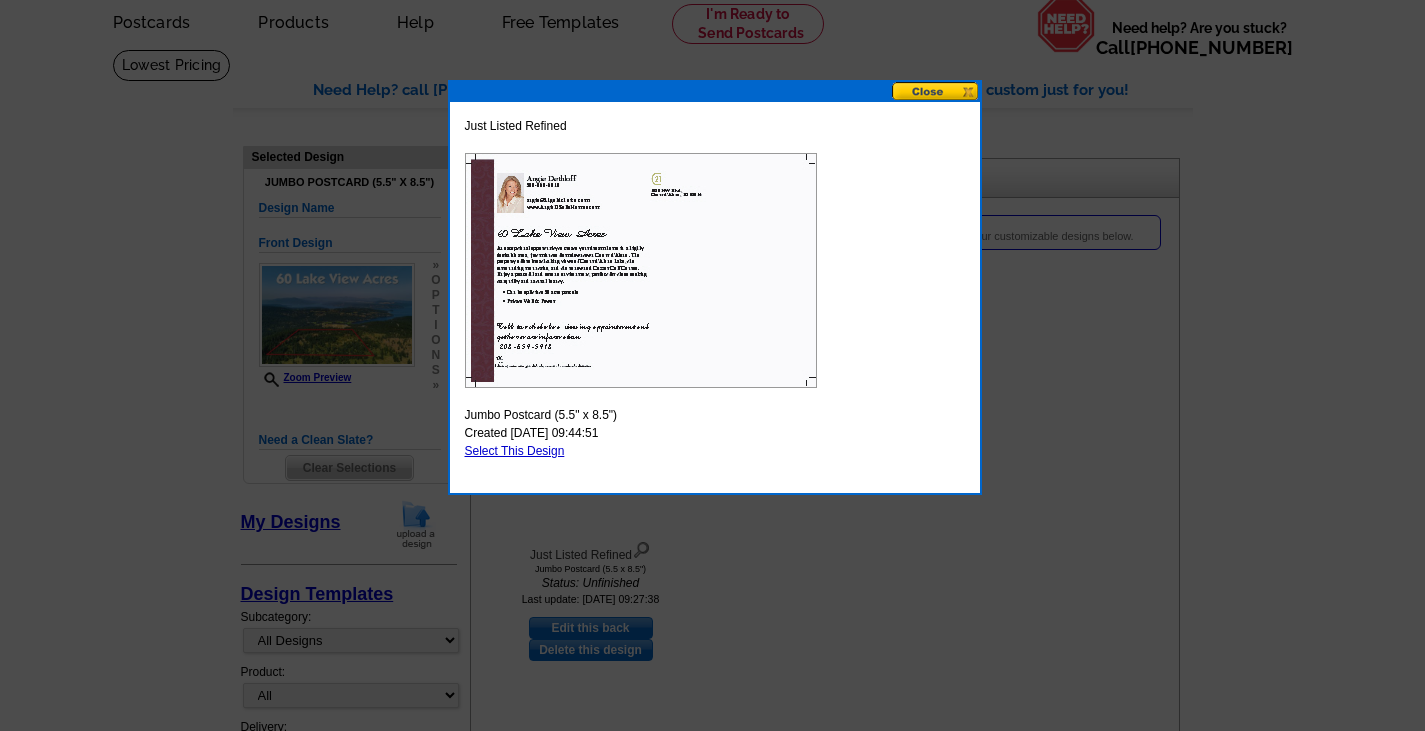 click at bounding box center (936, 91) 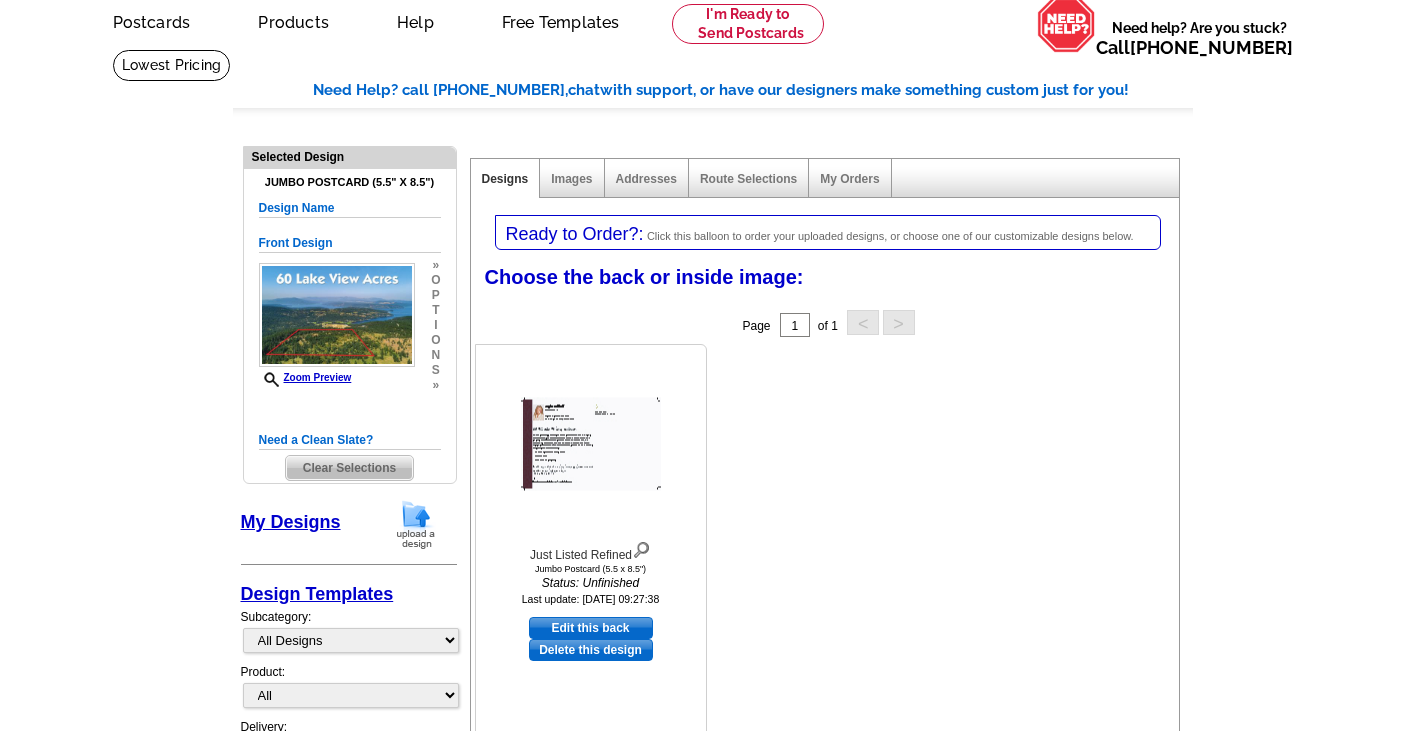 click at bounding box center (641, 548) 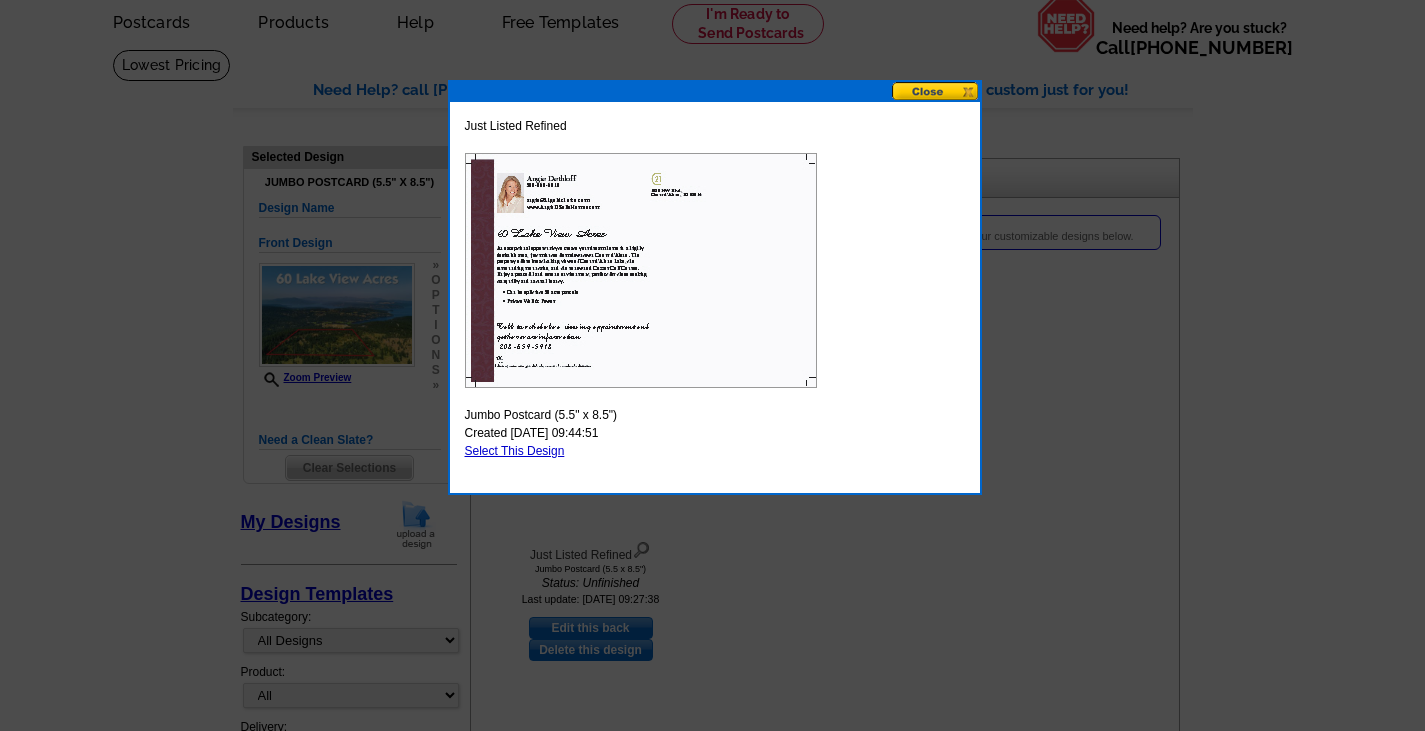 click at bounding box center (641, 270) 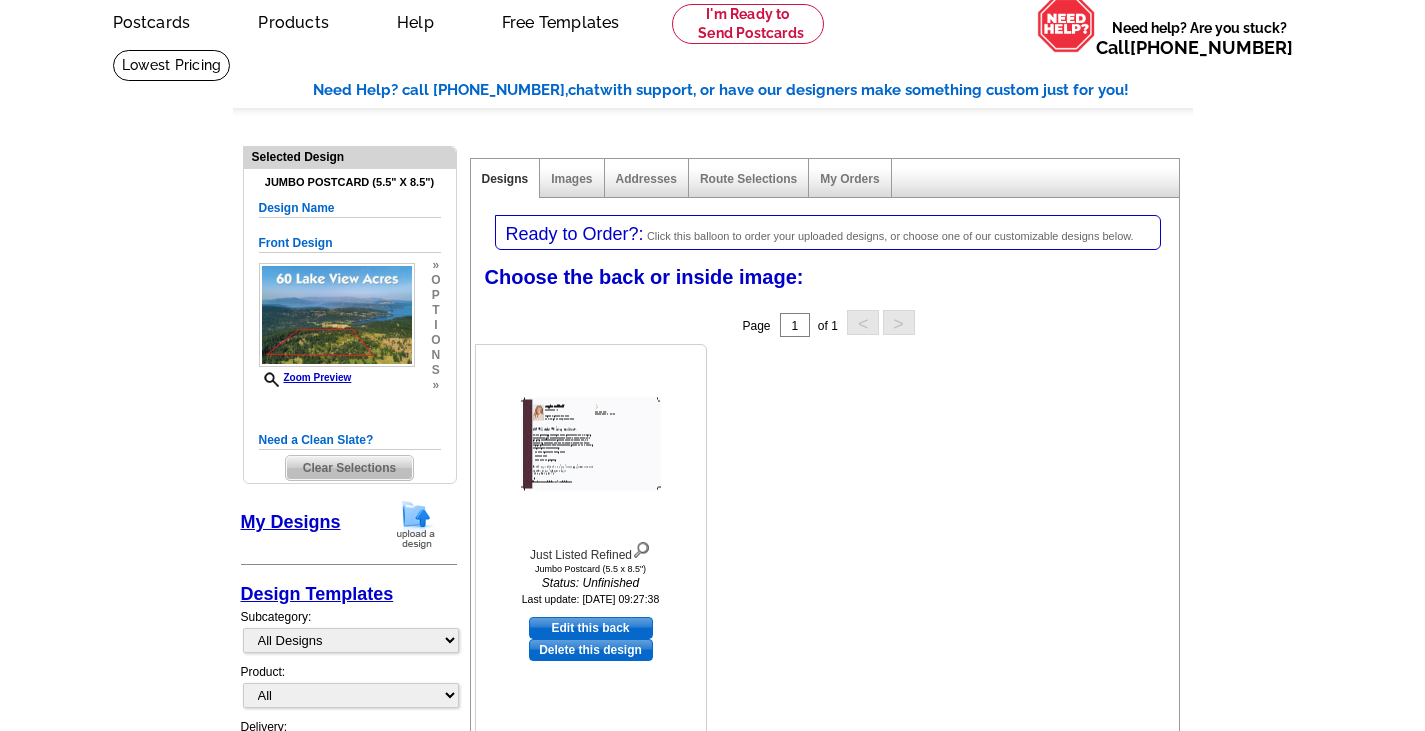 click on "Edit this back" at bounding box center (591, 628) 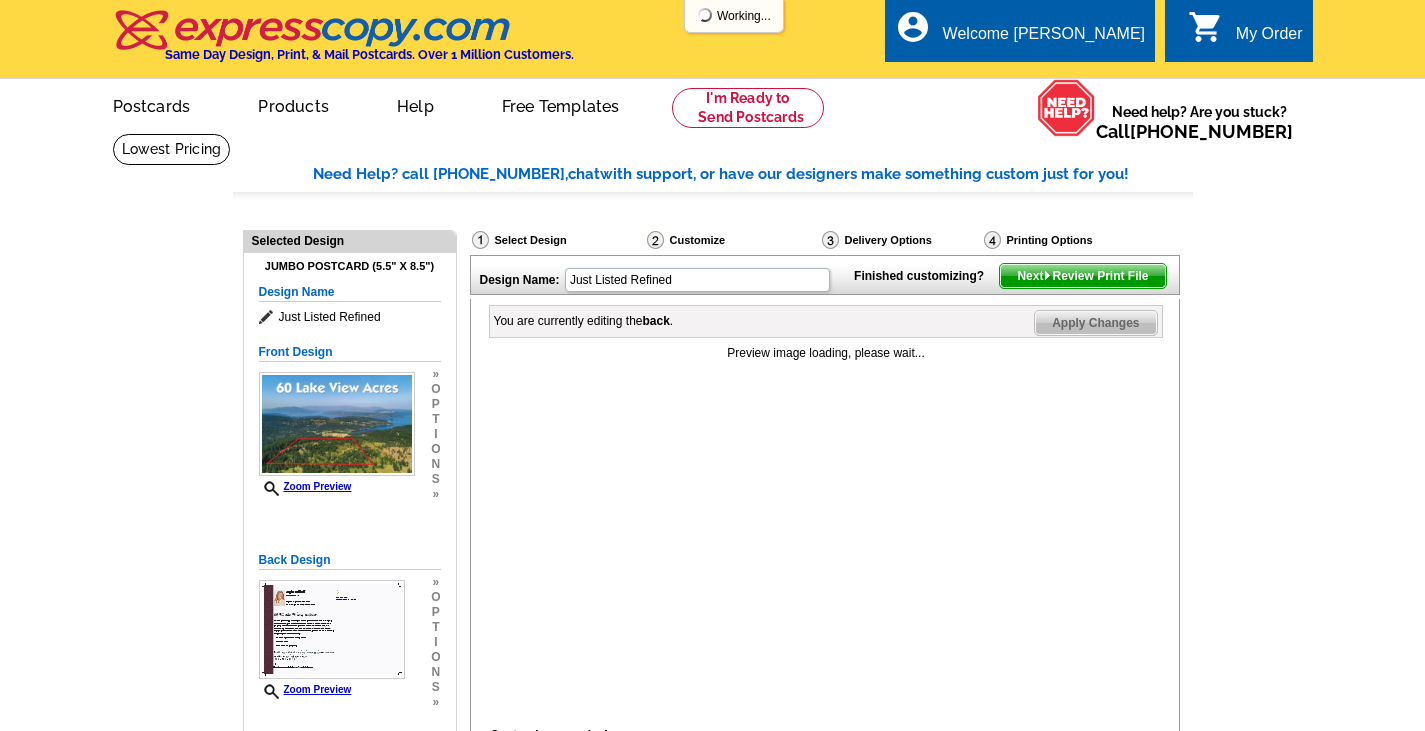 scroll, scrollTop: 0, scrollLeft: 0, axis: both 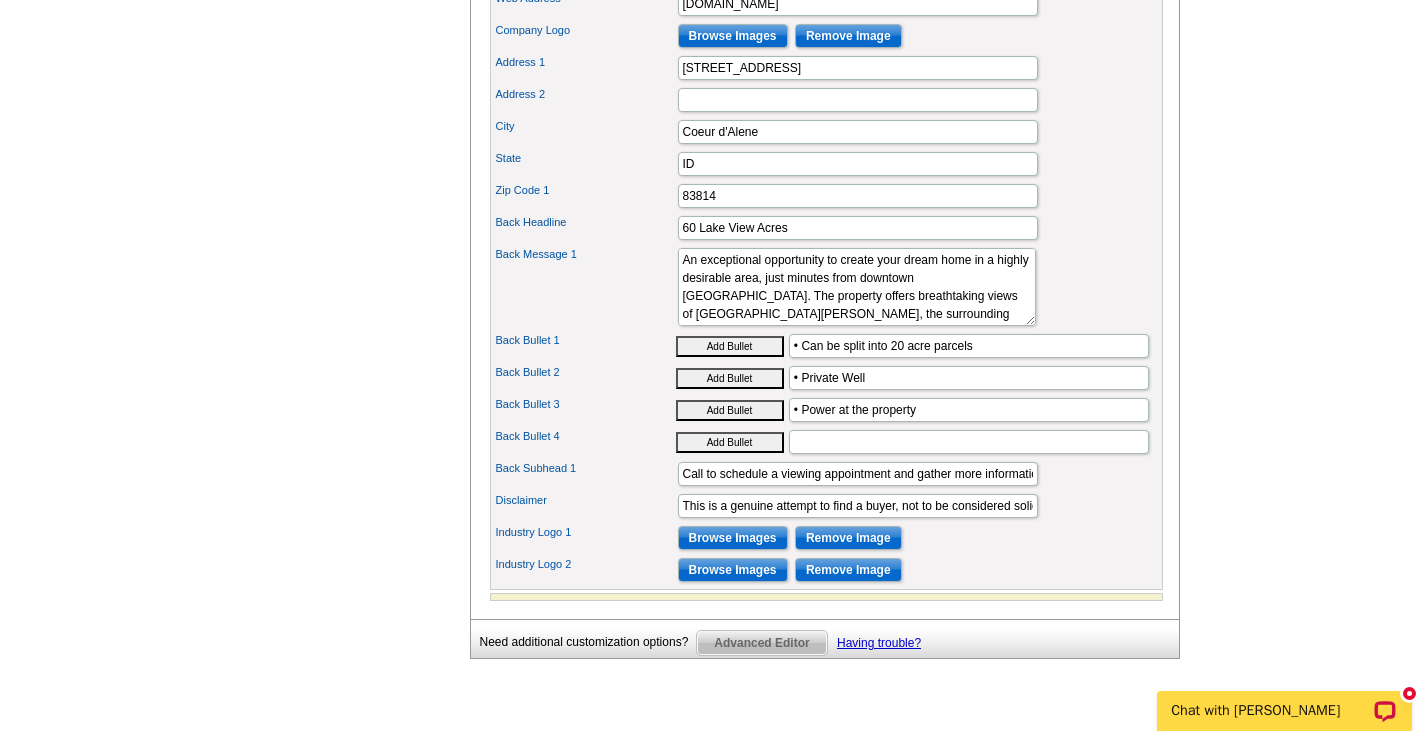 click on "Add Bullet" at bounding box center (730, 410) 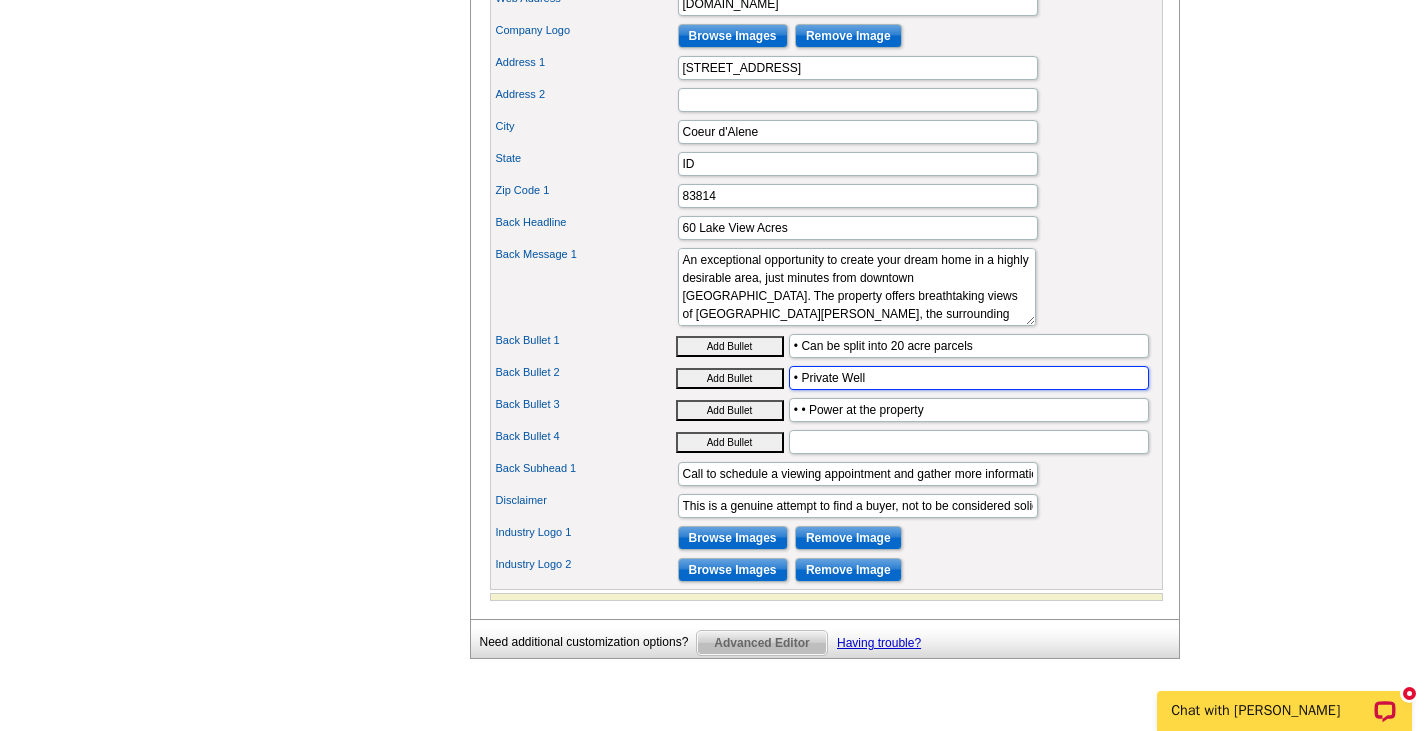 click on "• Private Well" at bounding box center [969, 378] 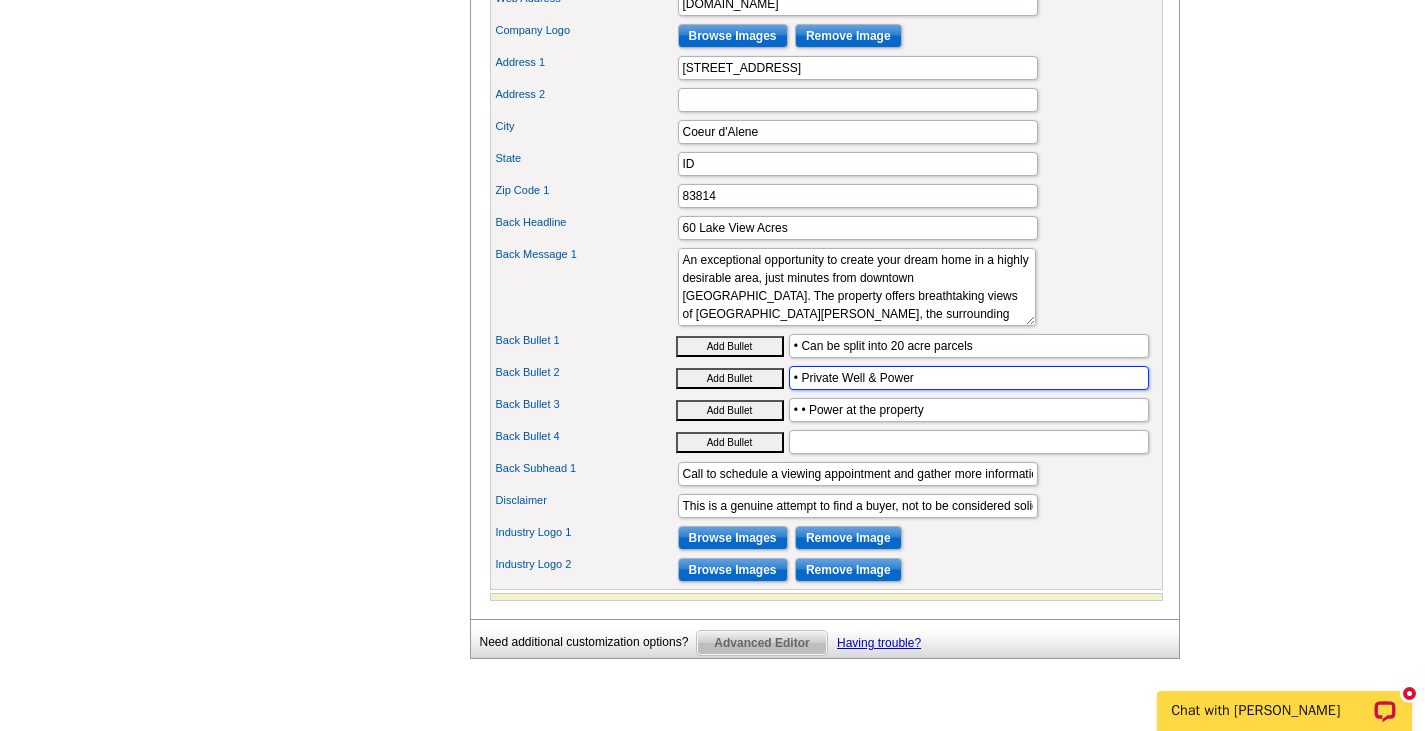 type on "• Private Well & Power" 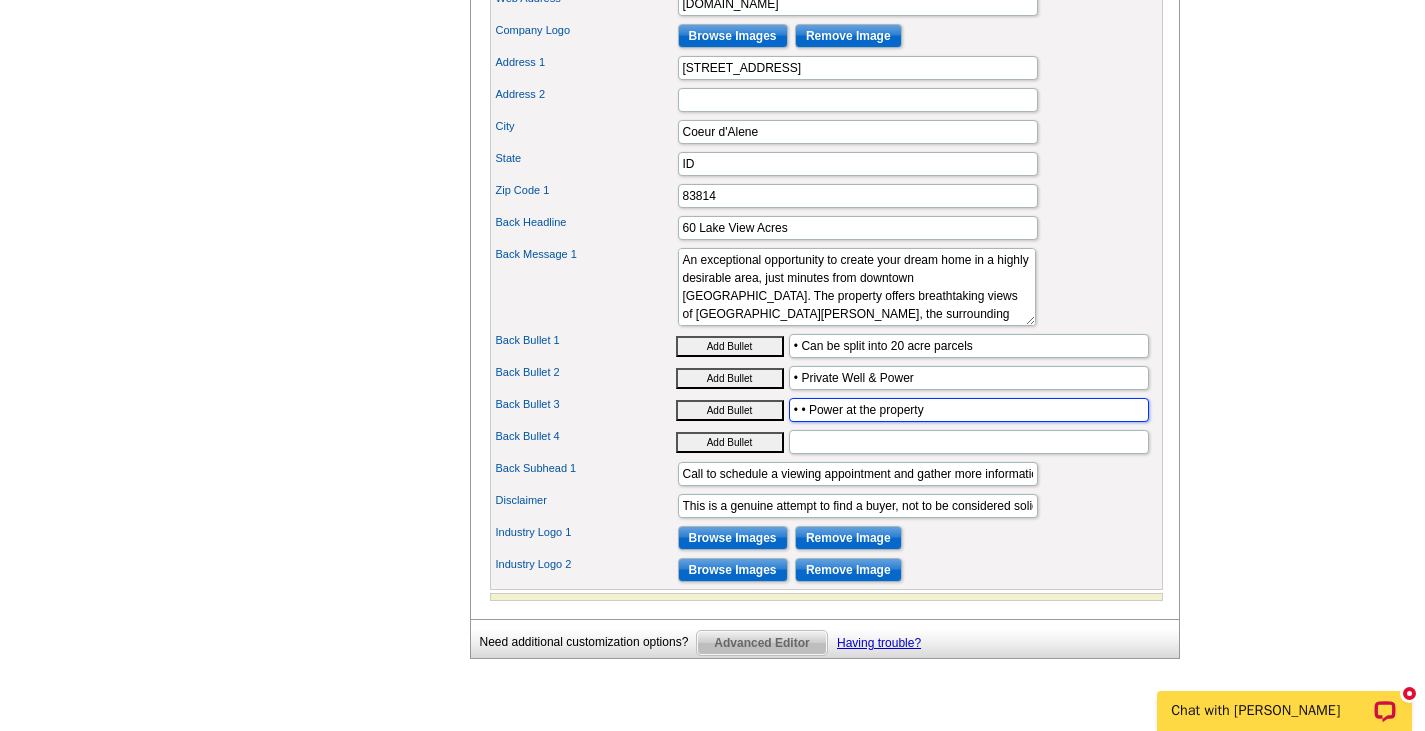 click on "• • Power at the property" at bounding box center (969, 410) 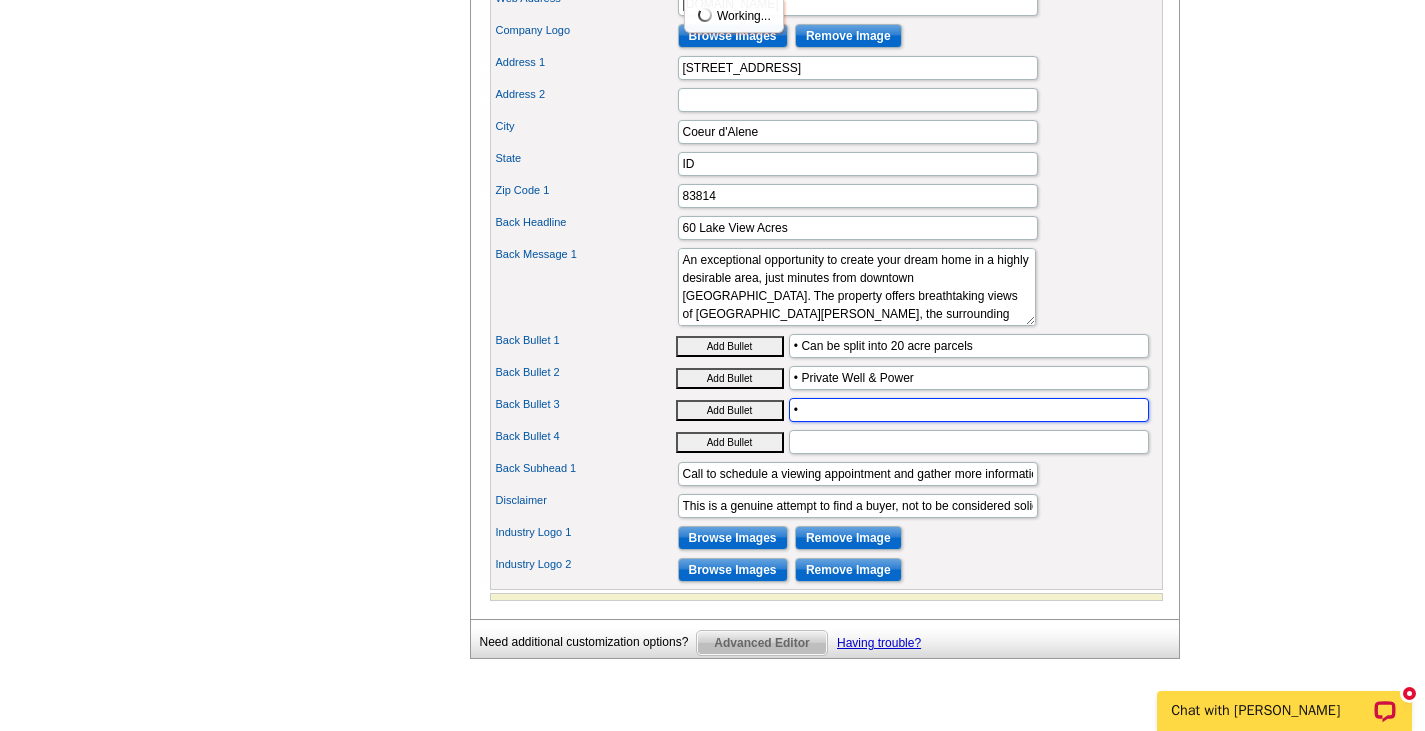 type on "•" 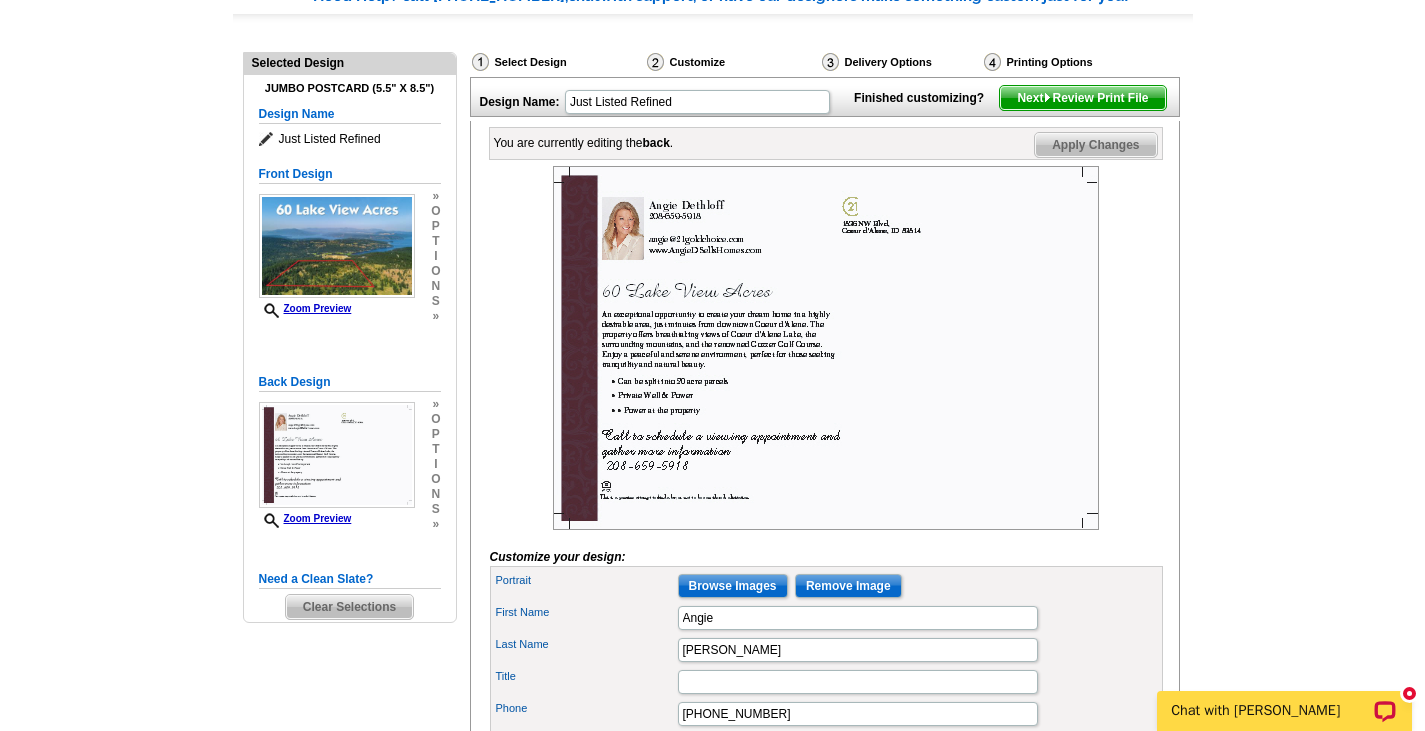 scroll, scrollTop: 173, scrollLeft: 0, axis: vertical 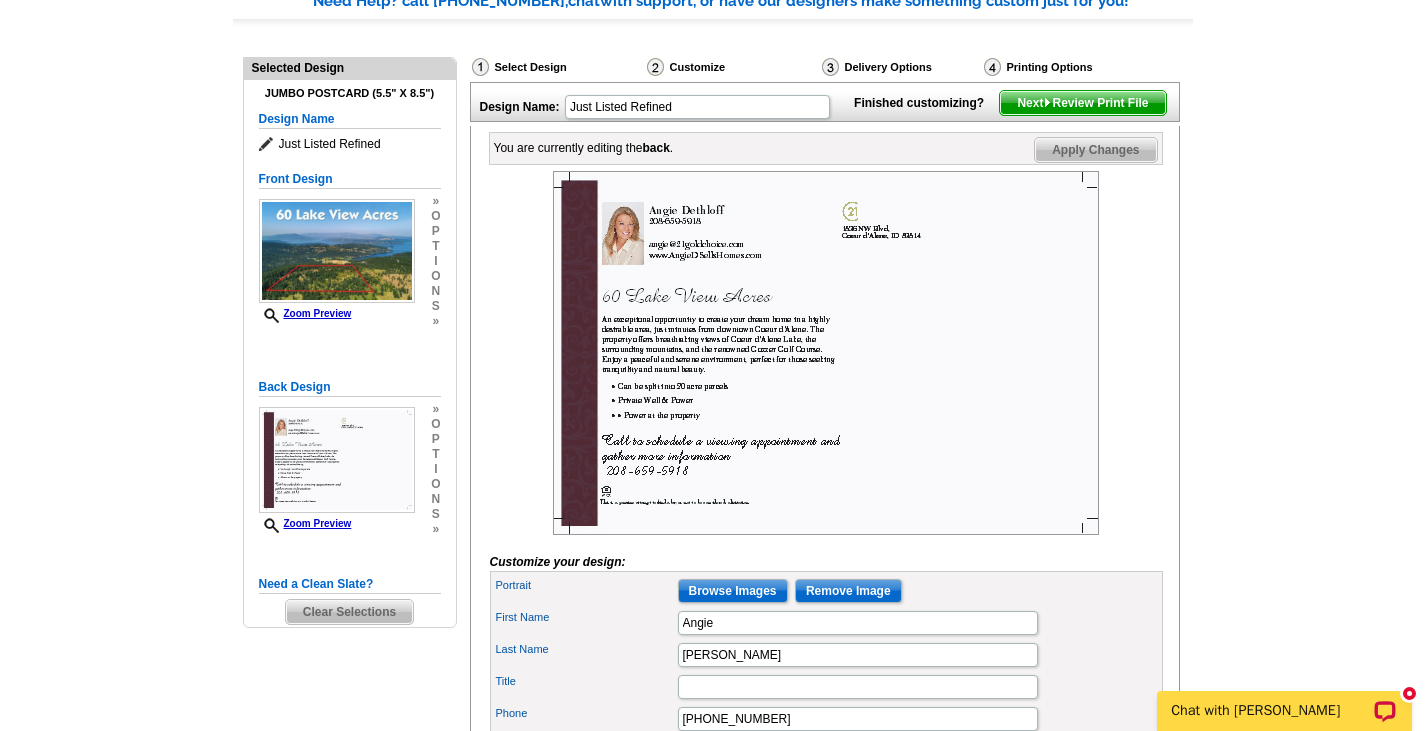 type 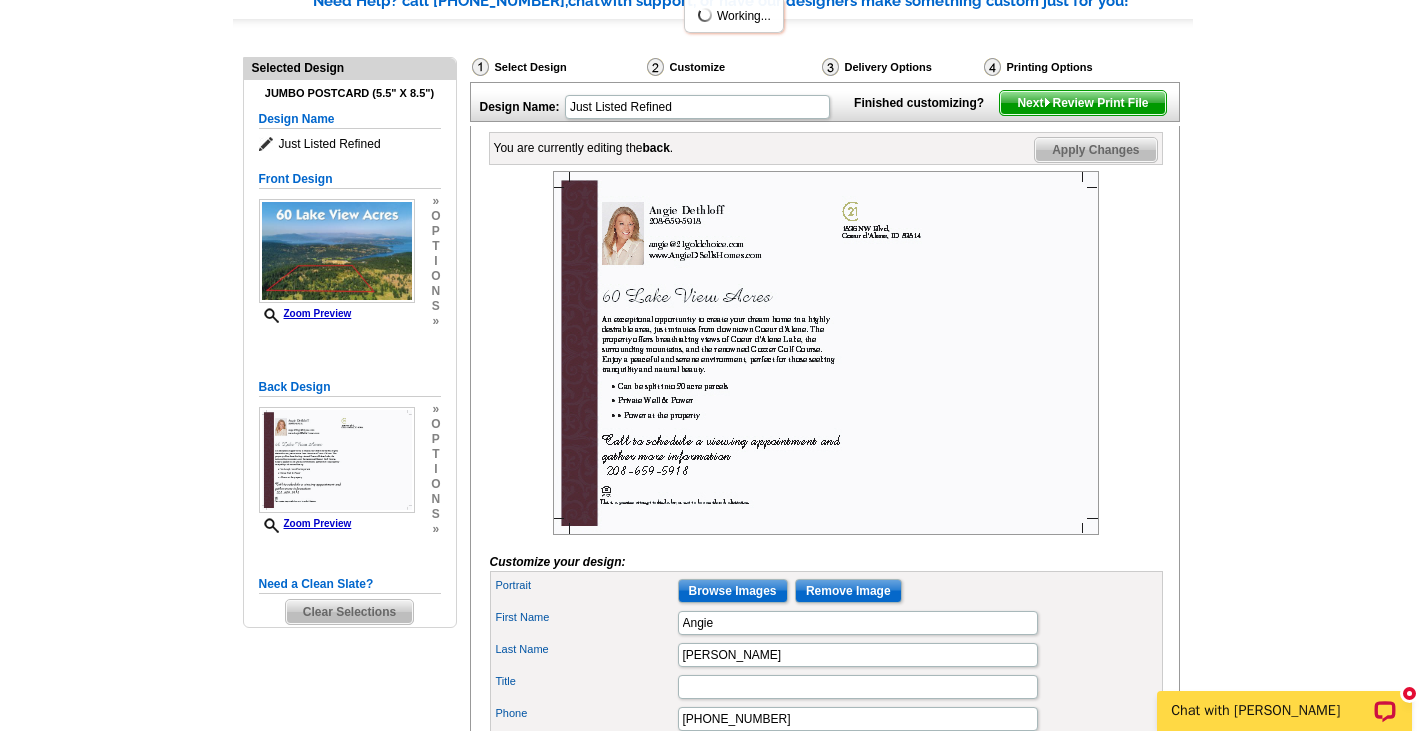 click on "Apply Changes" at bounding box center [1095, 150] 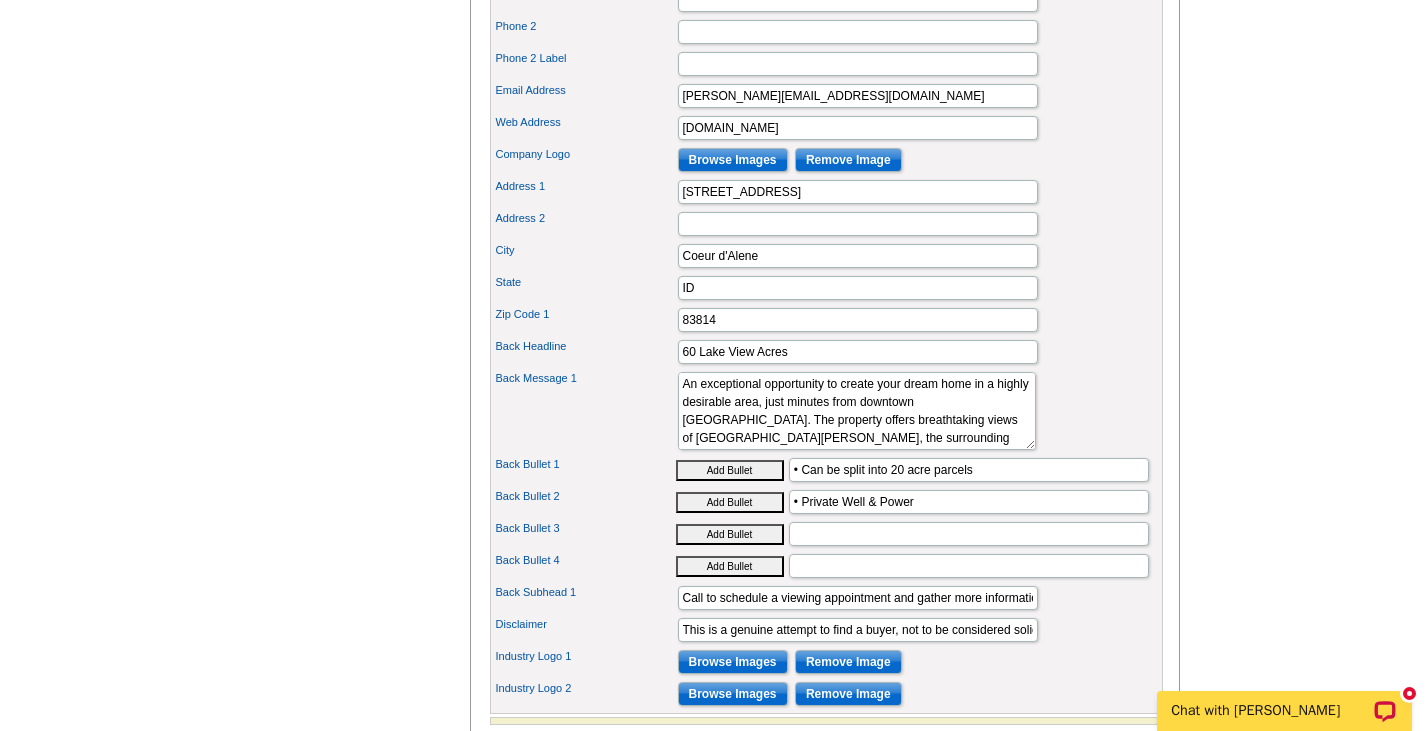 scroll, scrollTop: 922, scrollLeft: 0, axis: vertical 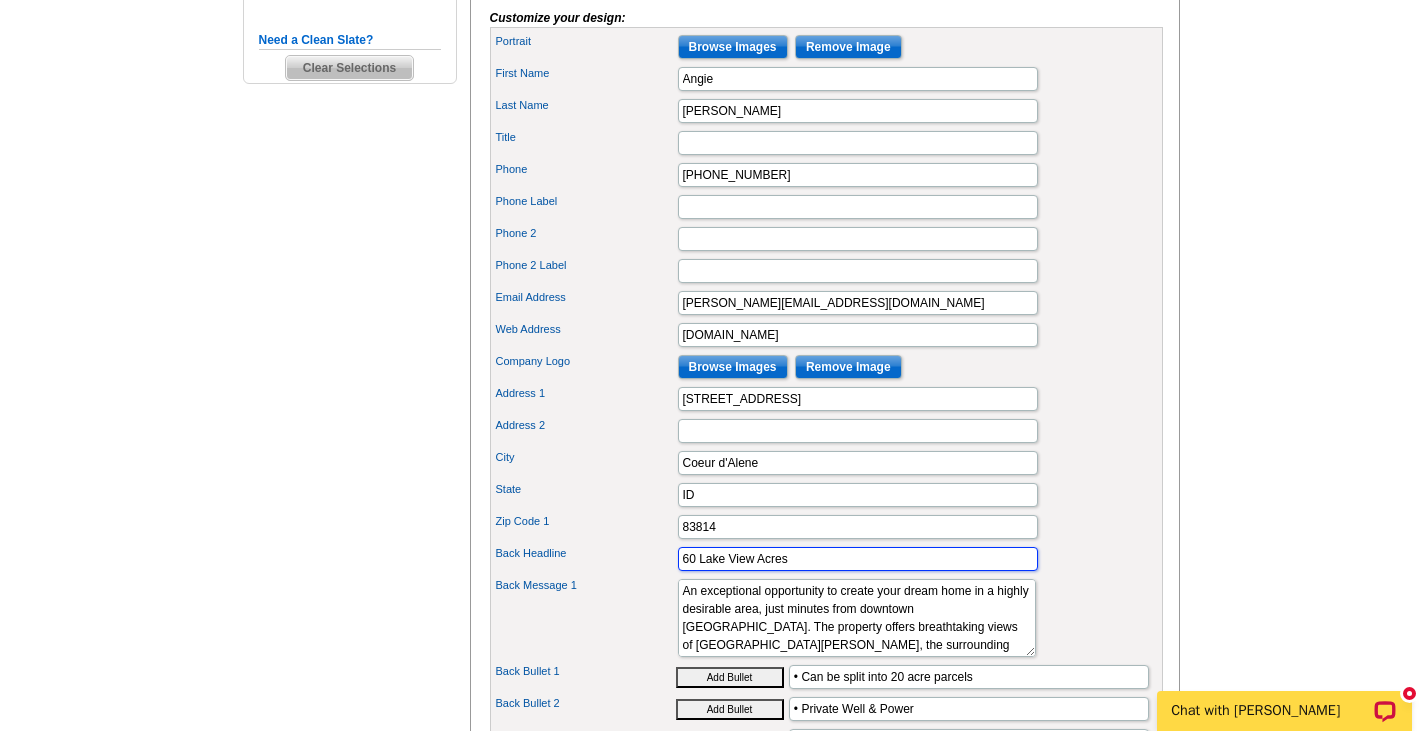 click on "60 Lake View Acres" at bounding box center (858, 559) 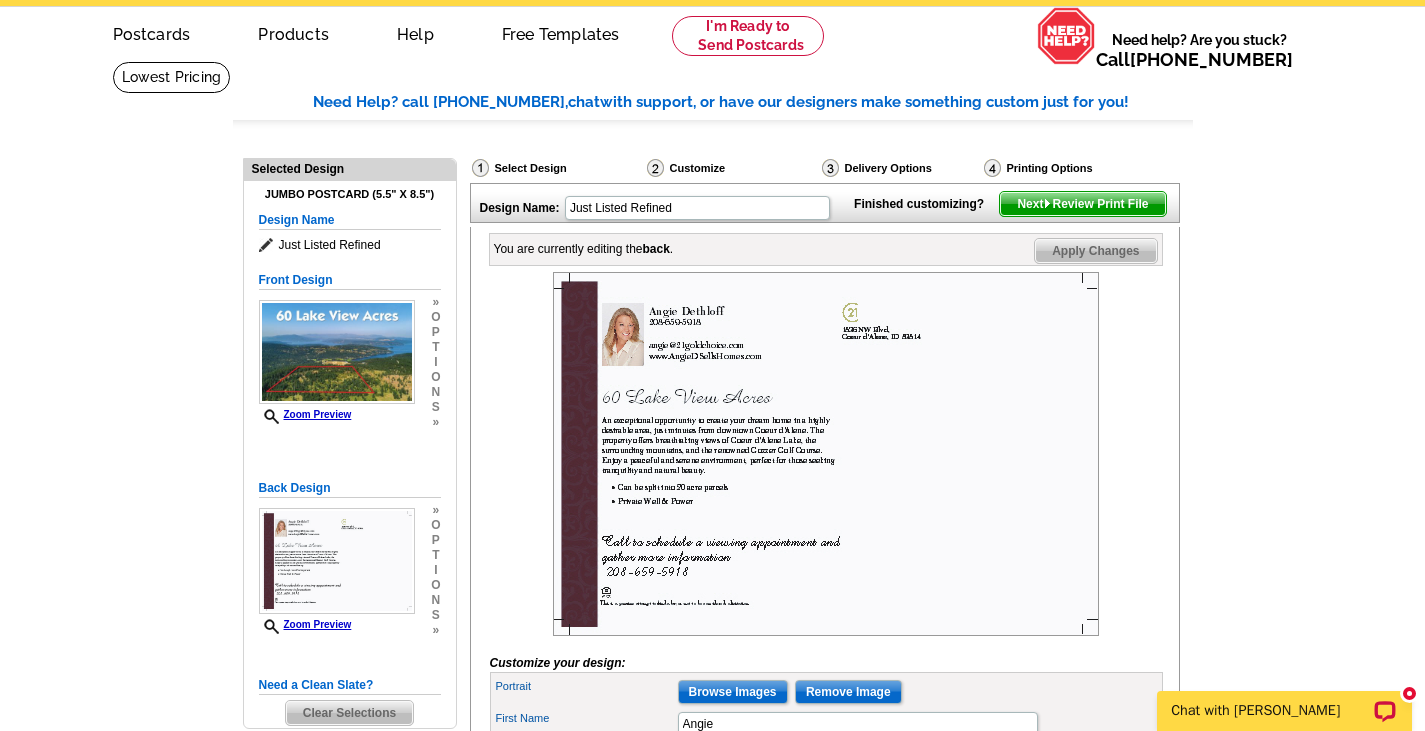 scroll, scrollTop: 0, scrollLeft: 0, axis: both 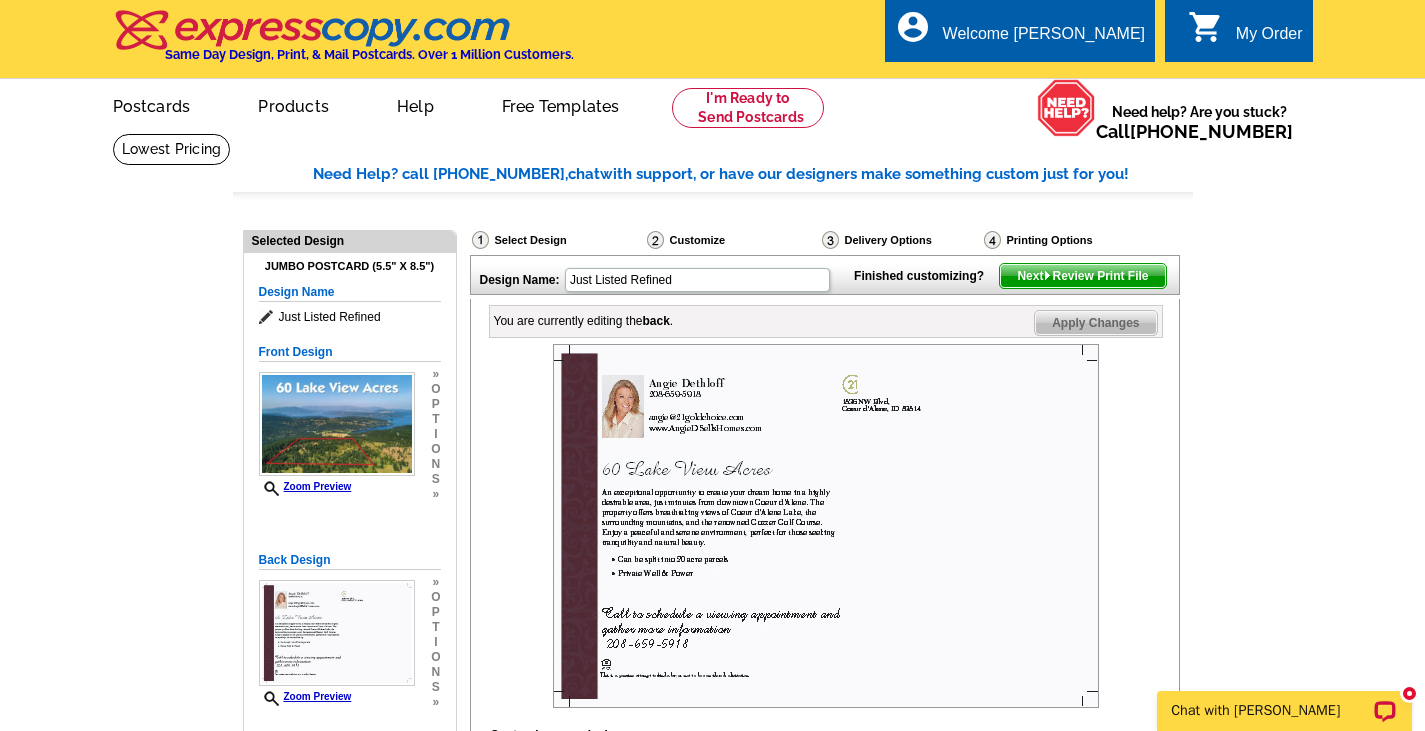 type on "60 Lake View Acres Near Gozzer Golf Course" 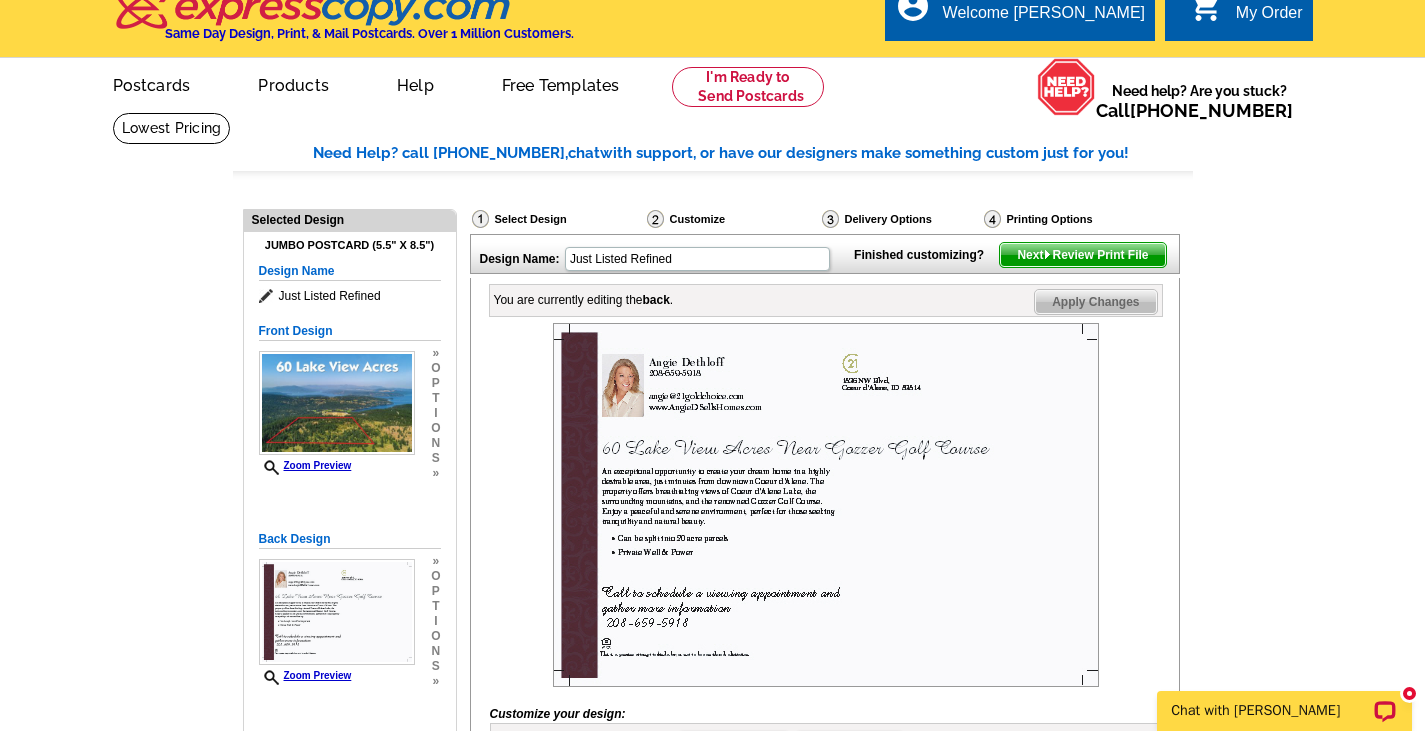 scroll, scrollTop: 0, scrollLeft: 0, axis: both 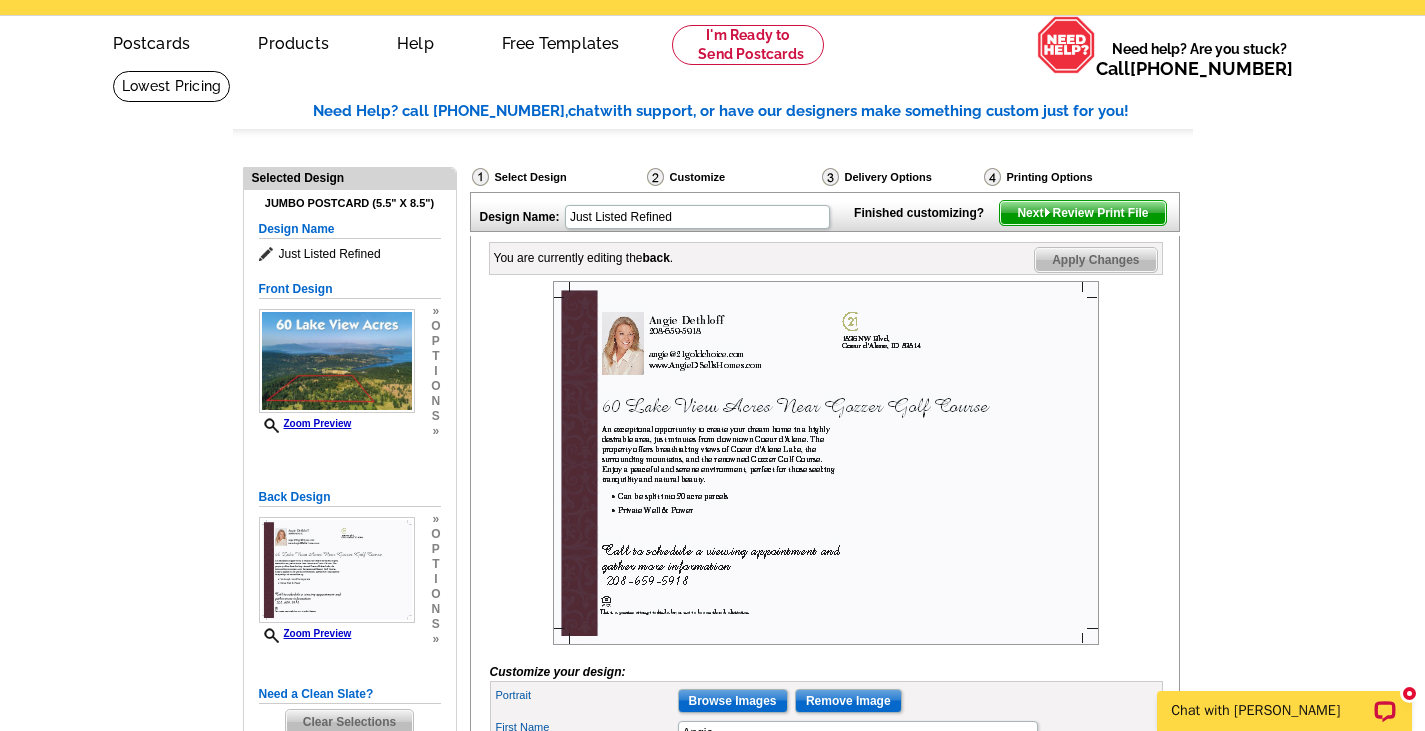click at bounding box center (830, 177) 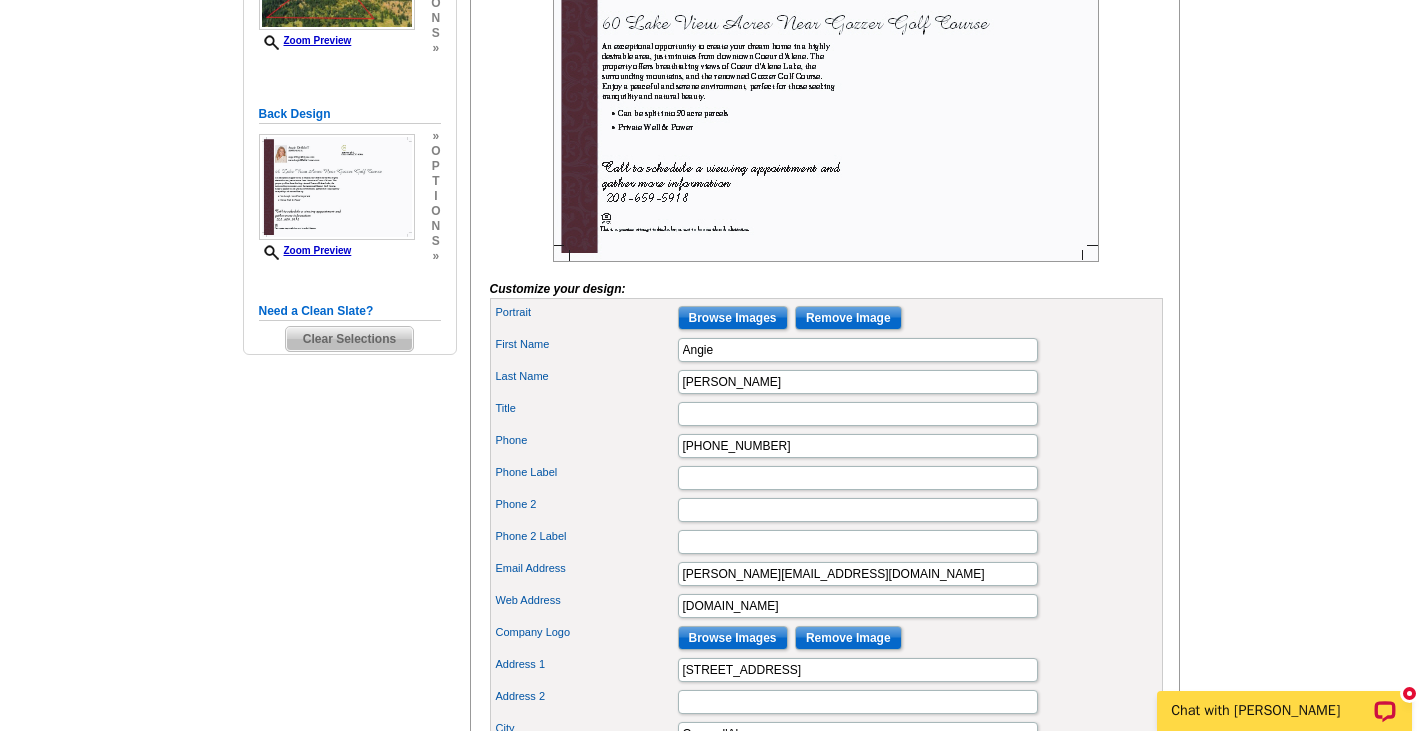 scroll, scrollTop: 449, scrollLeft: 0, axis: vertical 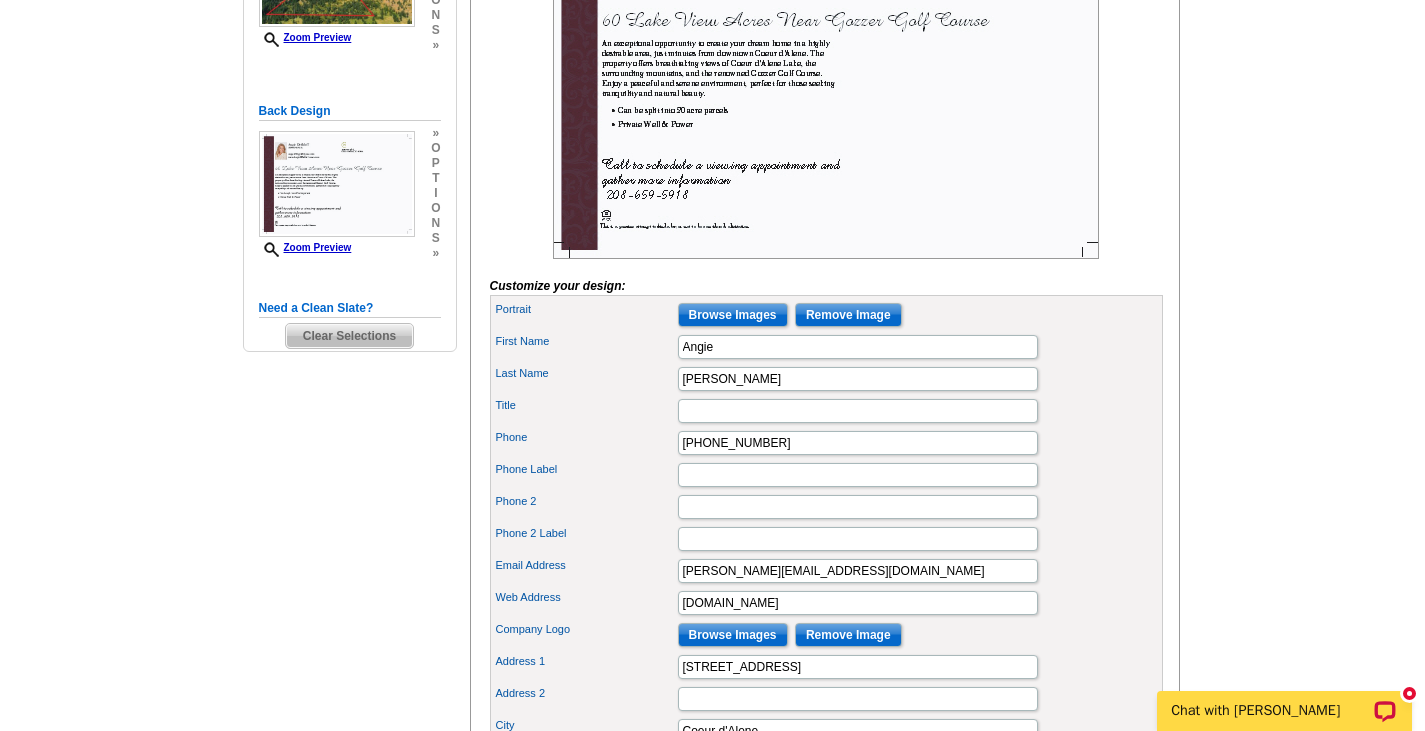 click on "Clear Selections" at bounding box center (349, 336) 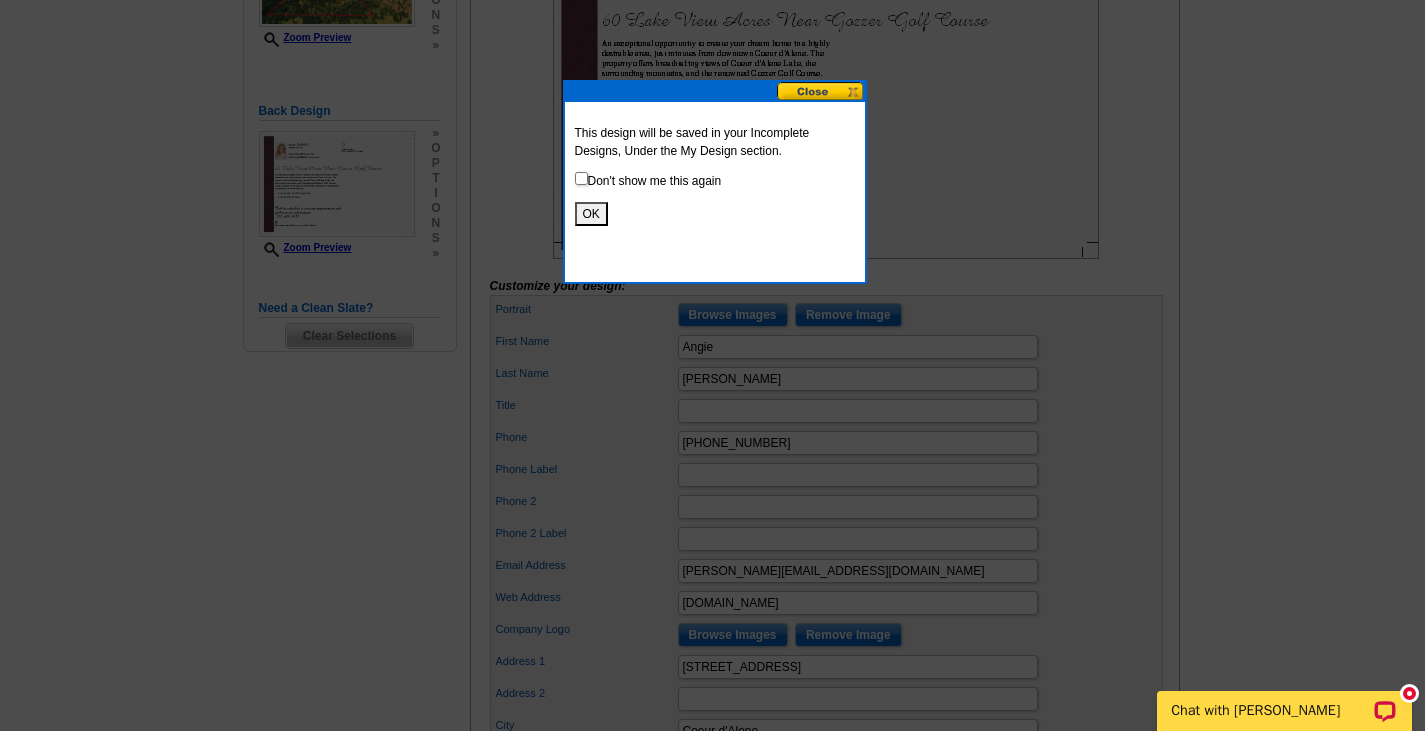 click at bounding box center [712, 141] 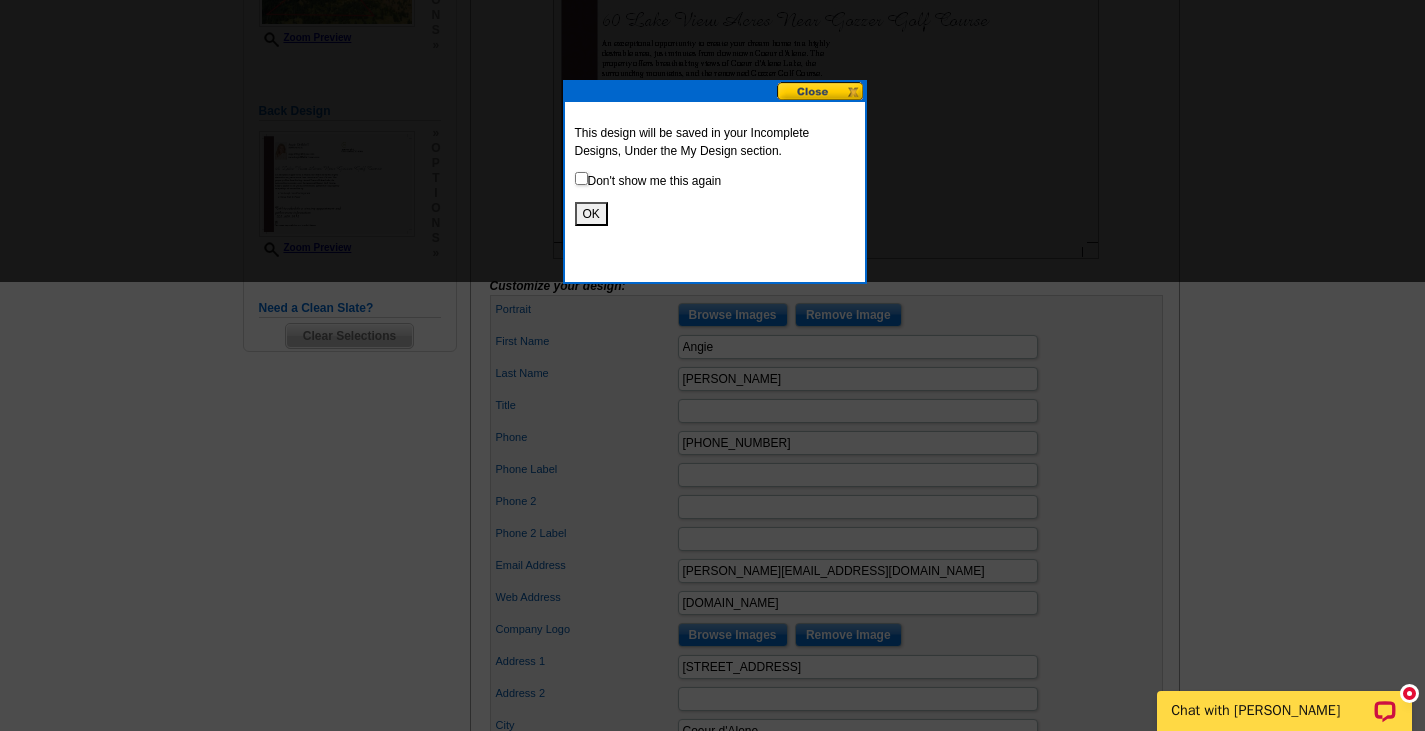 click on "OK" at bounding box center (591, 214) 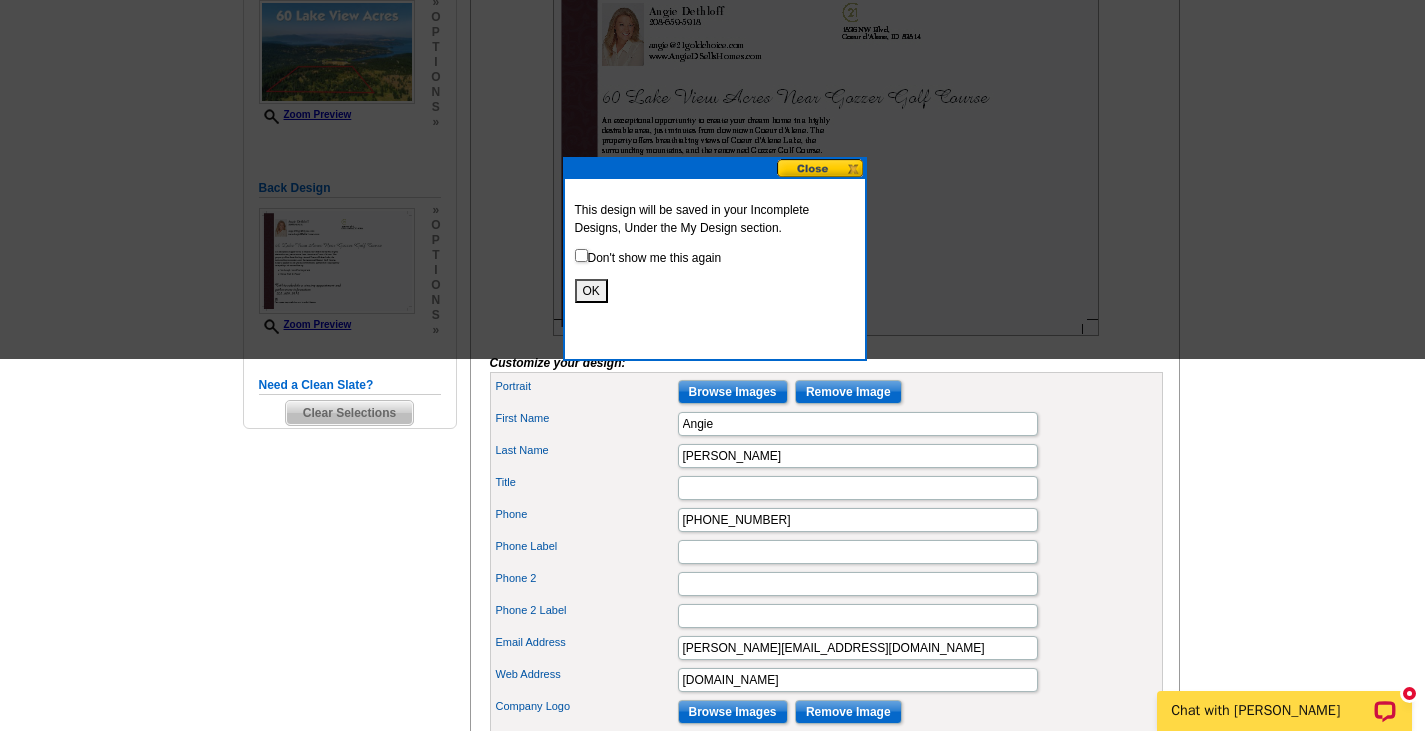 scroll, scrollTop: 366, scrollLeft: 0, axis: vertical 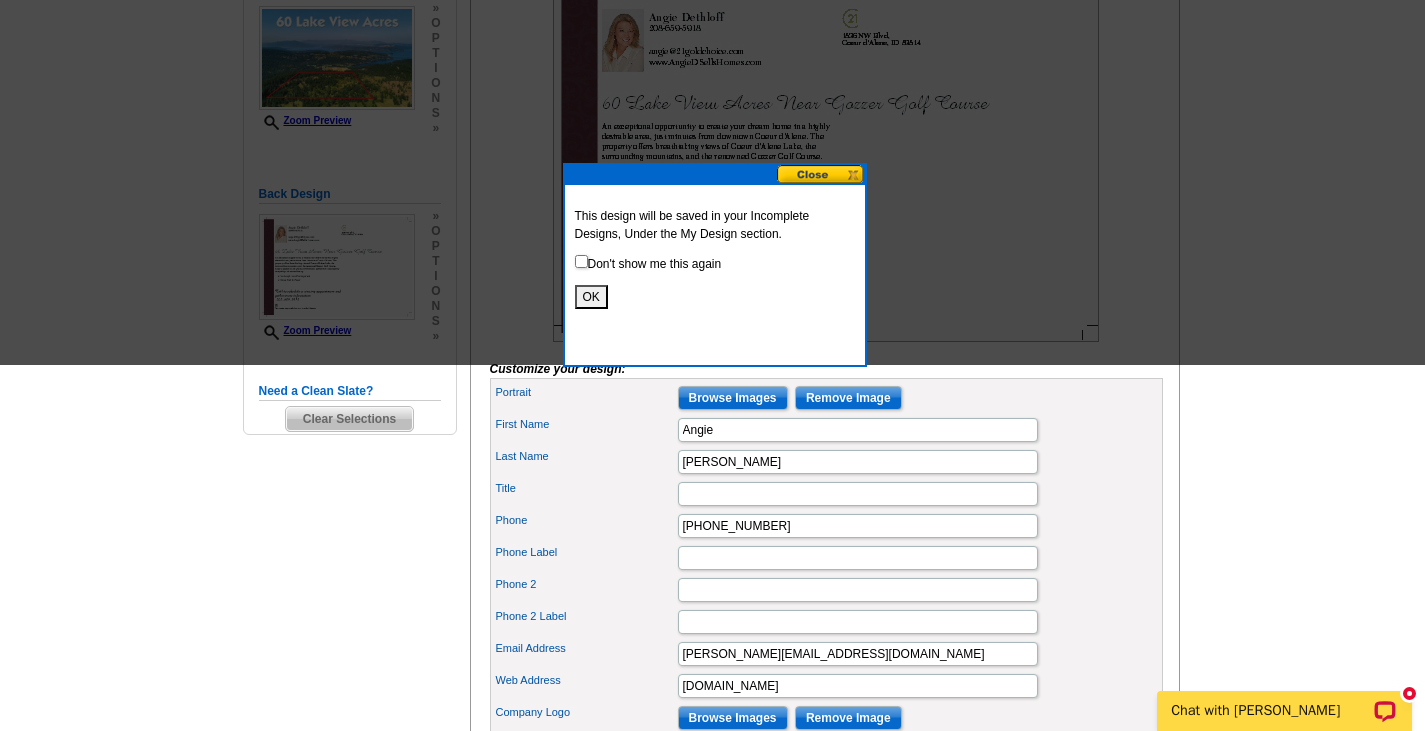 click at bounding box center [821, 174] 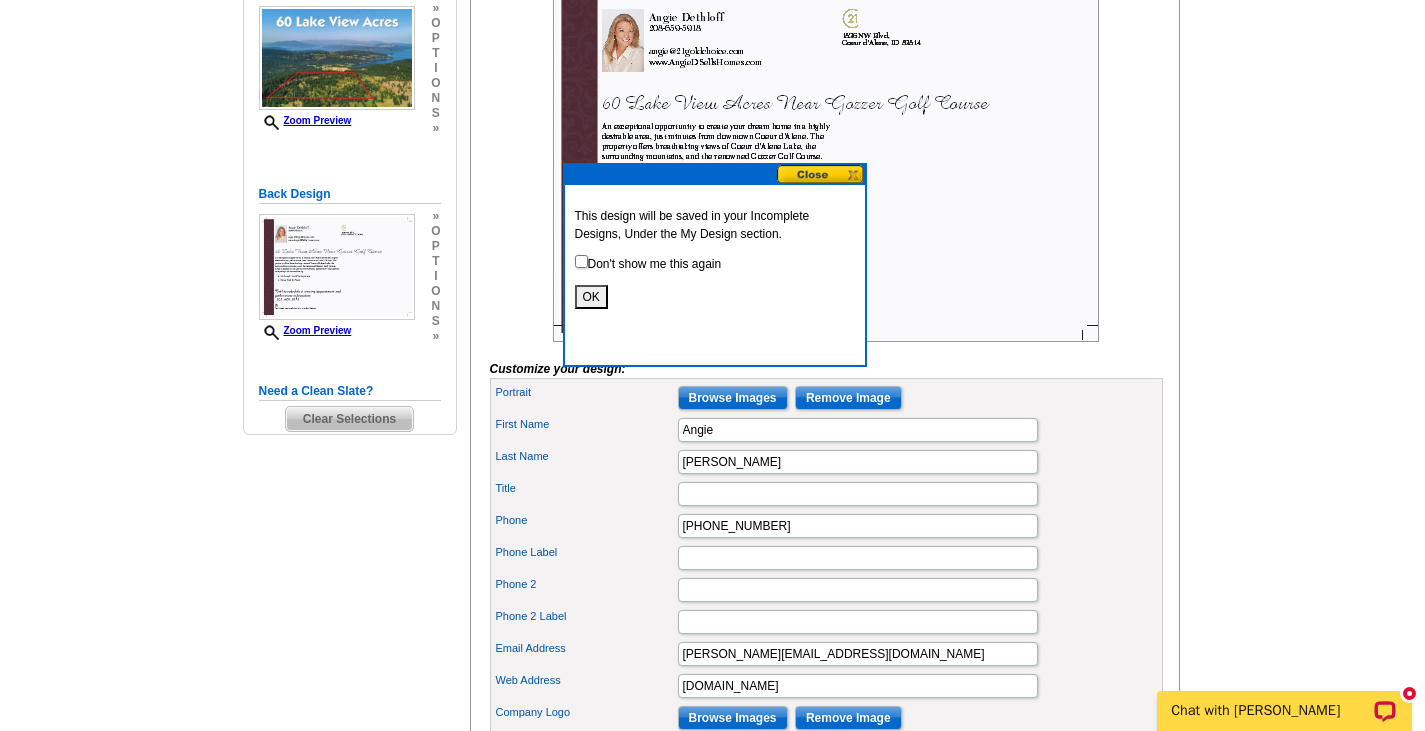 click at bounding box center (821, 174) 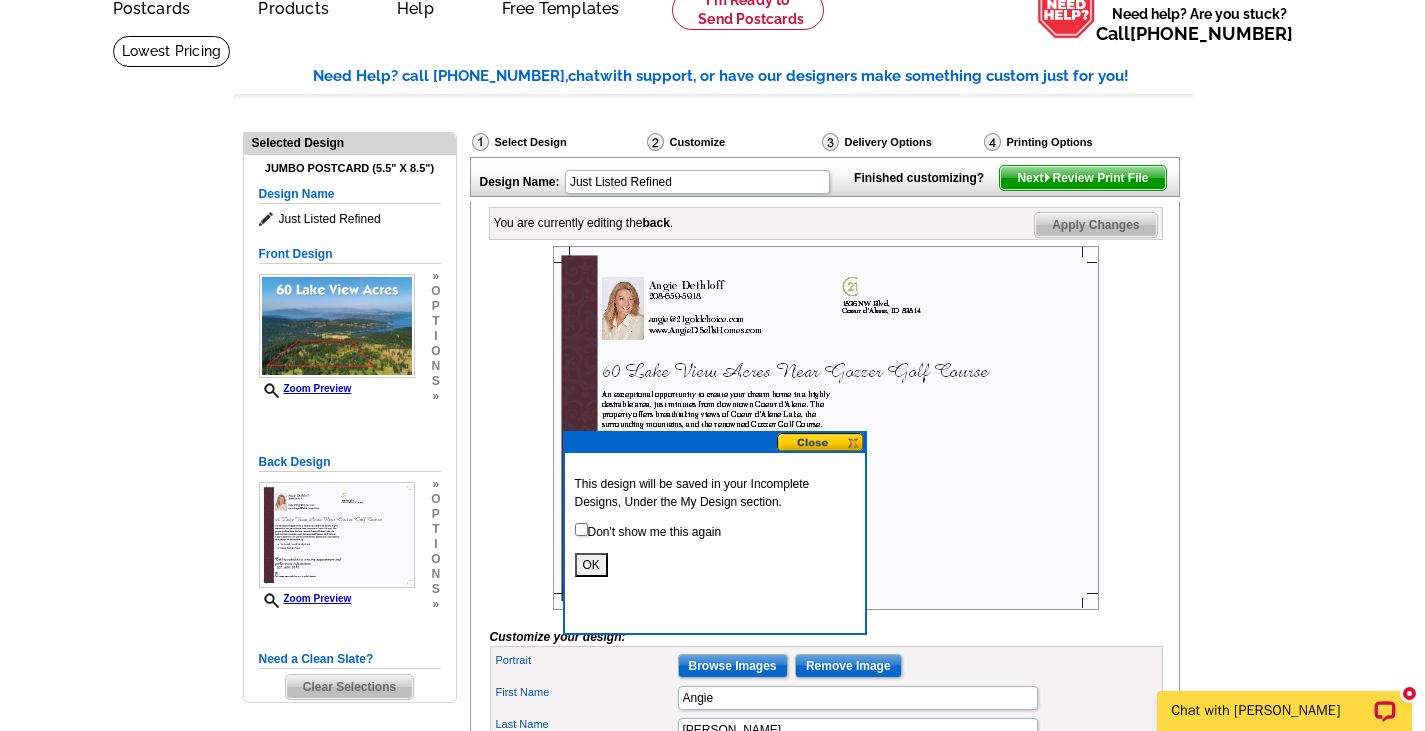 scroll, scrollTop: 0, scrollLeft: 0, axis: both 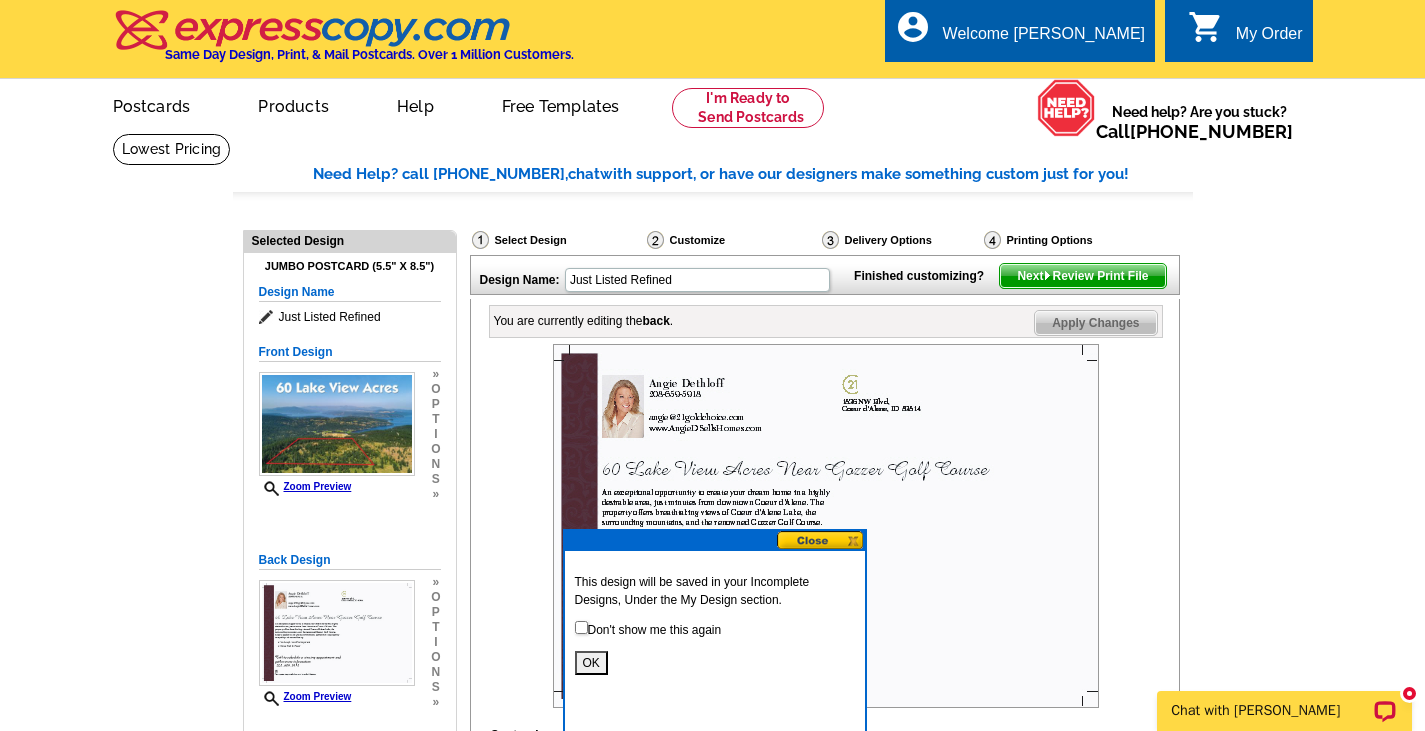 click on "OK" at bounding box center [591, 663] 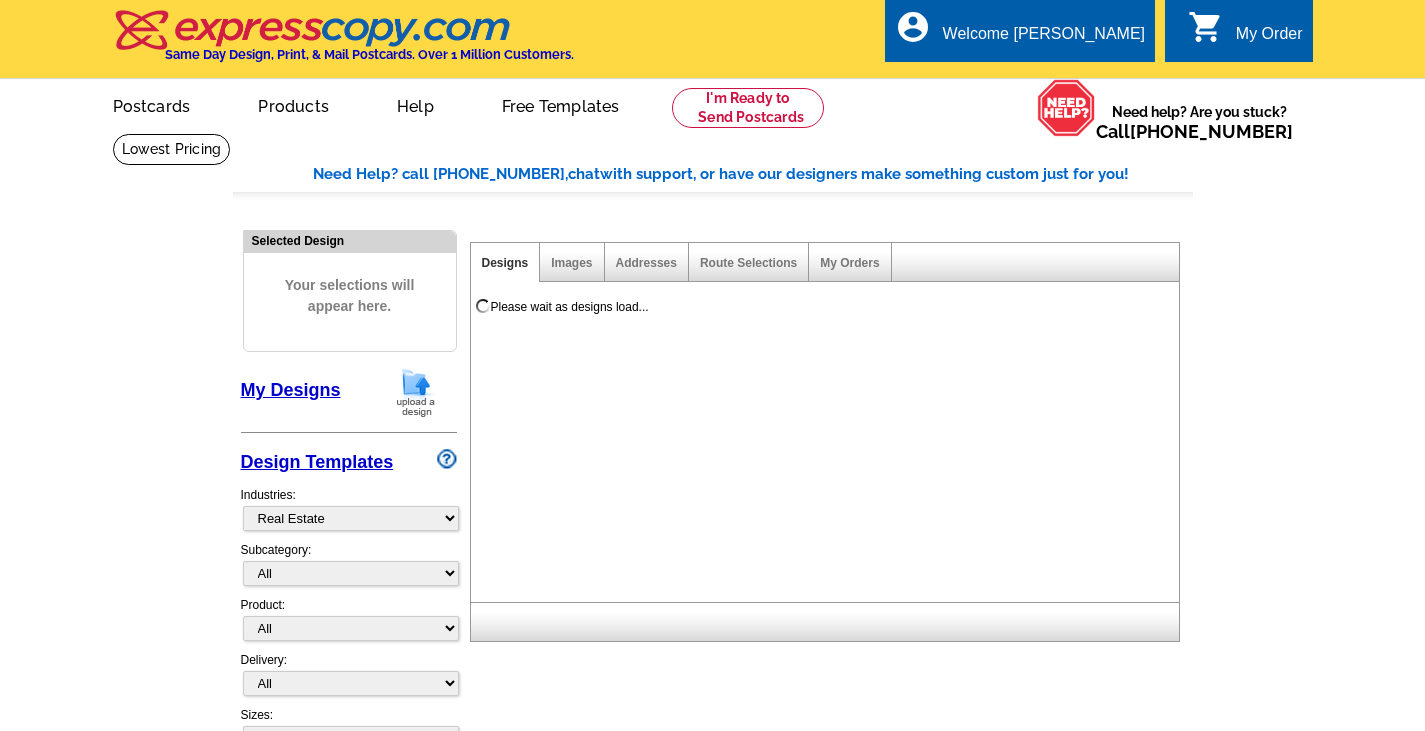 select on "785" 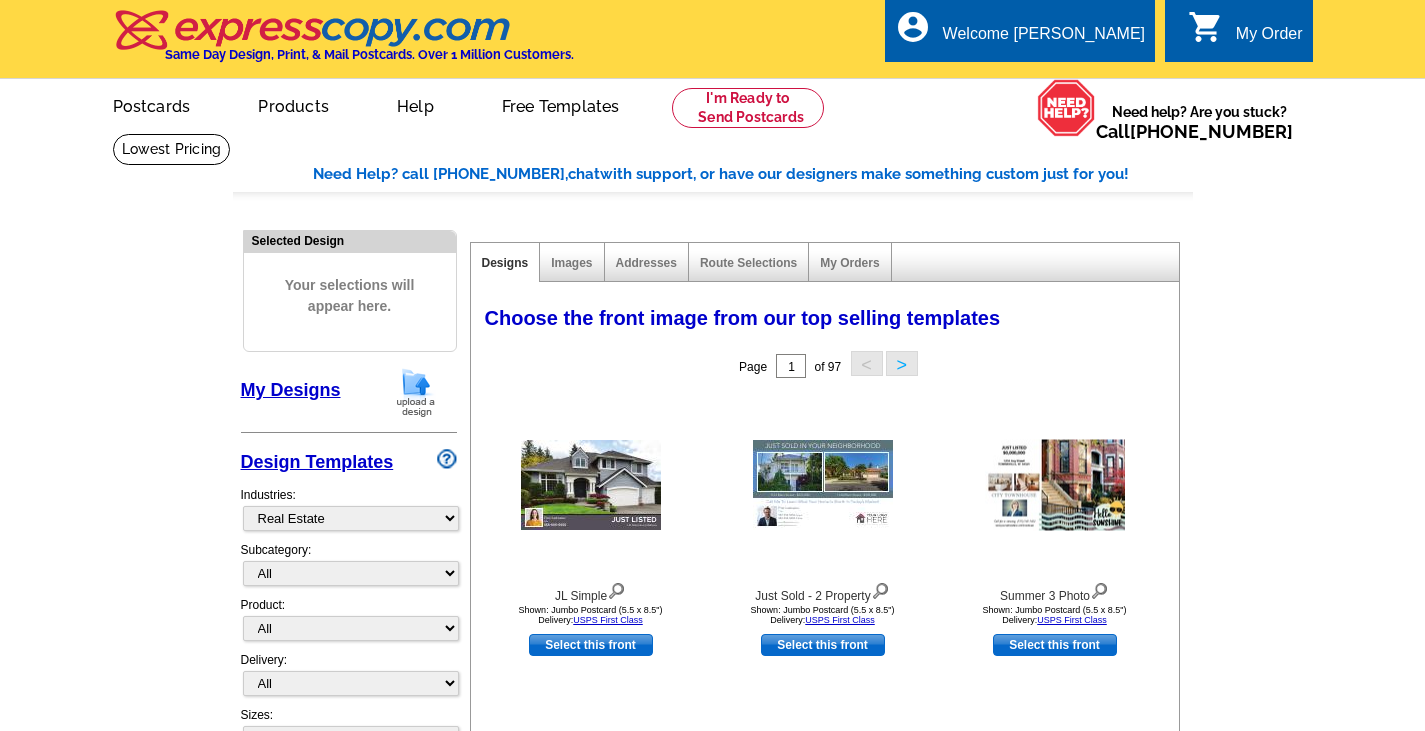 scroll, scrollTop: 0, scrollLeft: 0, axis: both 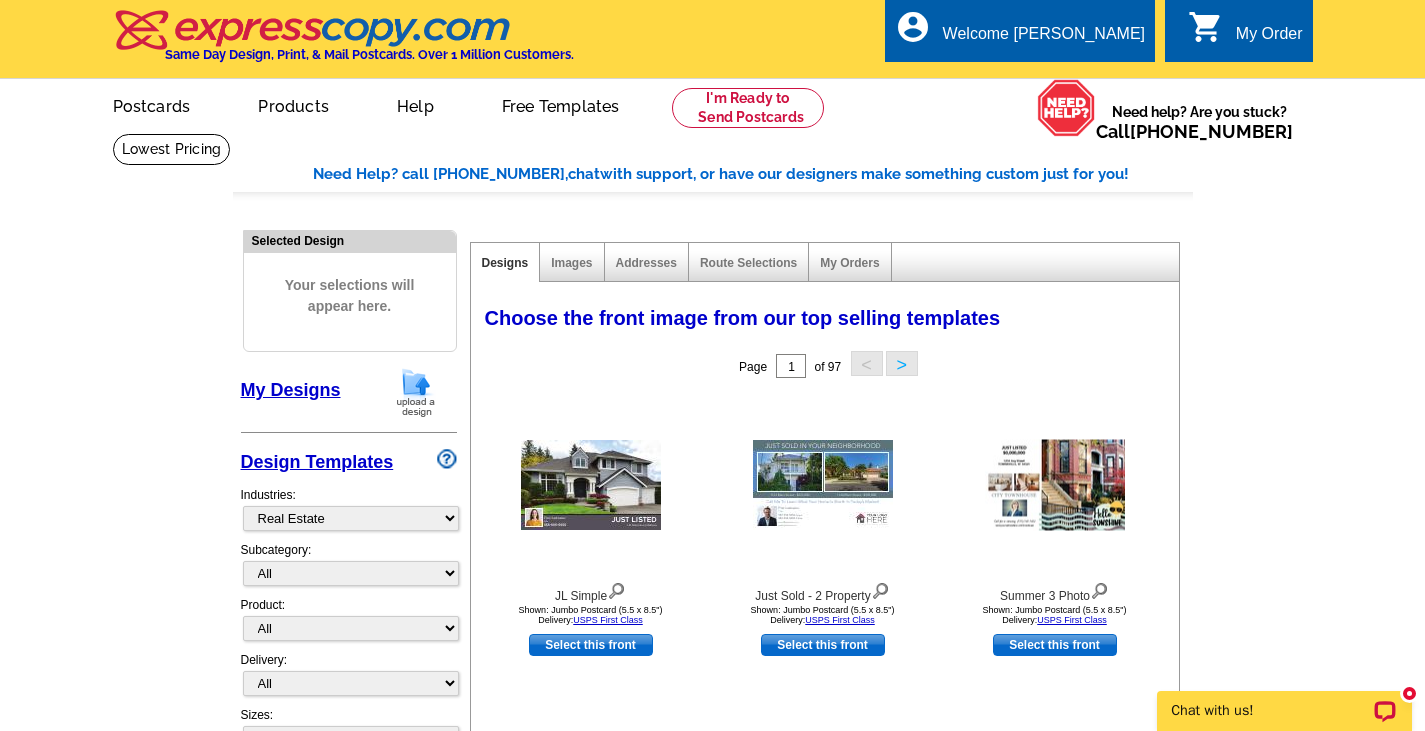 click on "My Designs" at bounding box center [291, 390] 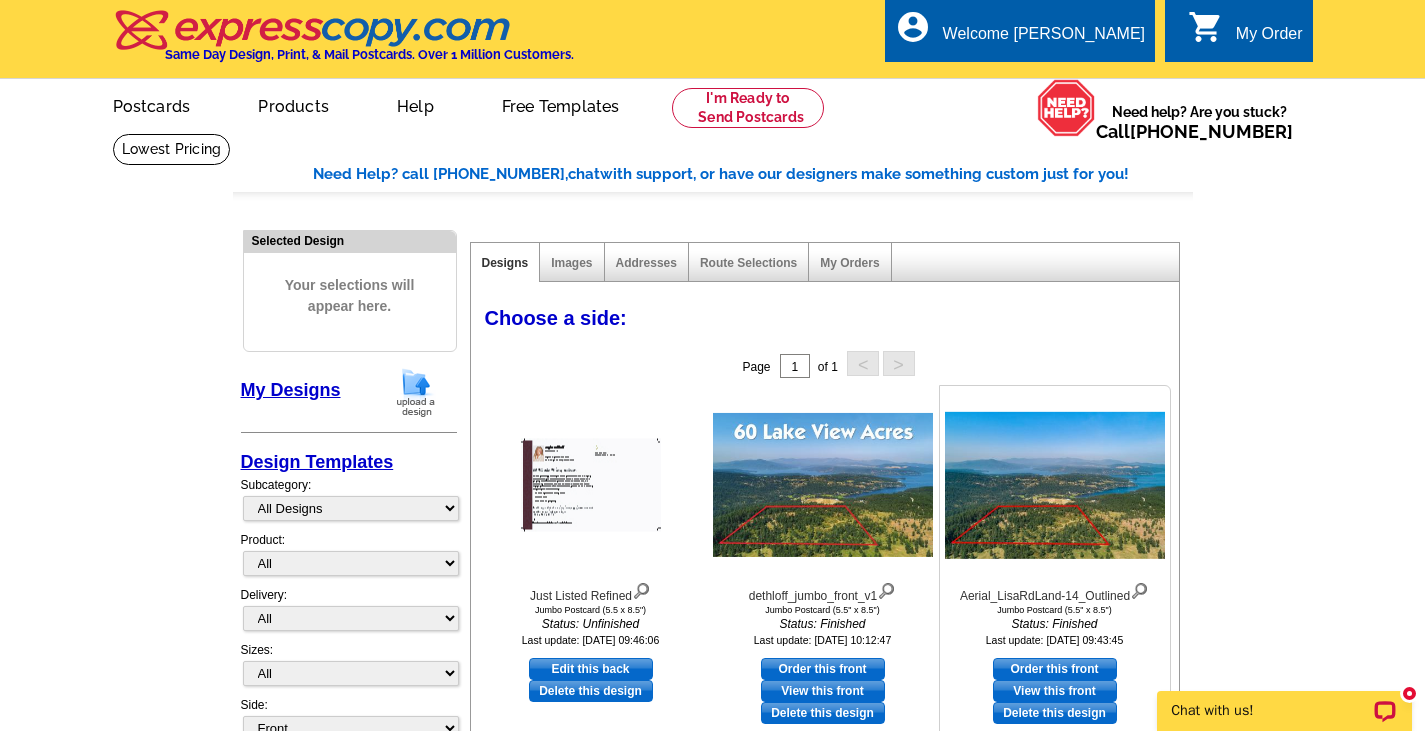click on "Delete this design" at bounding box center [1055, 713] 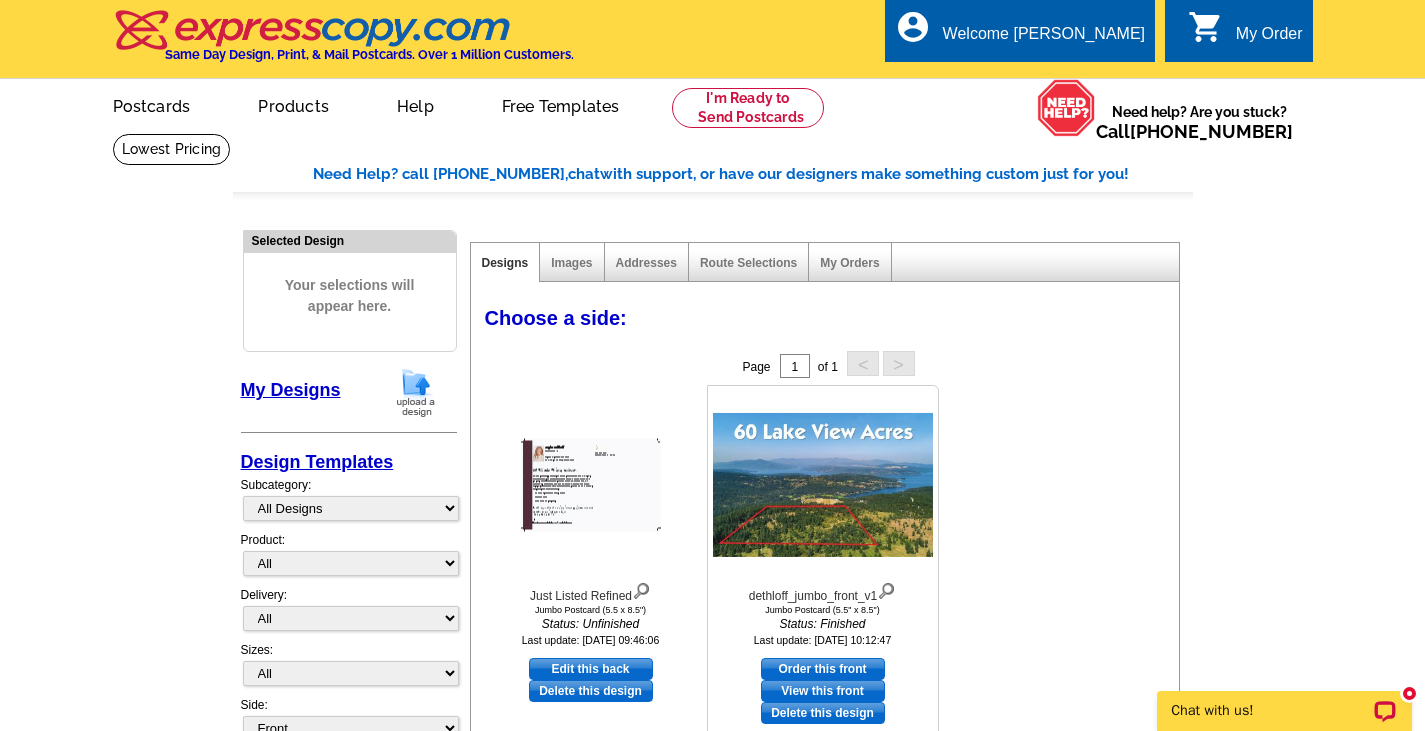 click on "Order this front" at bounding box center (823, 669) 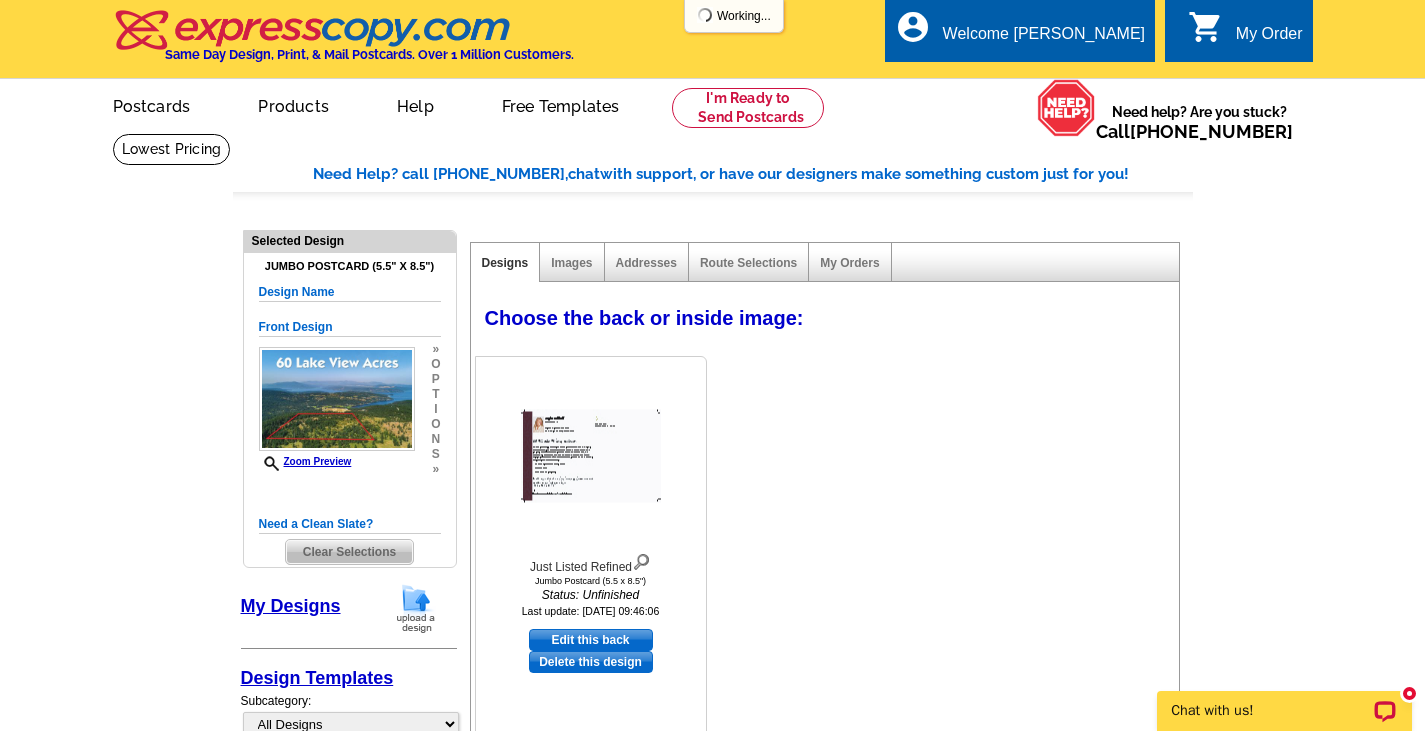 click at bounding box center (591, 455) 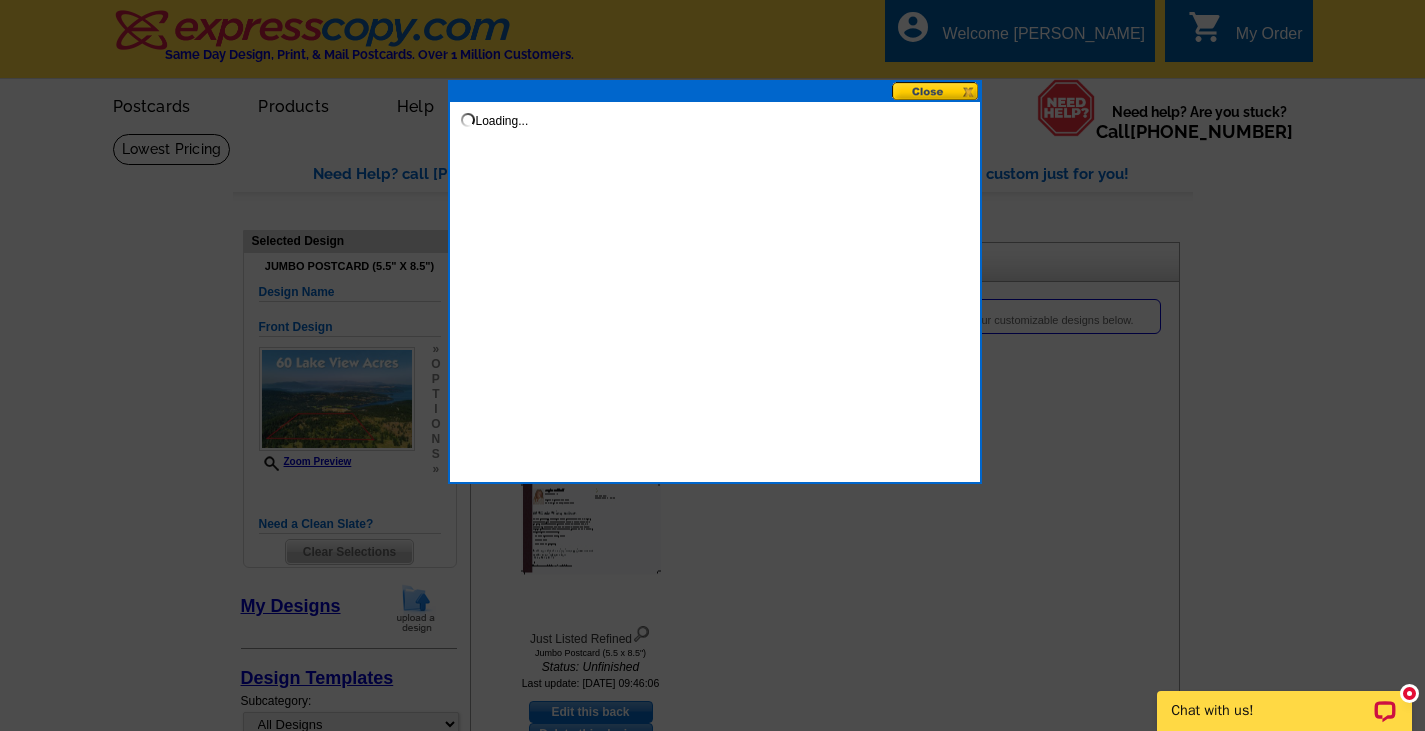 click at bounding box center [936, 91] 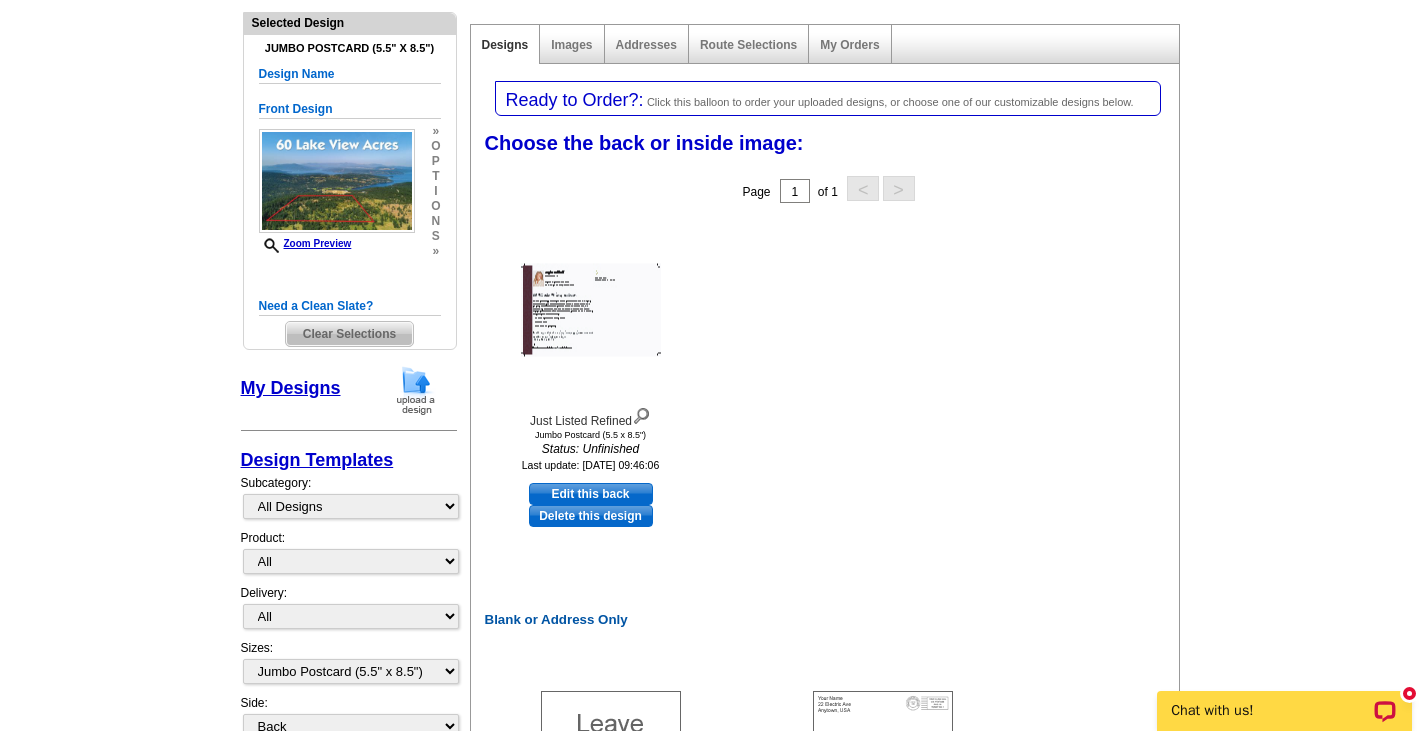 scroll, scrollTop: 216, scrollLeft: 0, axis: vertical 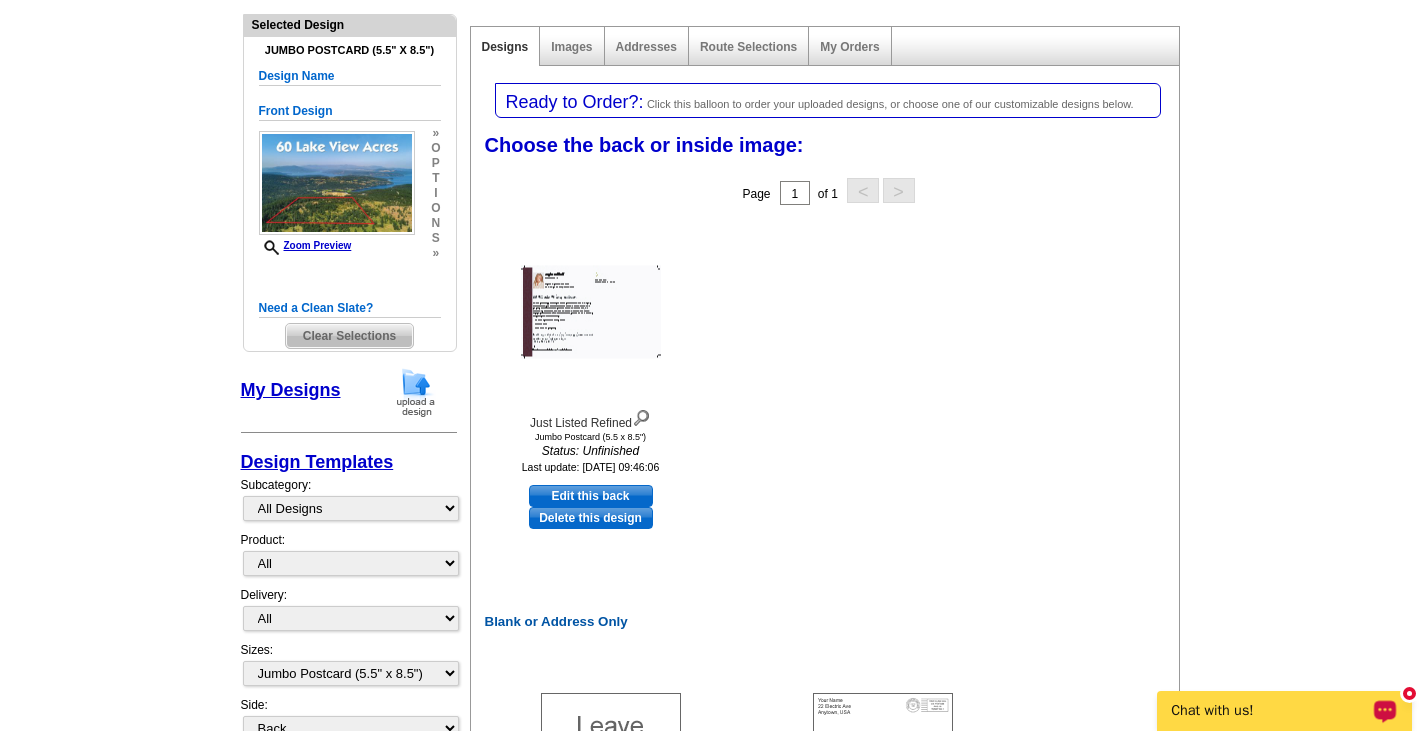click on "Chat with us!" at bounding box center [1271, 711] 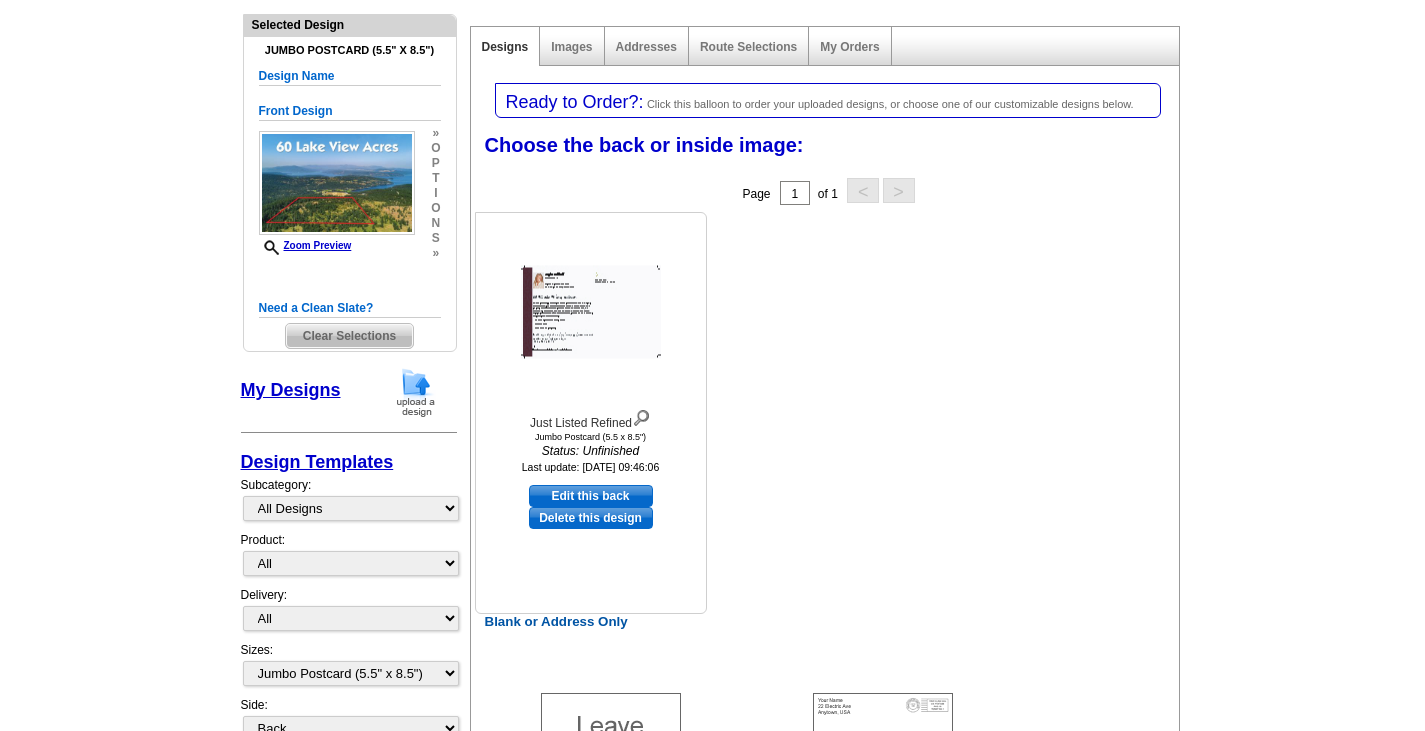 click on "Edit this back" at bounding box center (591, 496) 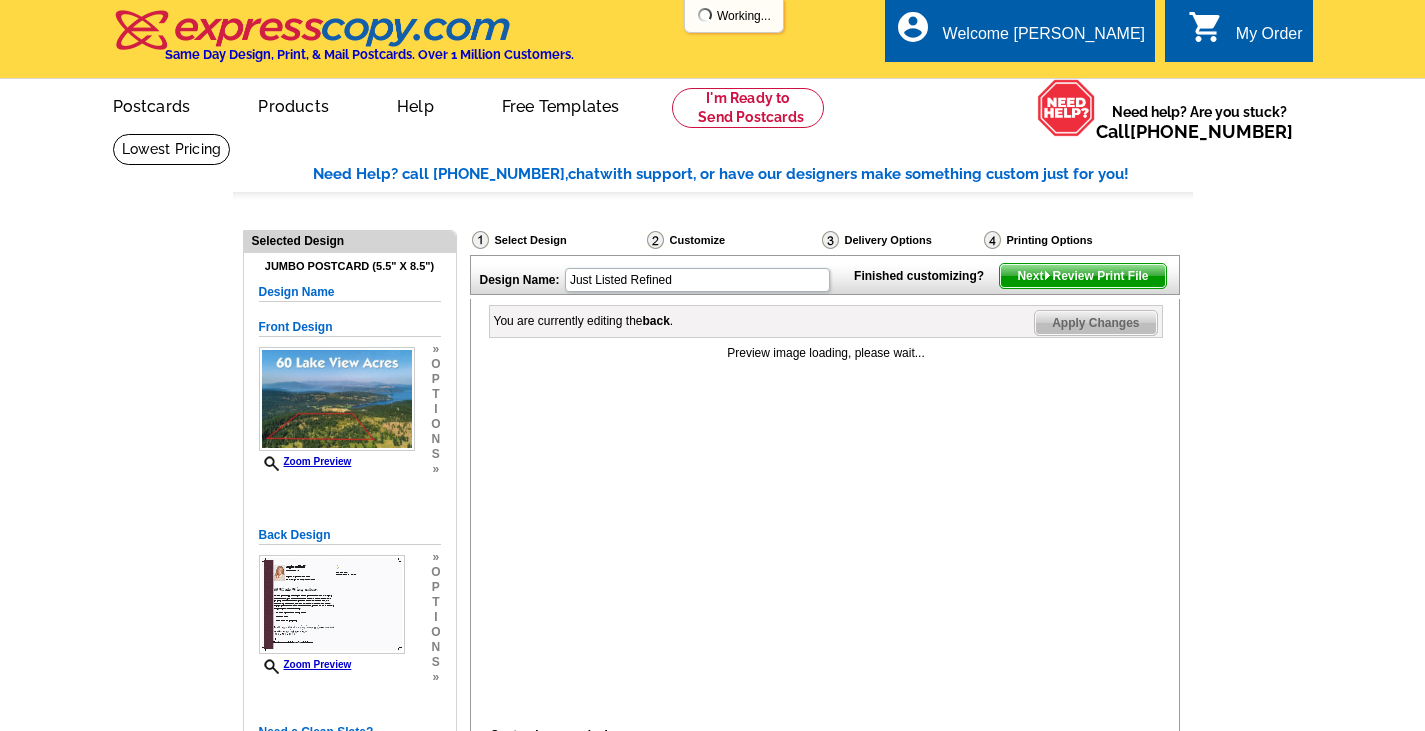 scroll, scrollTop: 0, scrollLeft: 0, axis: both 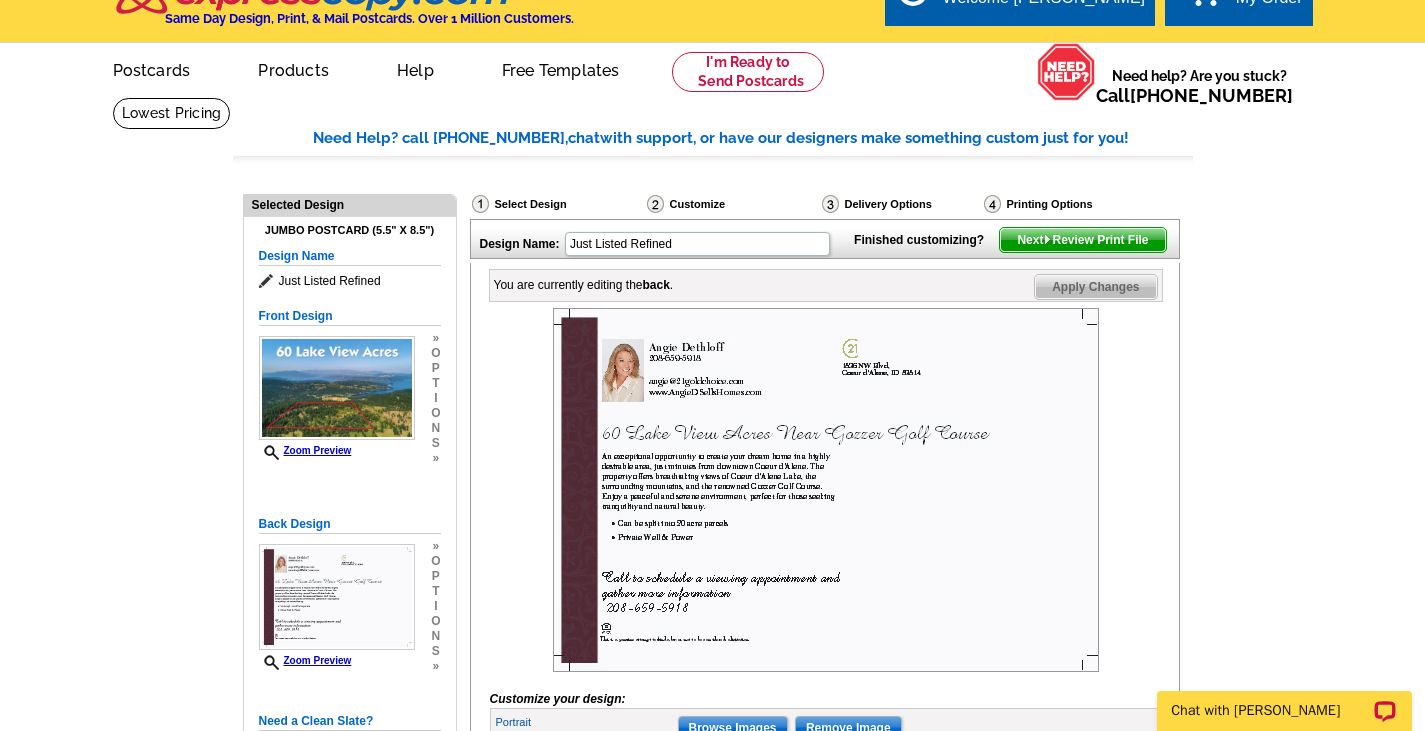 click on "Next   Review Print File" at bounding box center (1082, 240) 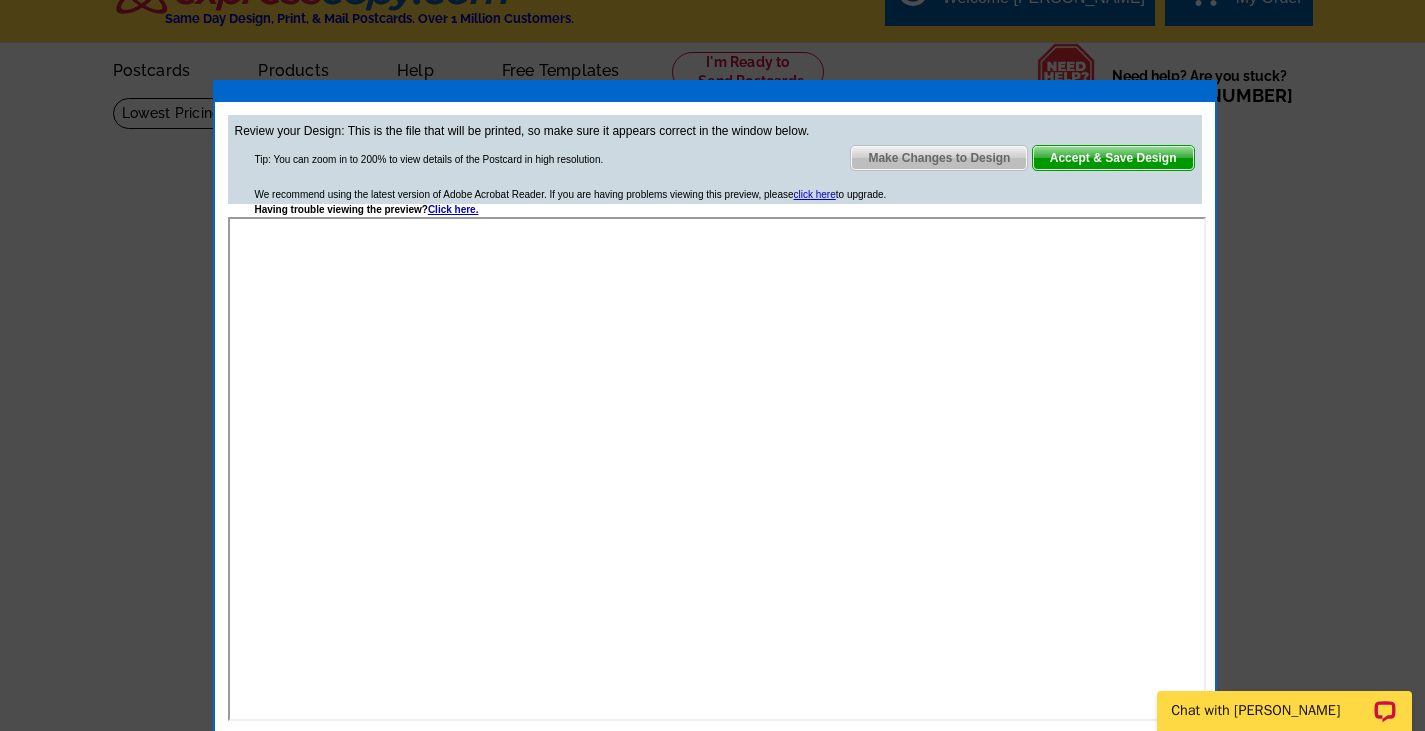 click on "Accept & Save Design" at bounding box center [1113, 158] 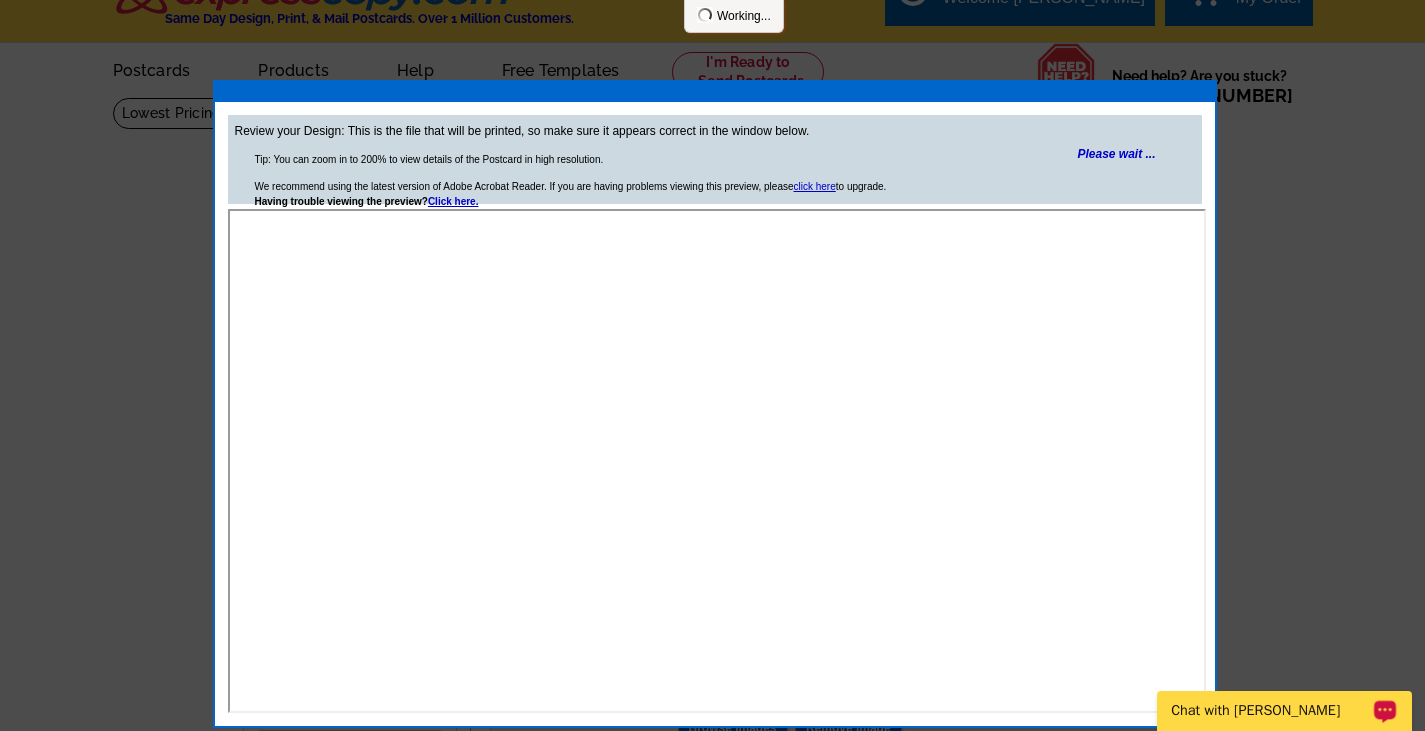 click on "Chat with [PERSON_NAME]" at bounding box center [1284, 711] 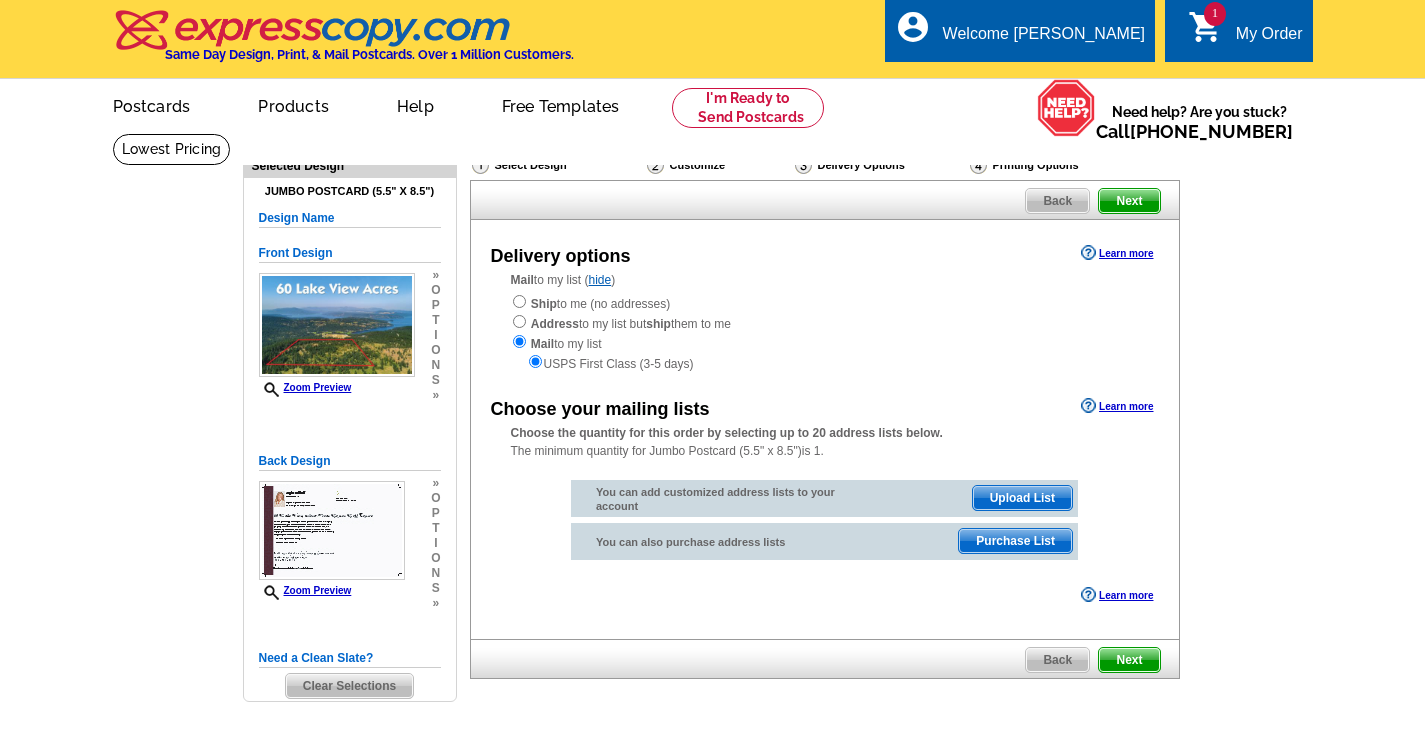 scroll, scrollTop: 0, scrollLeft: 0, axis: both 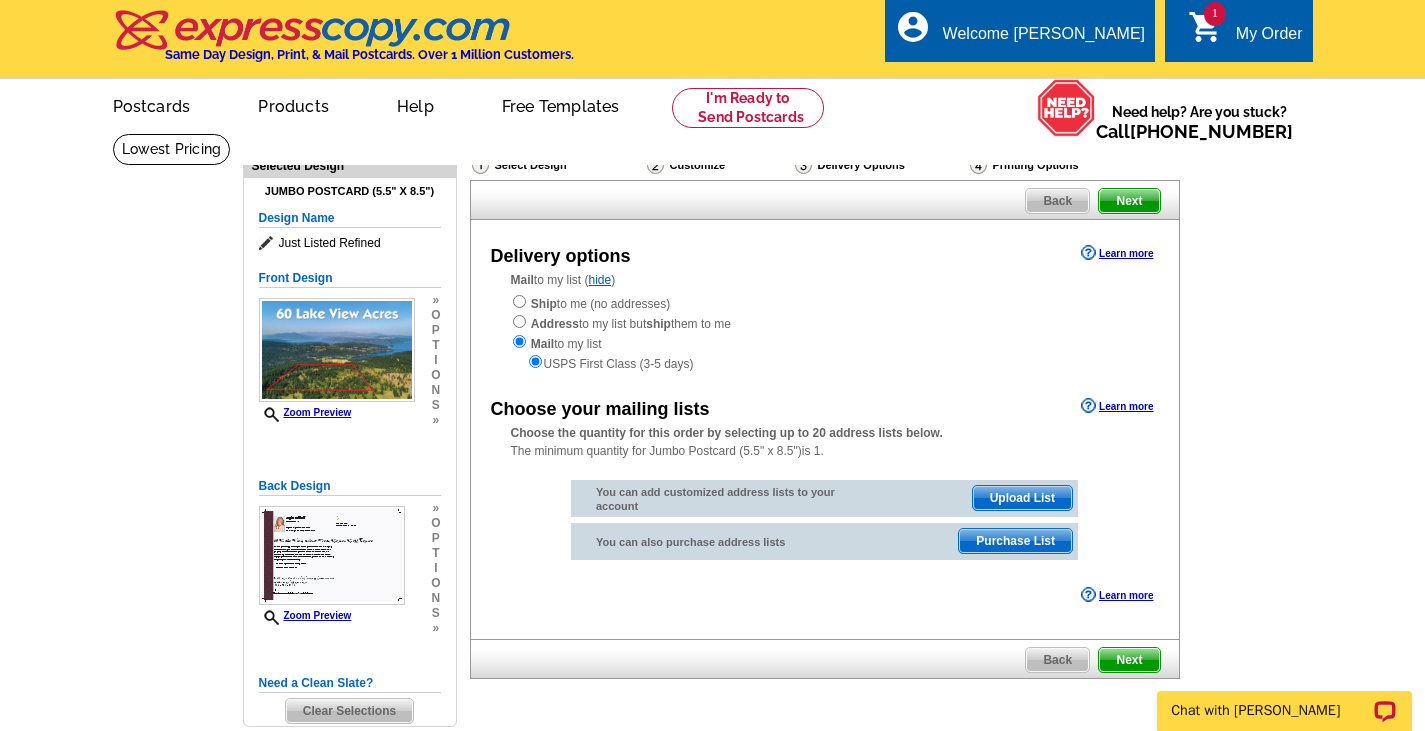 click on "Upload List" at bounding box center [1022, 498] 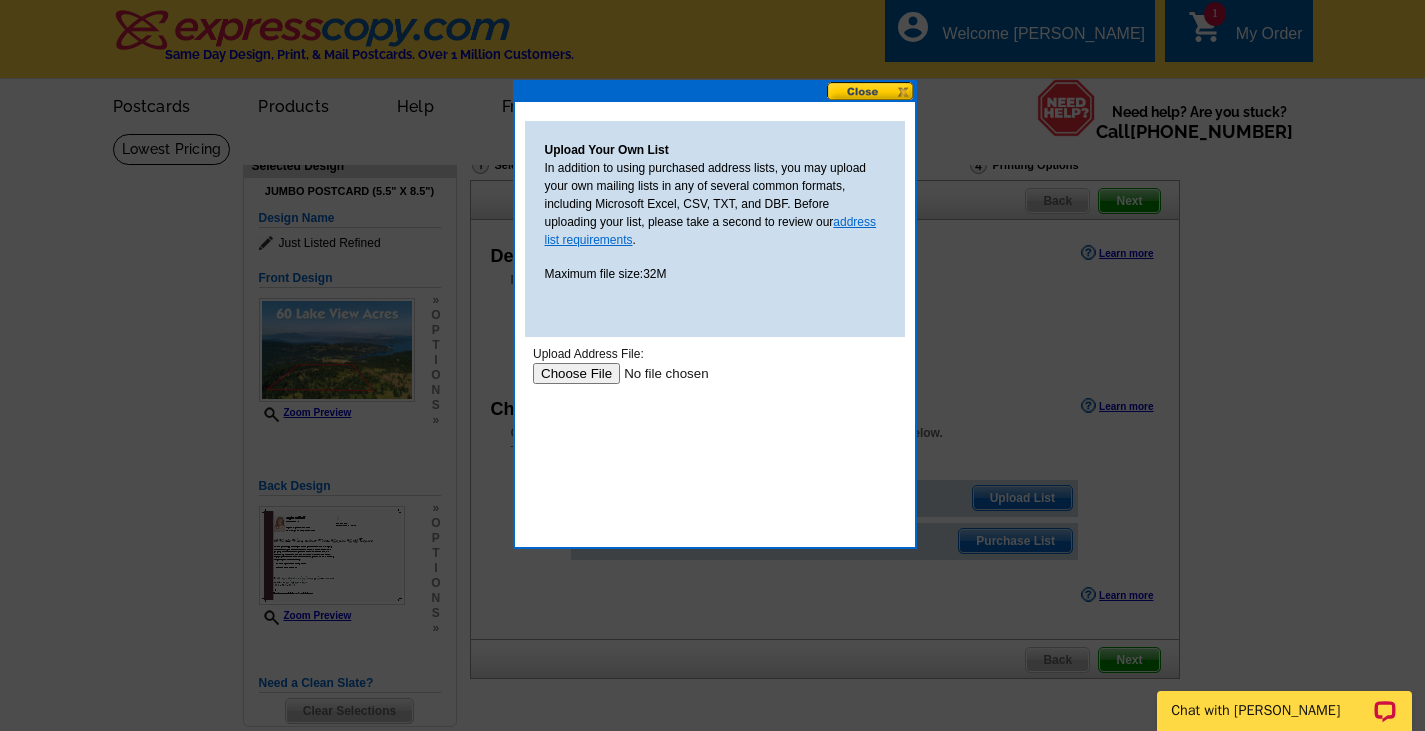 scroll, scrollTop: 0, scrollLeft: 0, axis: both 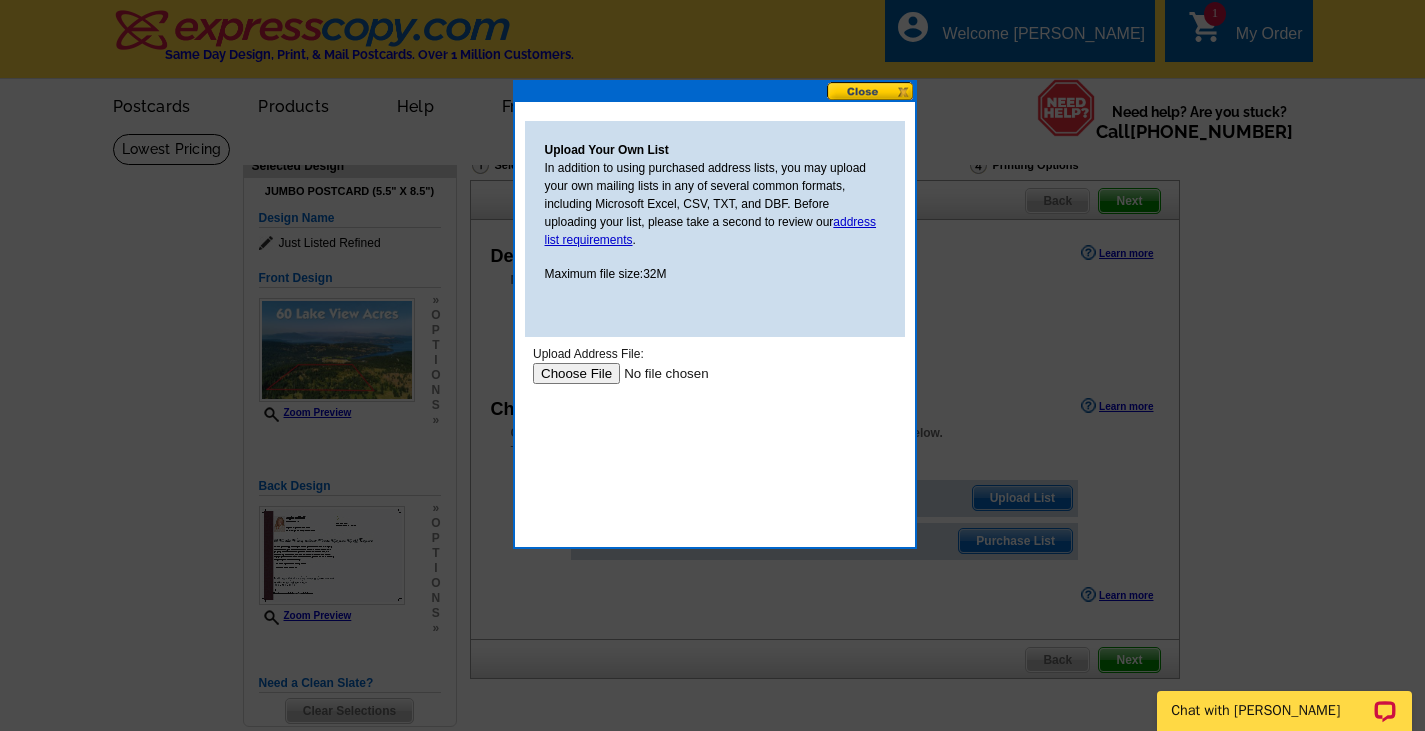 click at bounding box center [658, 373] 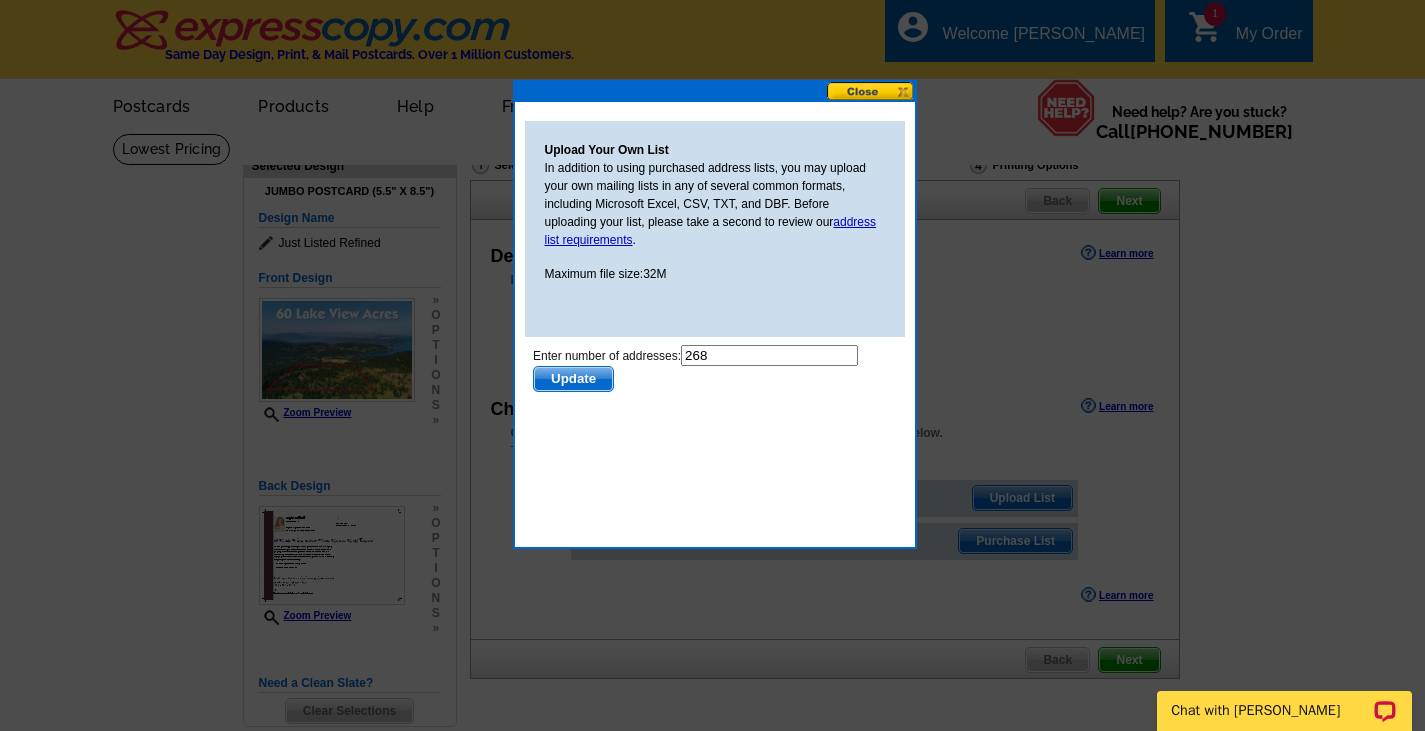 scroll, scrollTop: 0, scrollLeft: 0, axis: both 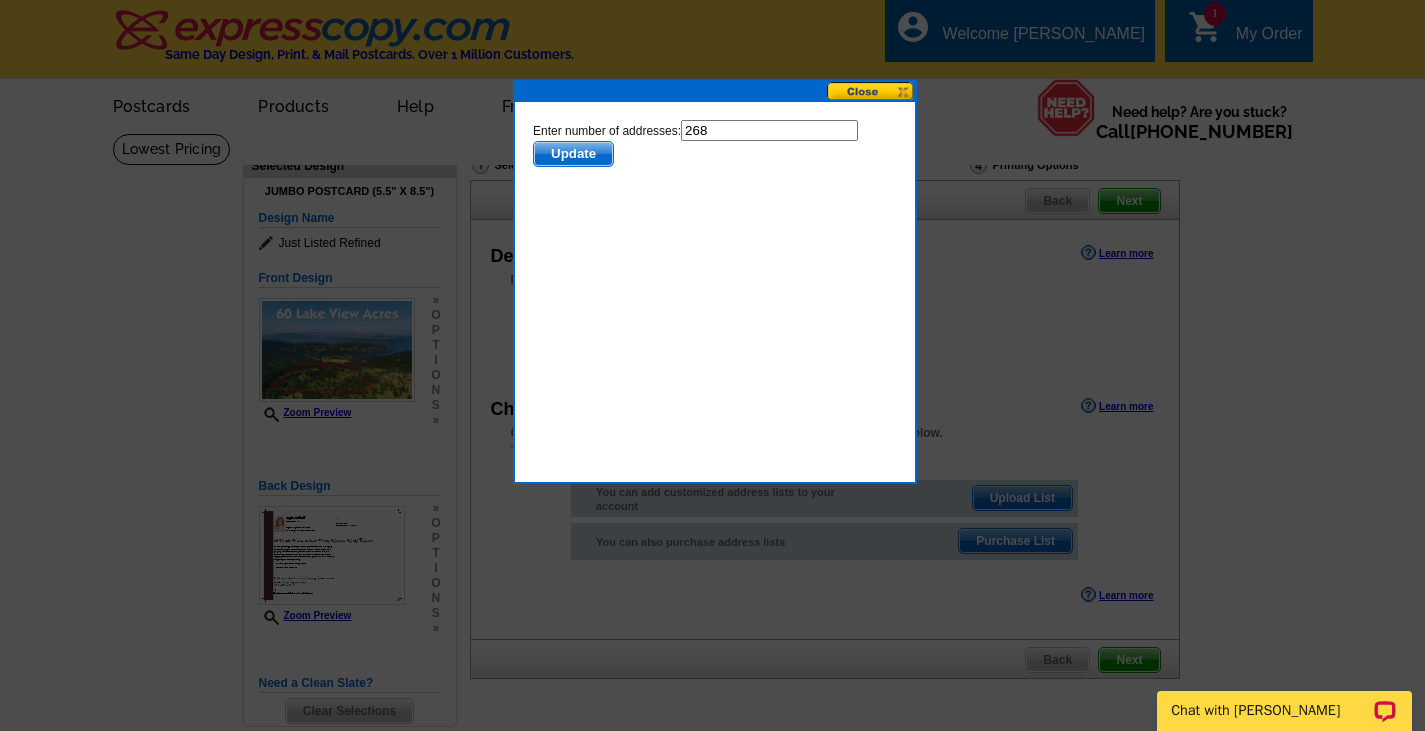 click on "Update" at bounding box center [572, 154] 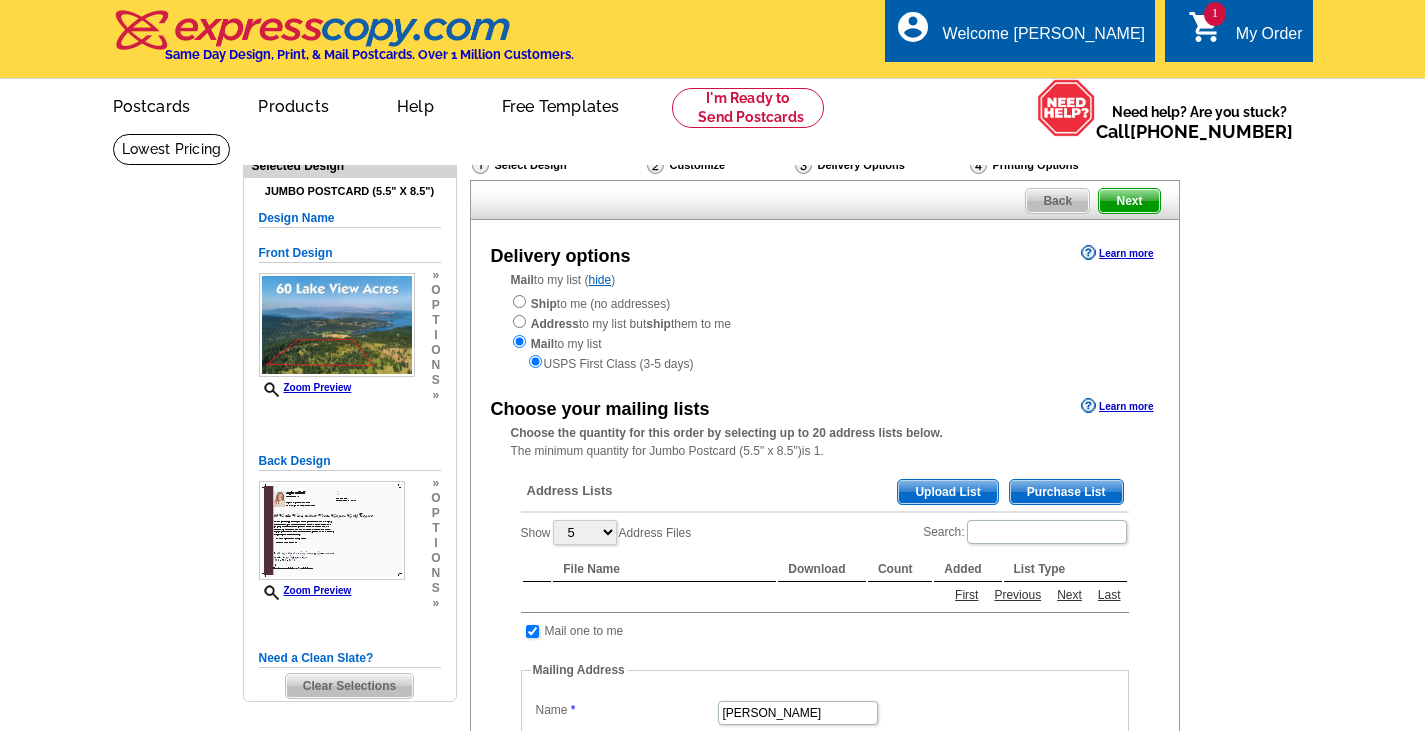 scroll, scrollTop: 0, scrollLeft: 0, axis: both 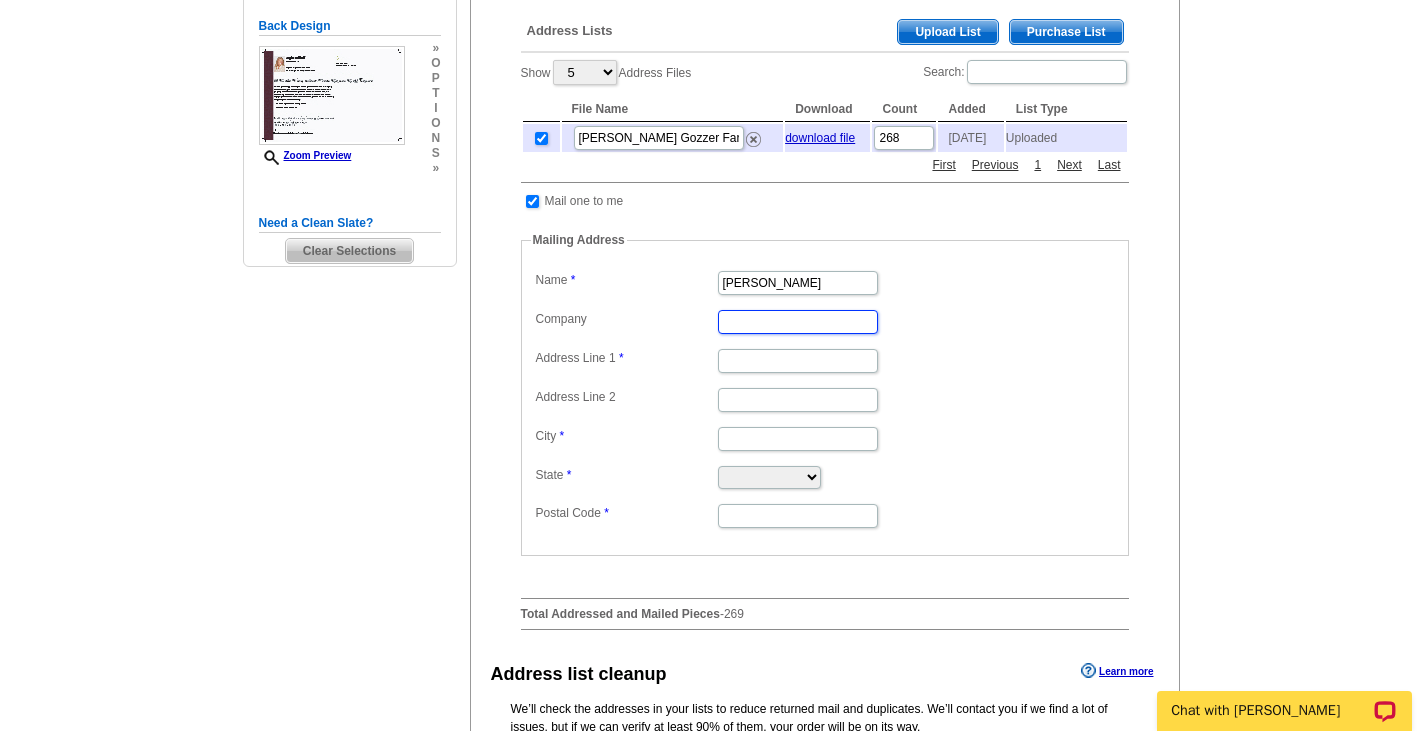 click on "Company" at bounding box center (798, 322) 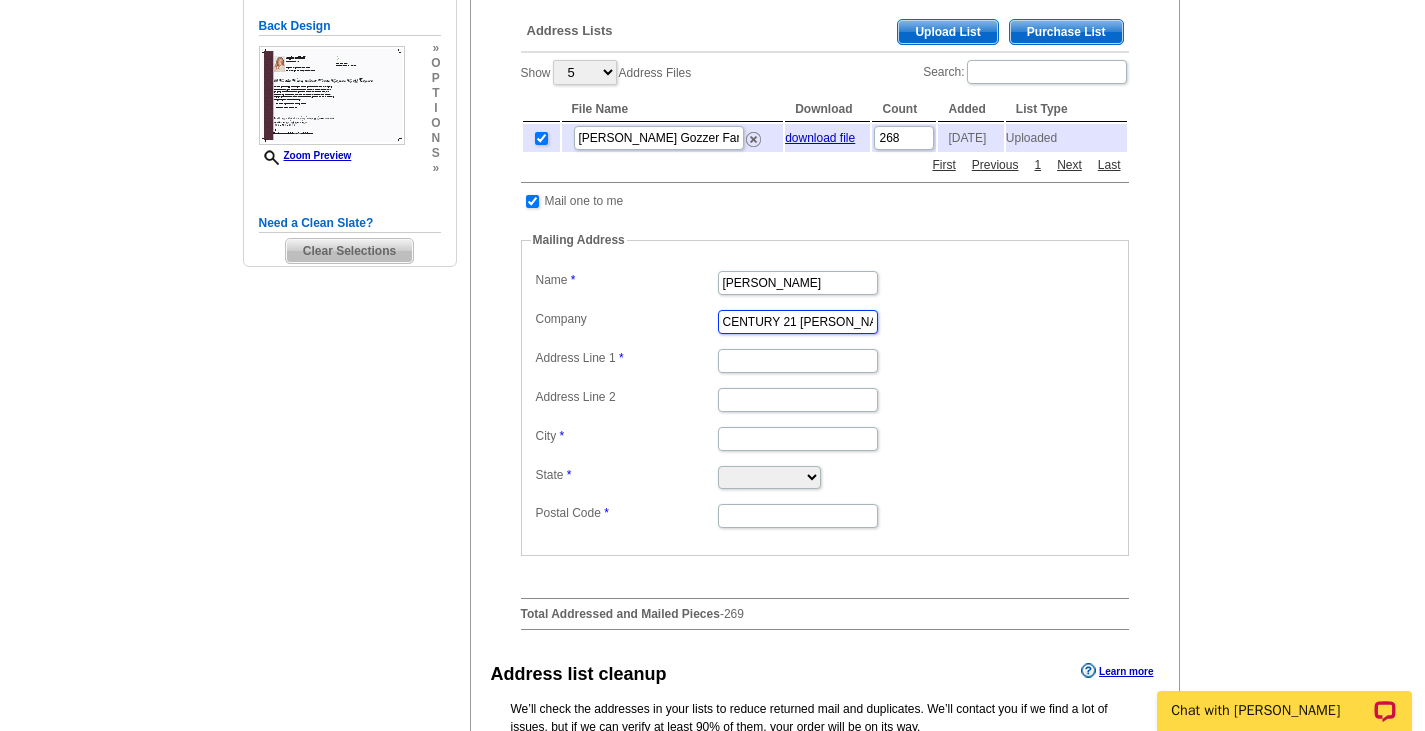 type on "[STREET_ADDRESS]" 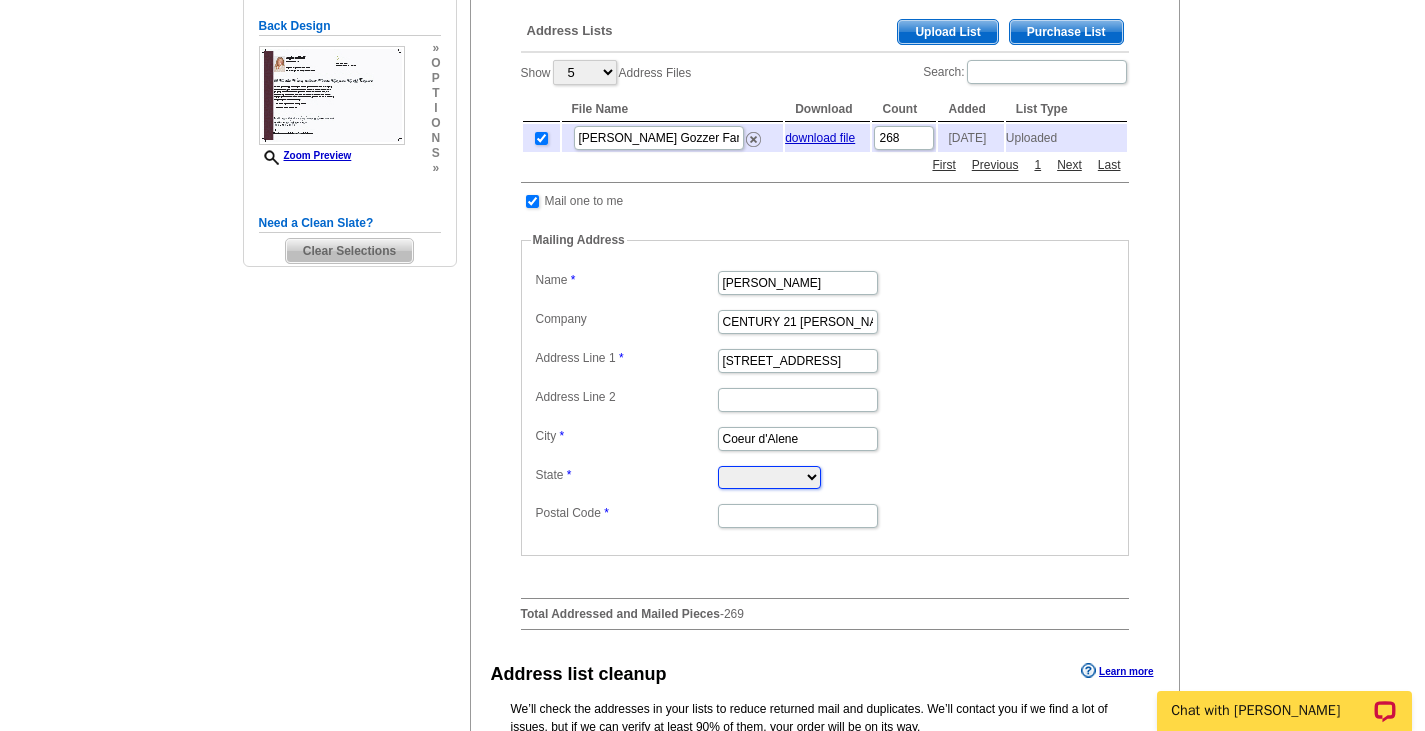 select on "ID" 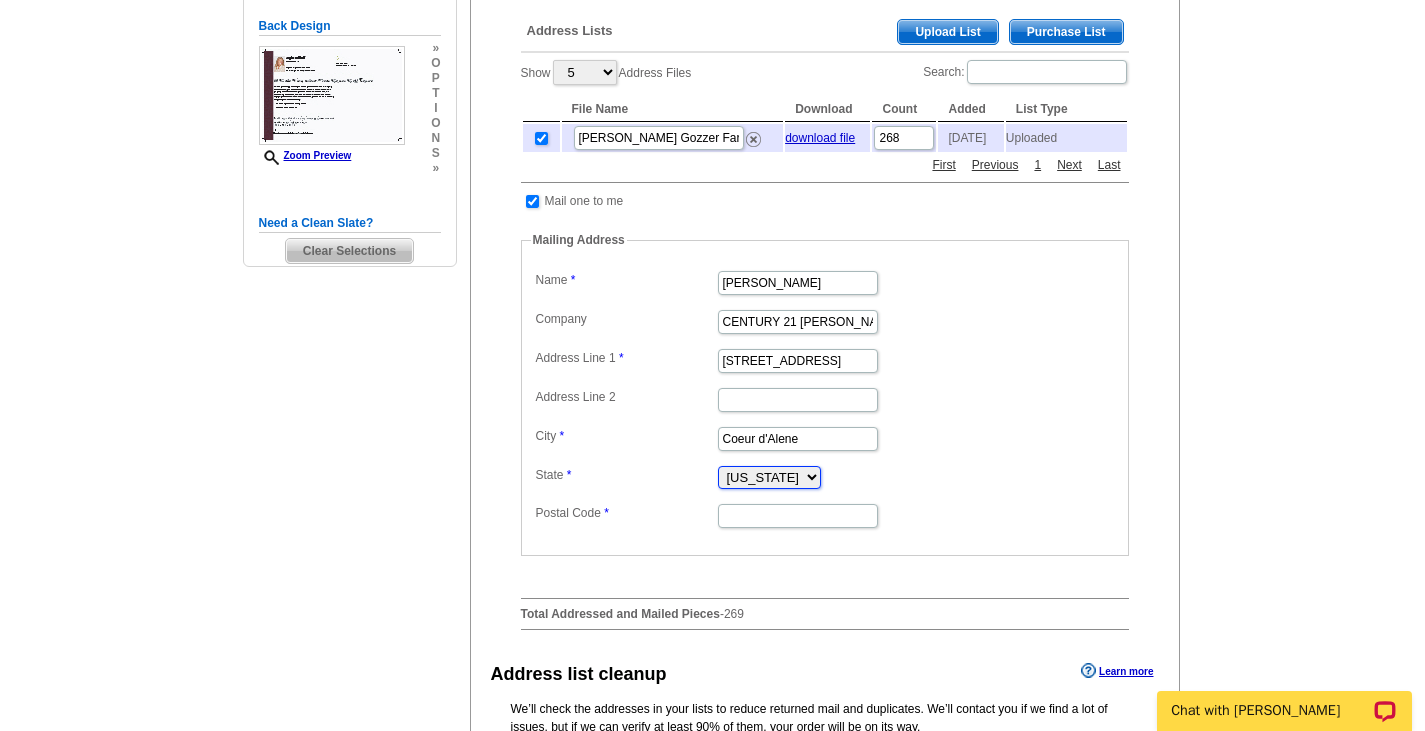 type on "83814" 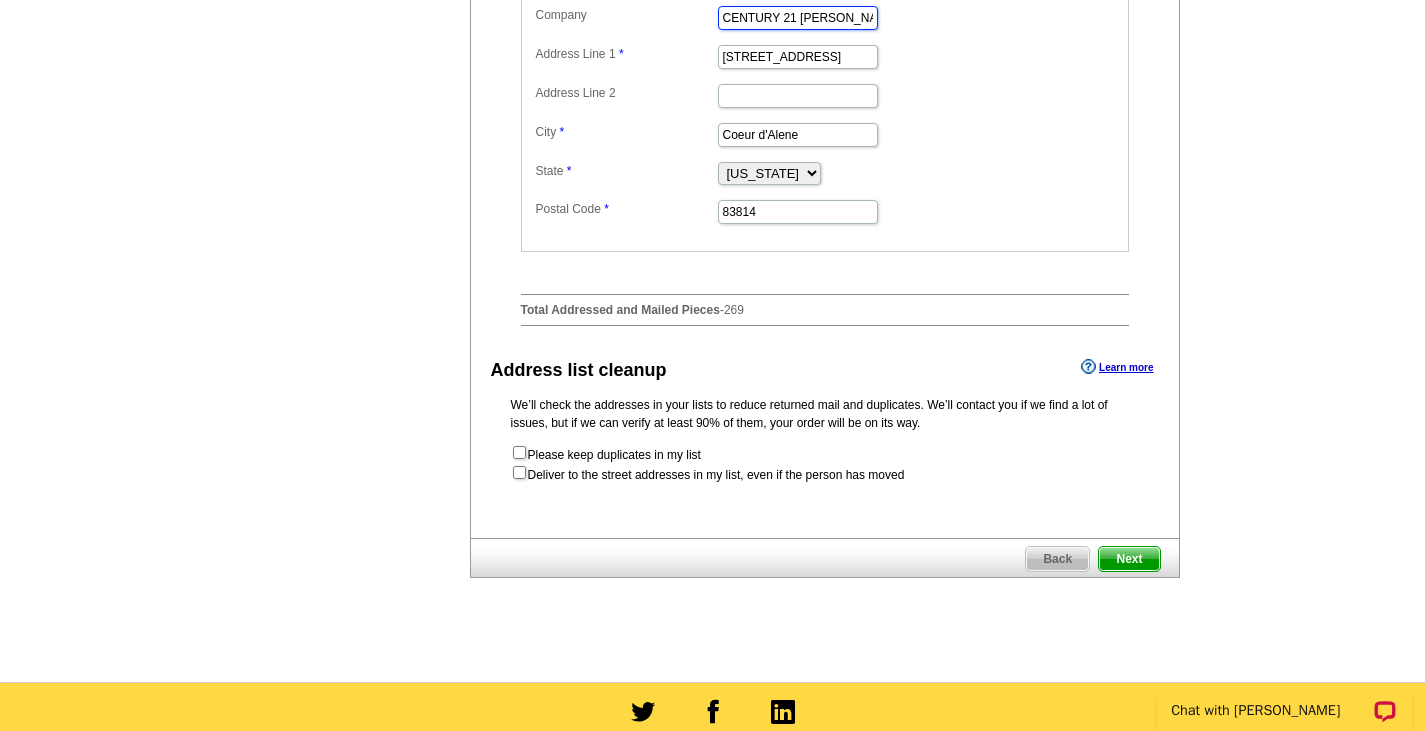 scroll, scrollTop: 767, scrollLeft: 0, axis: vertical 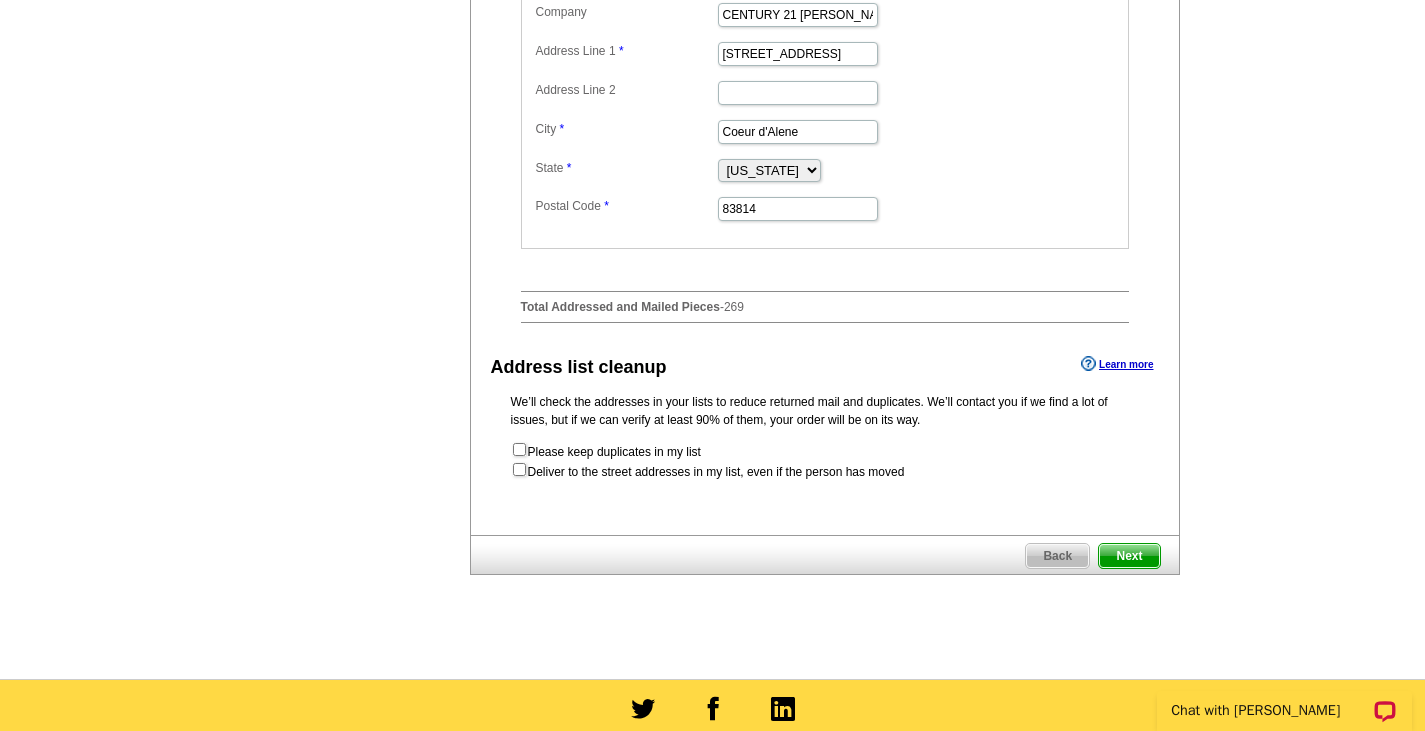 click on "Next" at bounding box center [1129, 556] 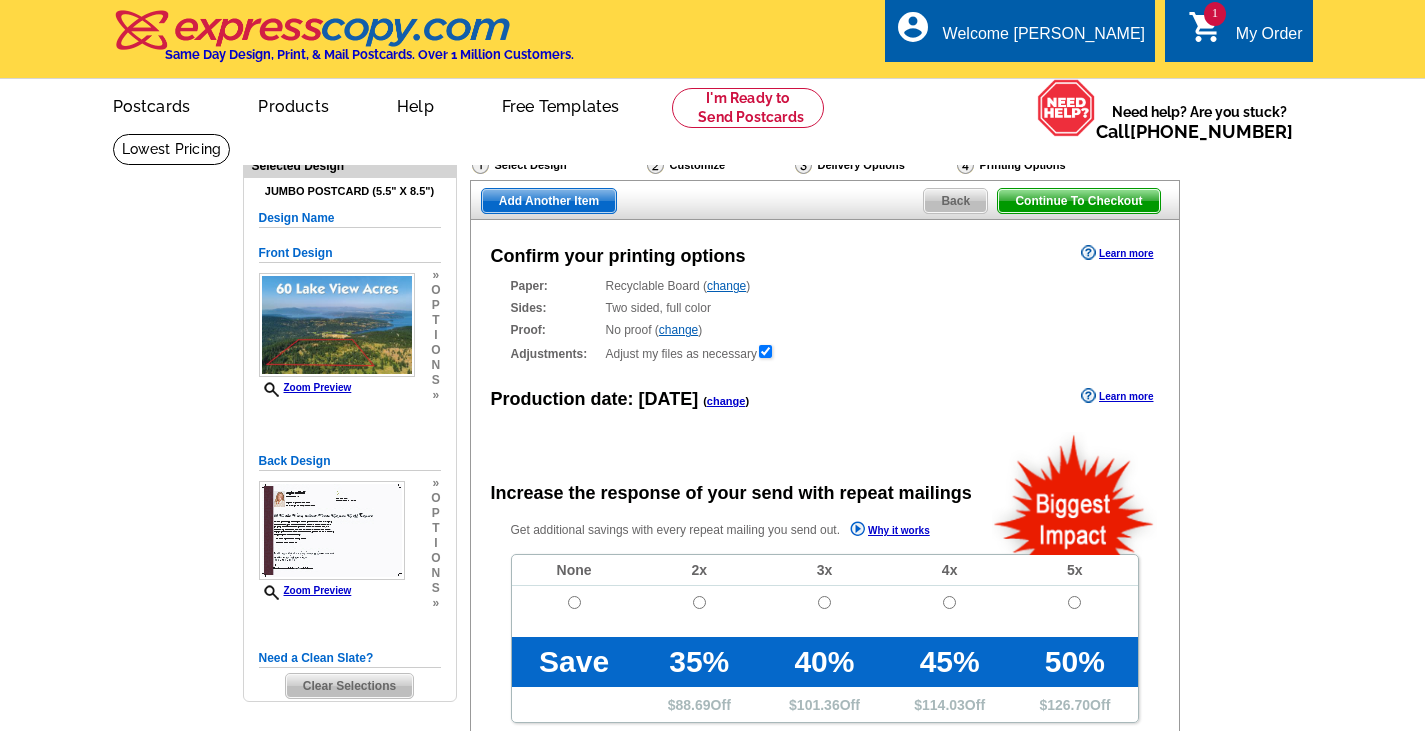 scroll, scrollTop: 0, scrollLeft: 0, axis: both 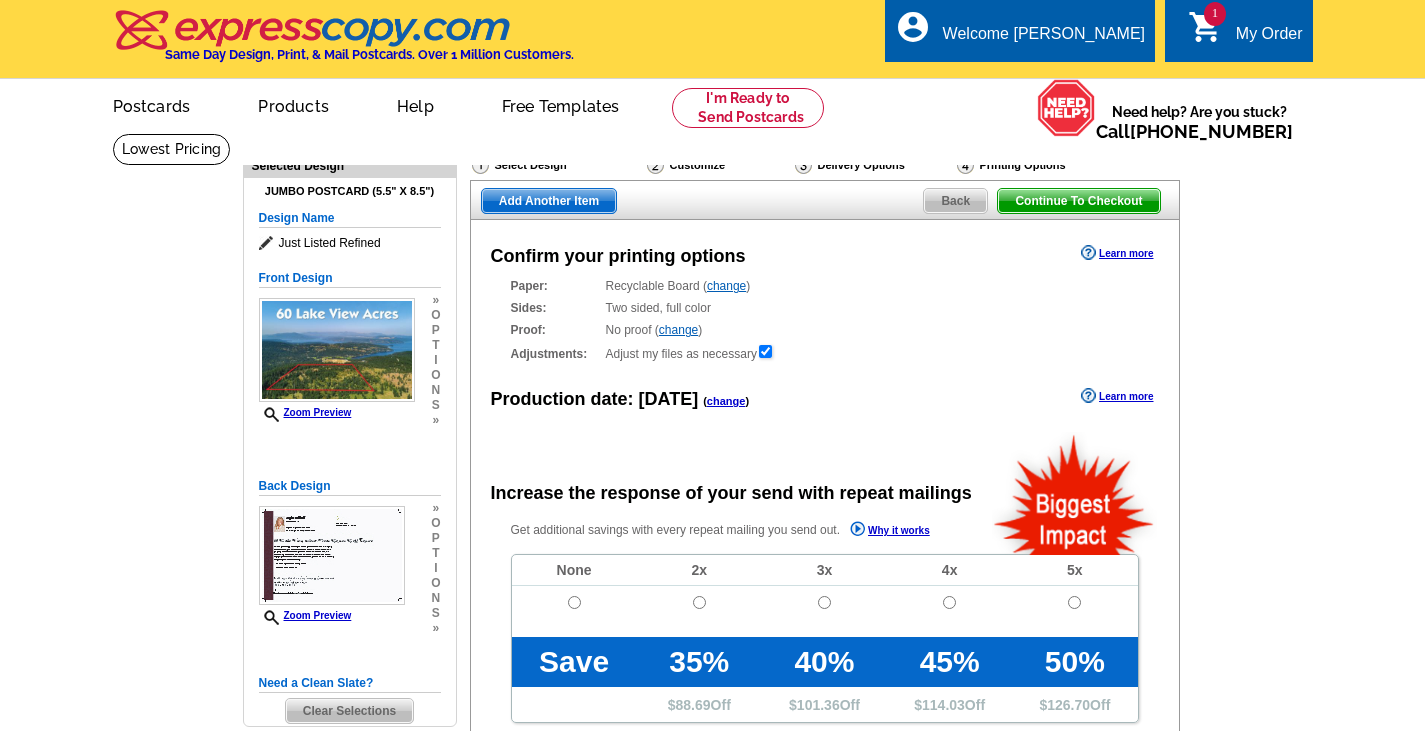 radio on "false" 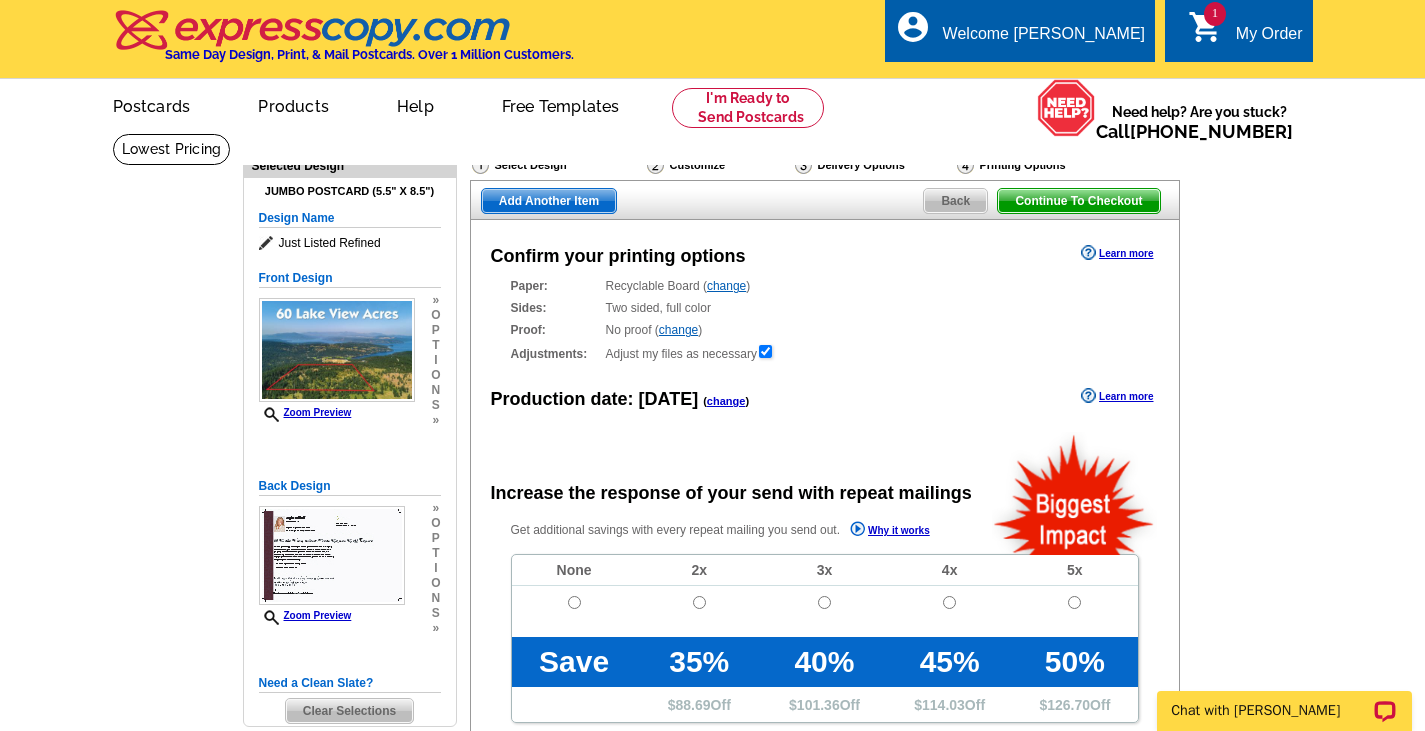 scroll, scrollTop: 0, scrollLeft: 0, axis: both 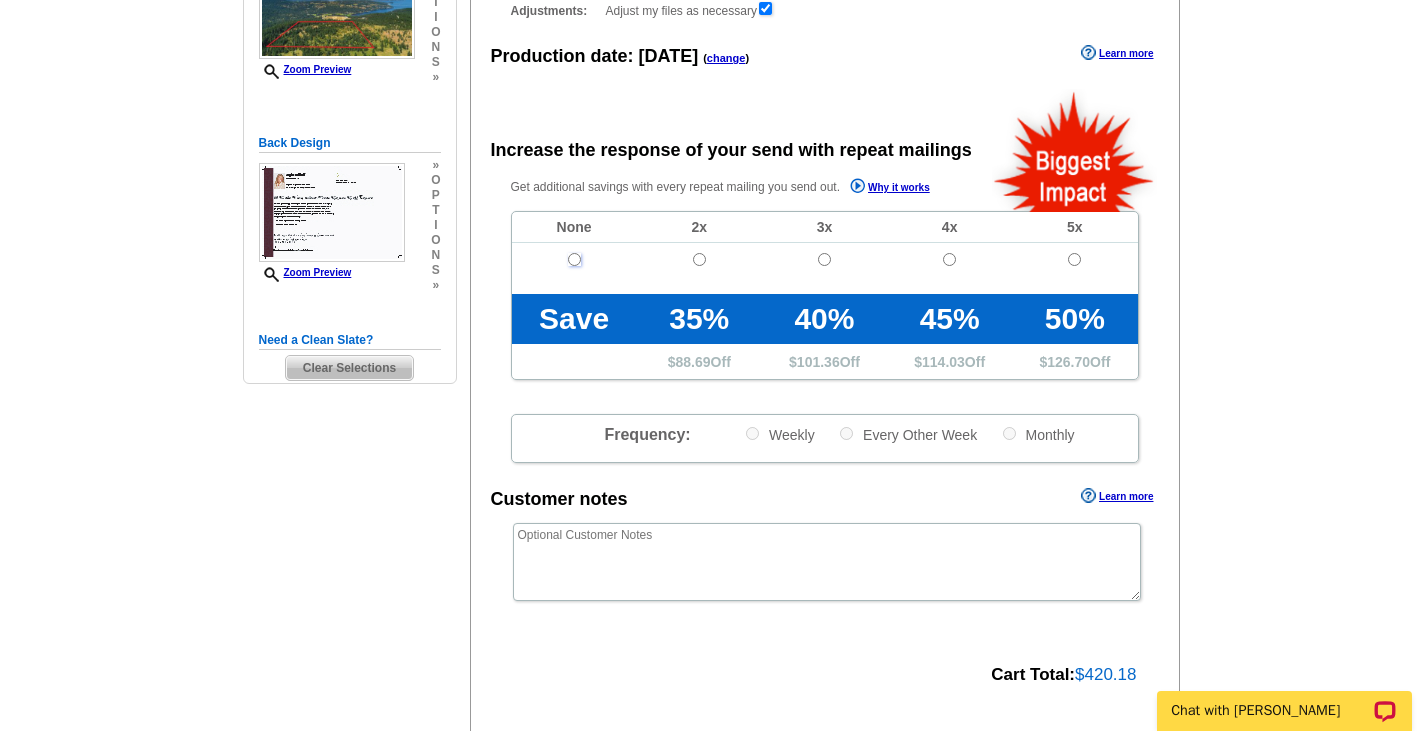 click at bounding box center [574, 259] 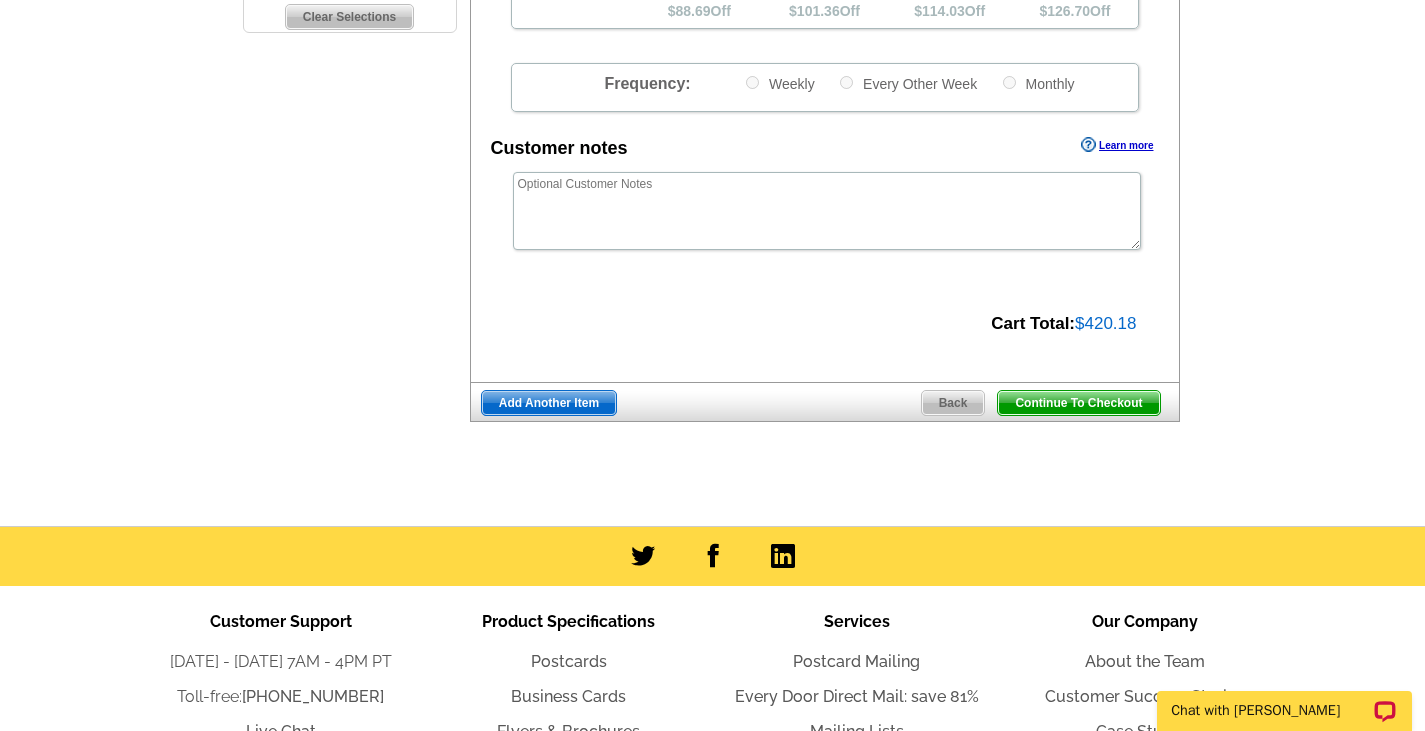 scroll, scrollTop: 698, scrollLeft: 0, axis: vertical 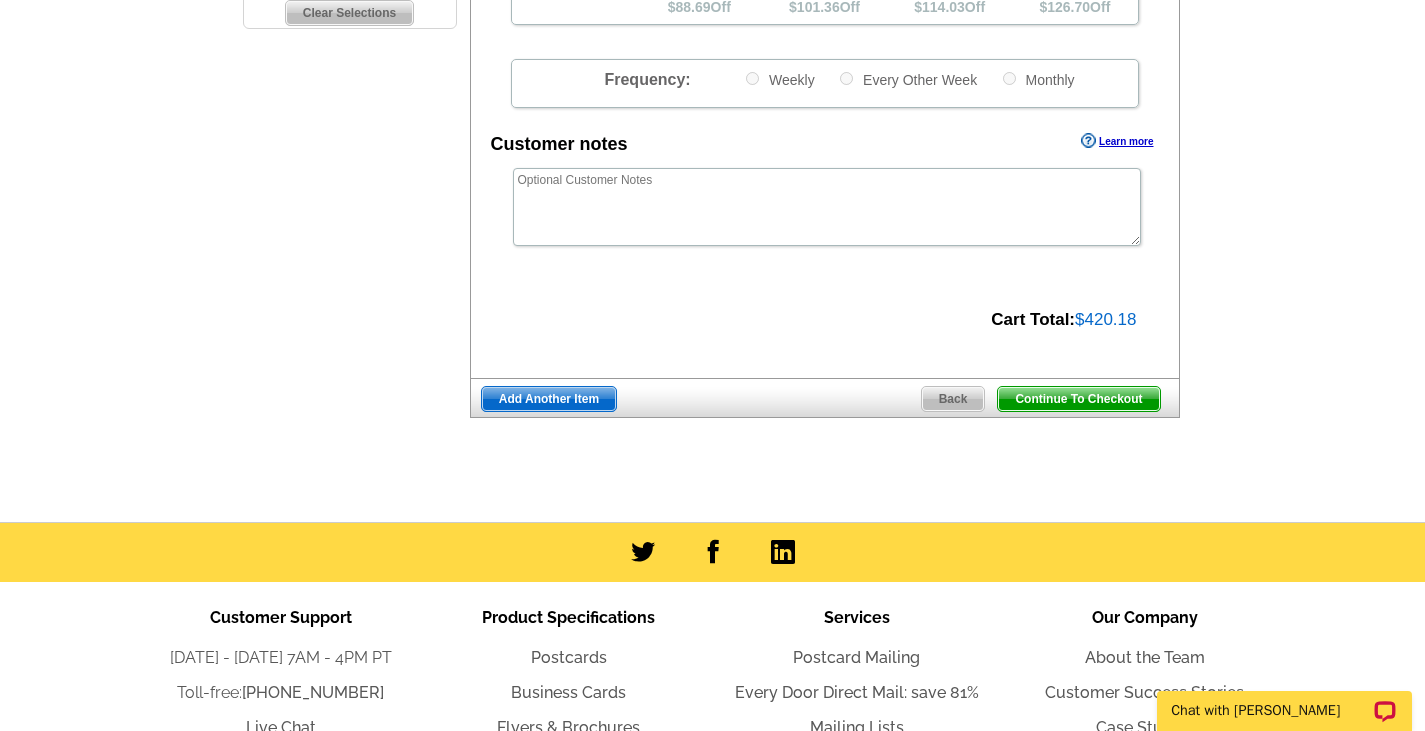 click on "Continue To Checkout" at bounding box center (1078, 399) 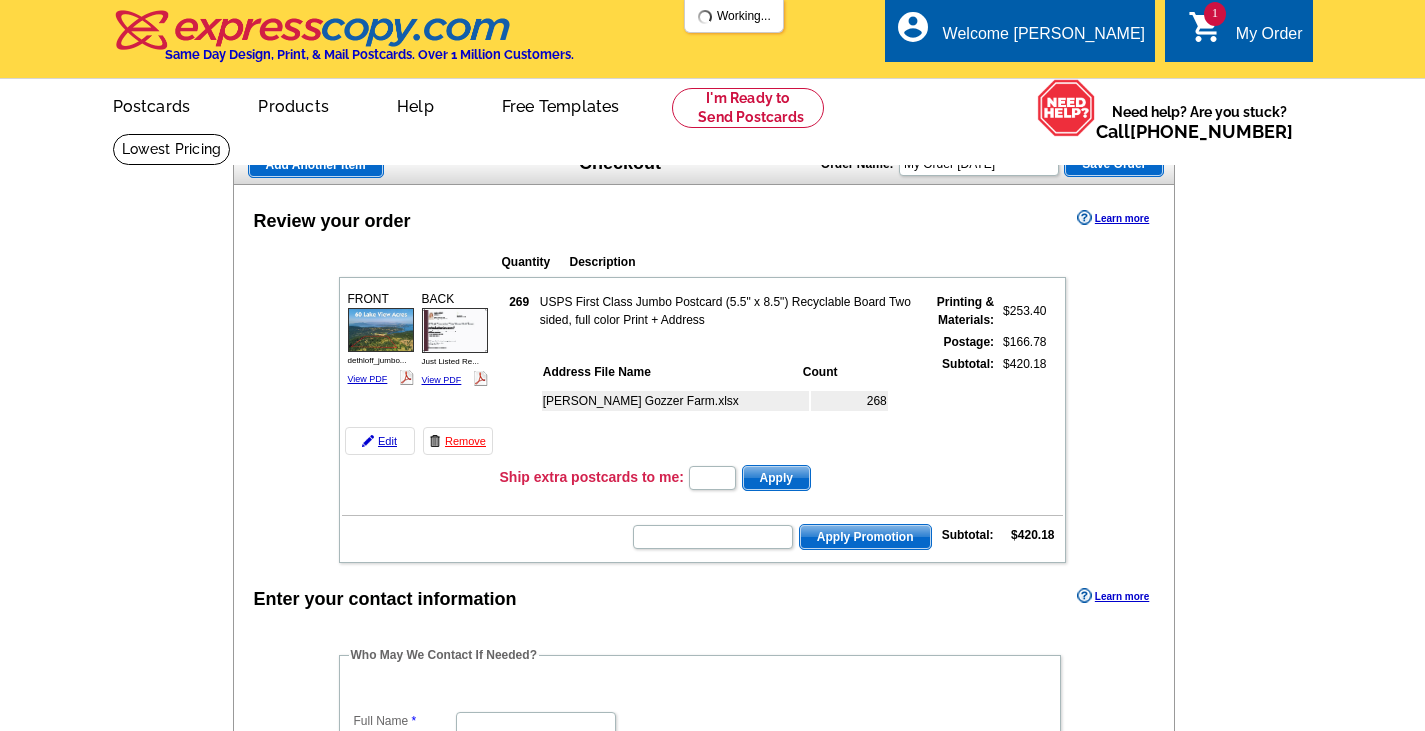 scroll, scrollTop: 0, scrollLeft: 0, axis: both 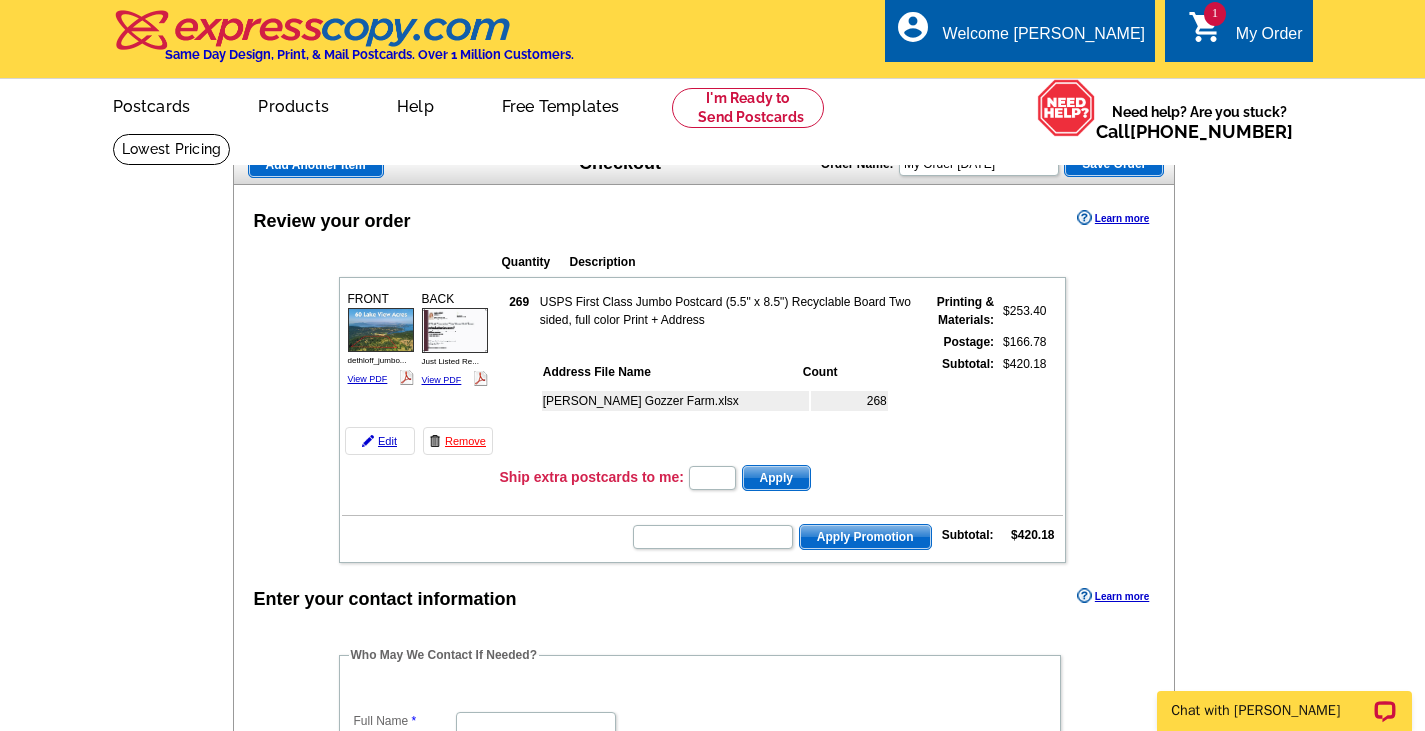 click at bounding box center [712, 1790] 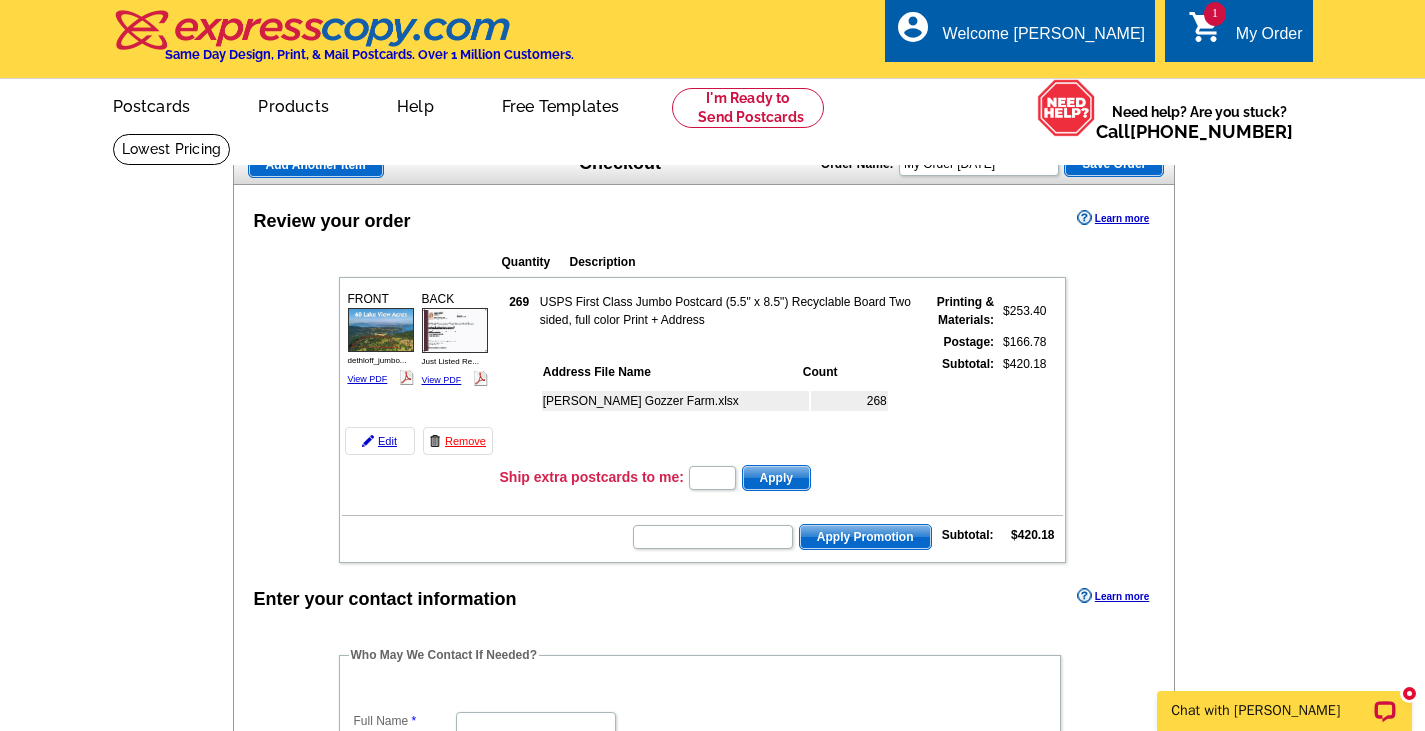 click at bounding box center [712, 1790] 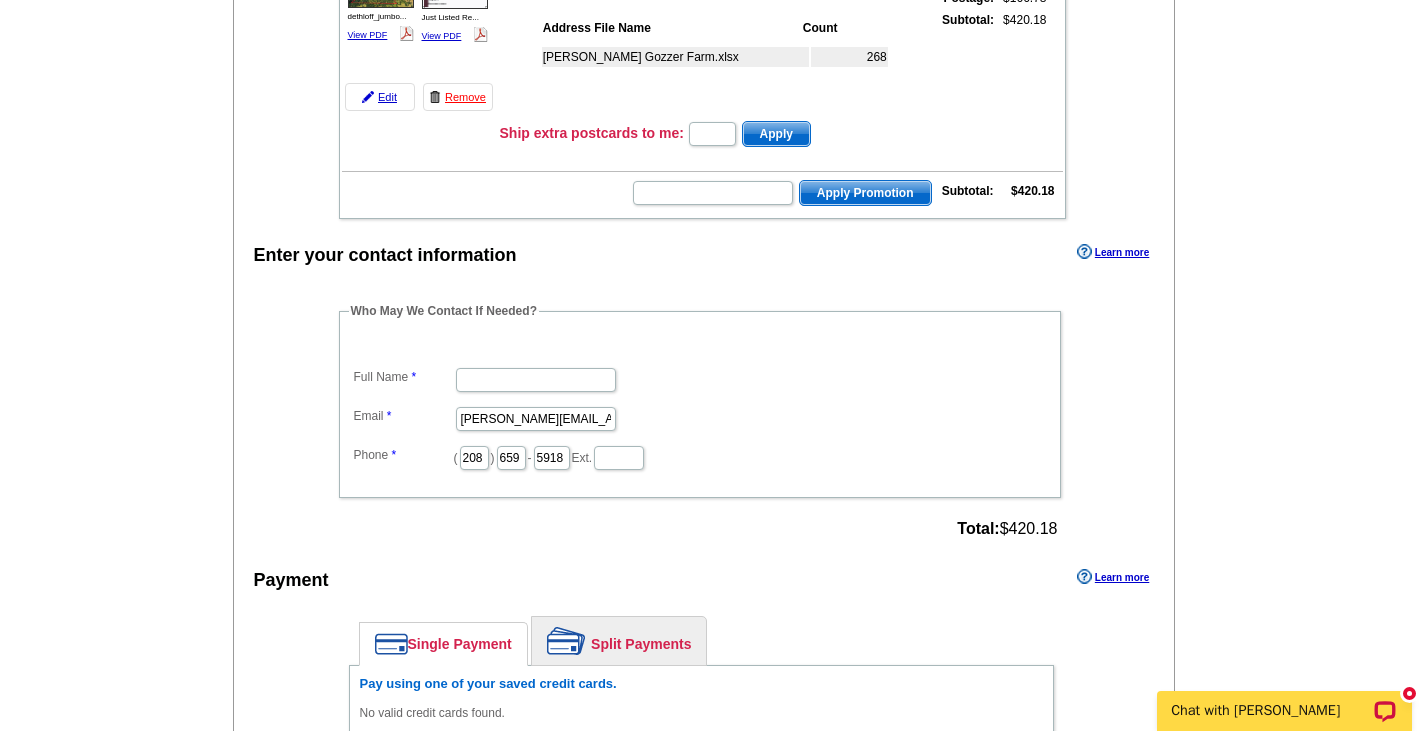 scroll, scrollTop: 345, scrollLeft: 0, axis: vertical 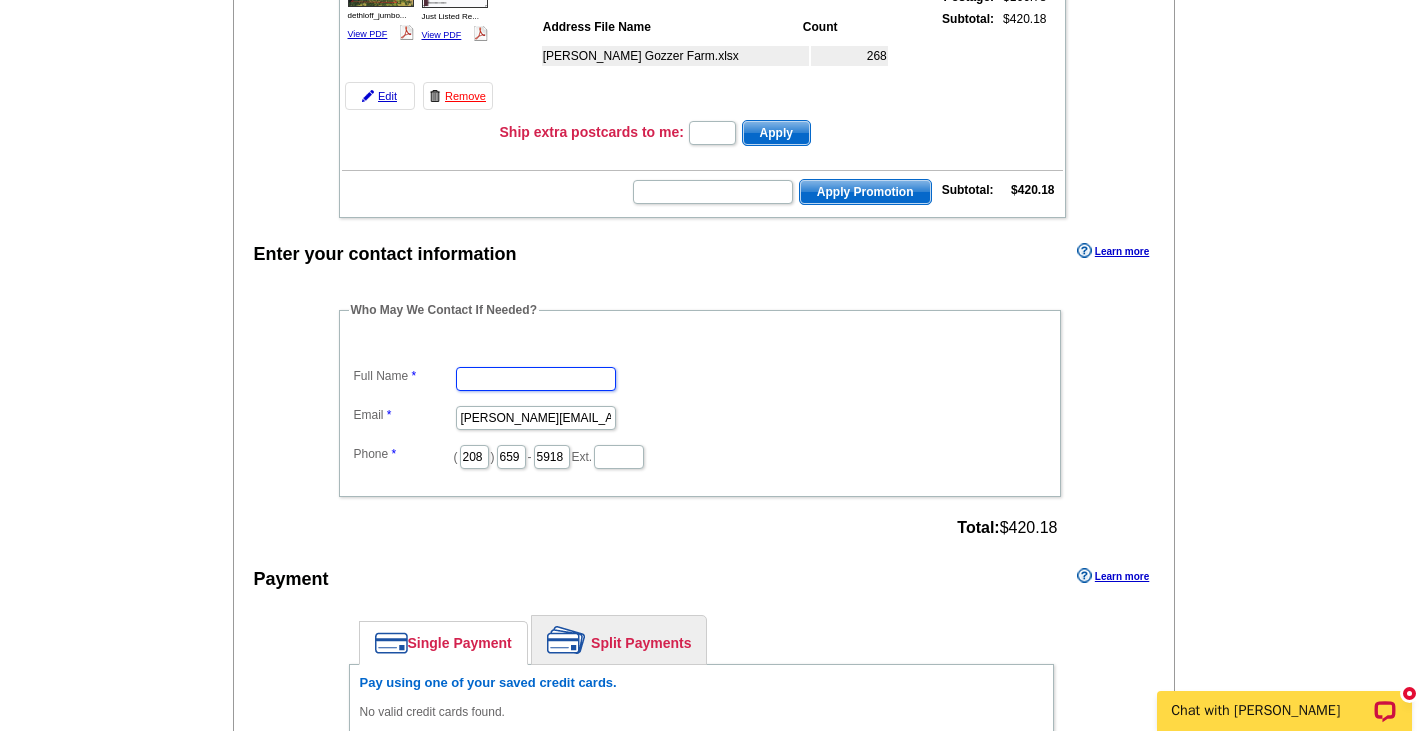 click on "Full Name" at bounding box center (536, 379) 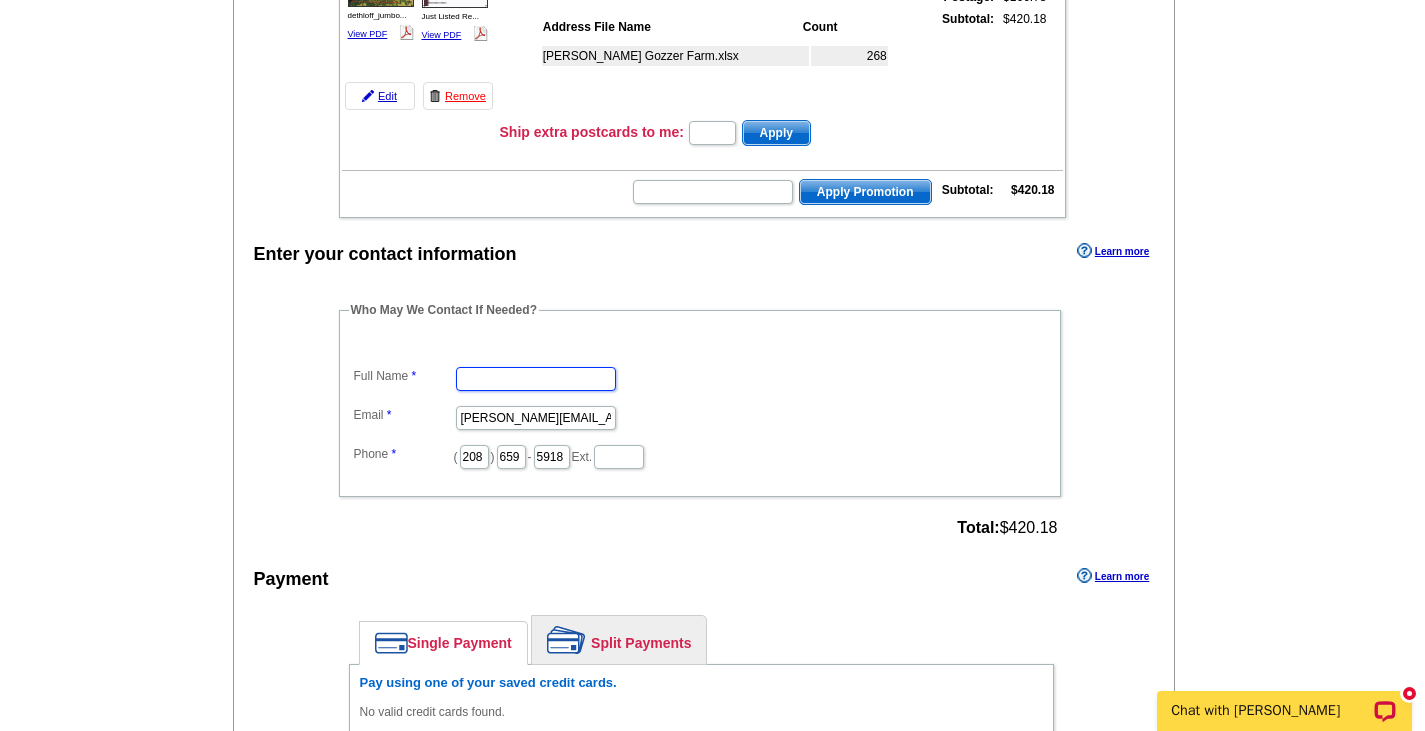 type on "[PERSON_NAME]" 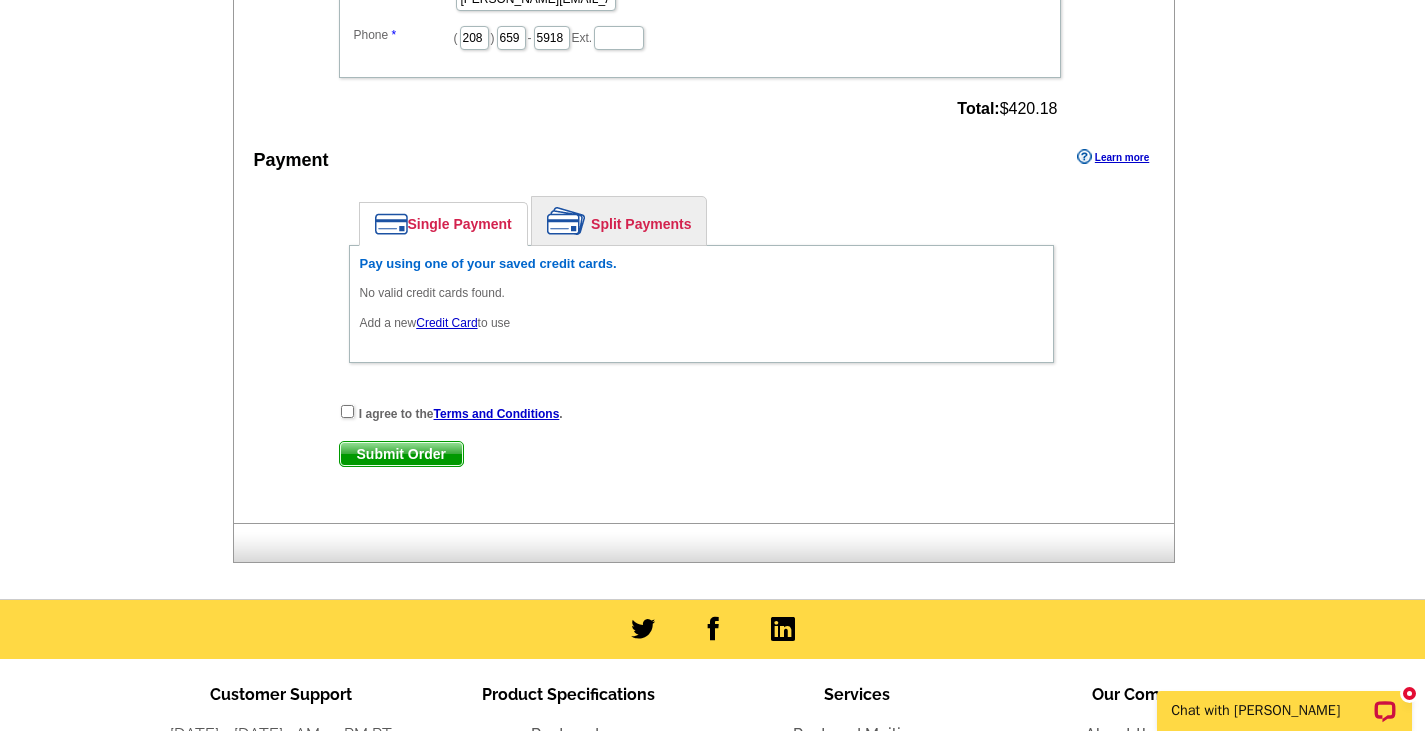 scroll, scrollTop: 769, scrollLeft: 0, axis: vertical 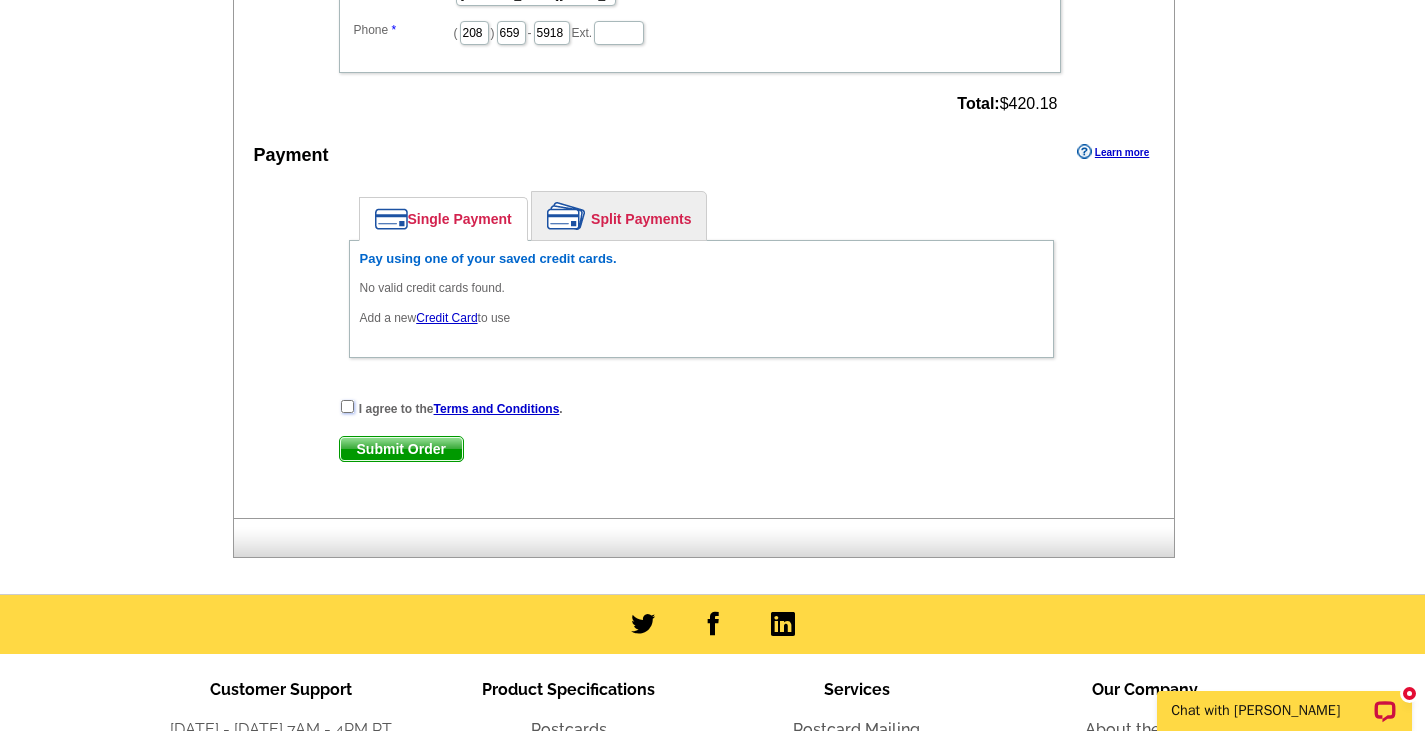 click at bounding box center [347, 406] 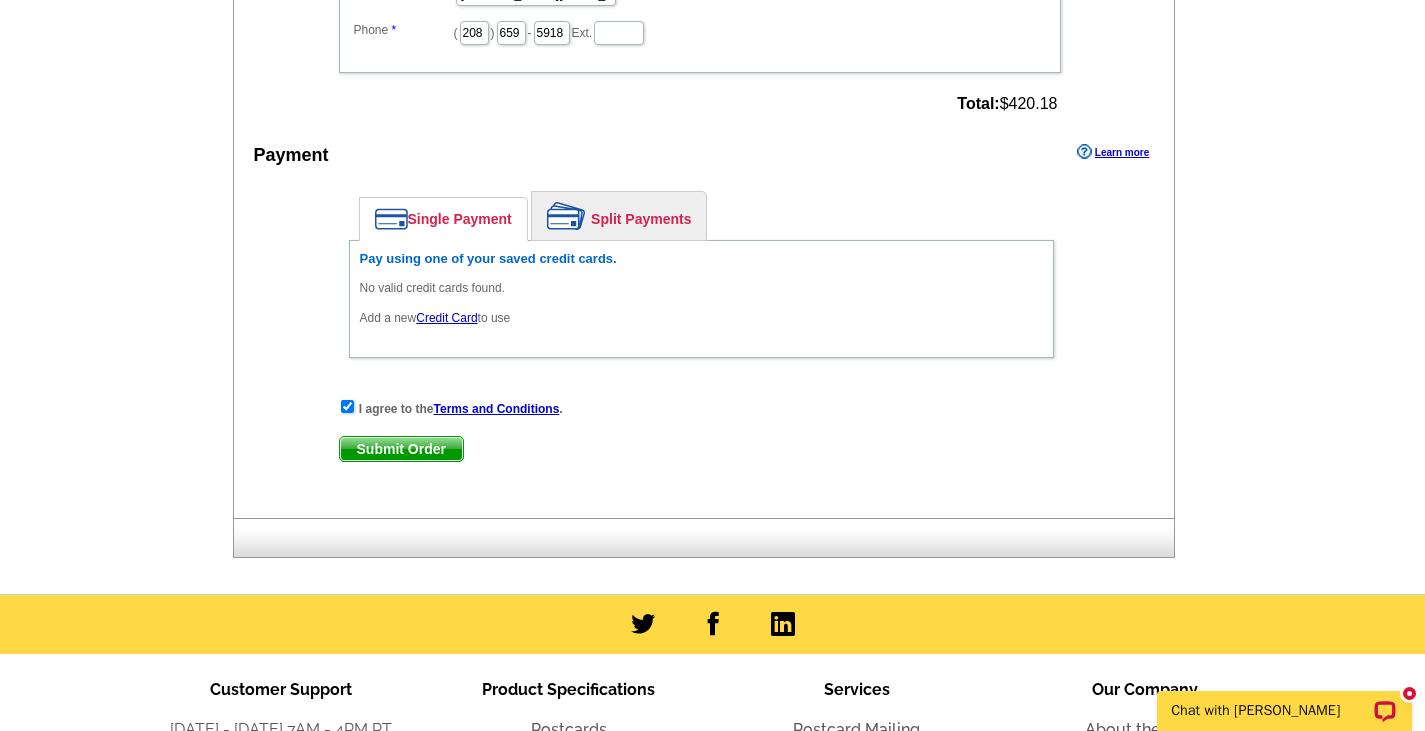 click on "Submit Order" at bounding box center (401, 449) 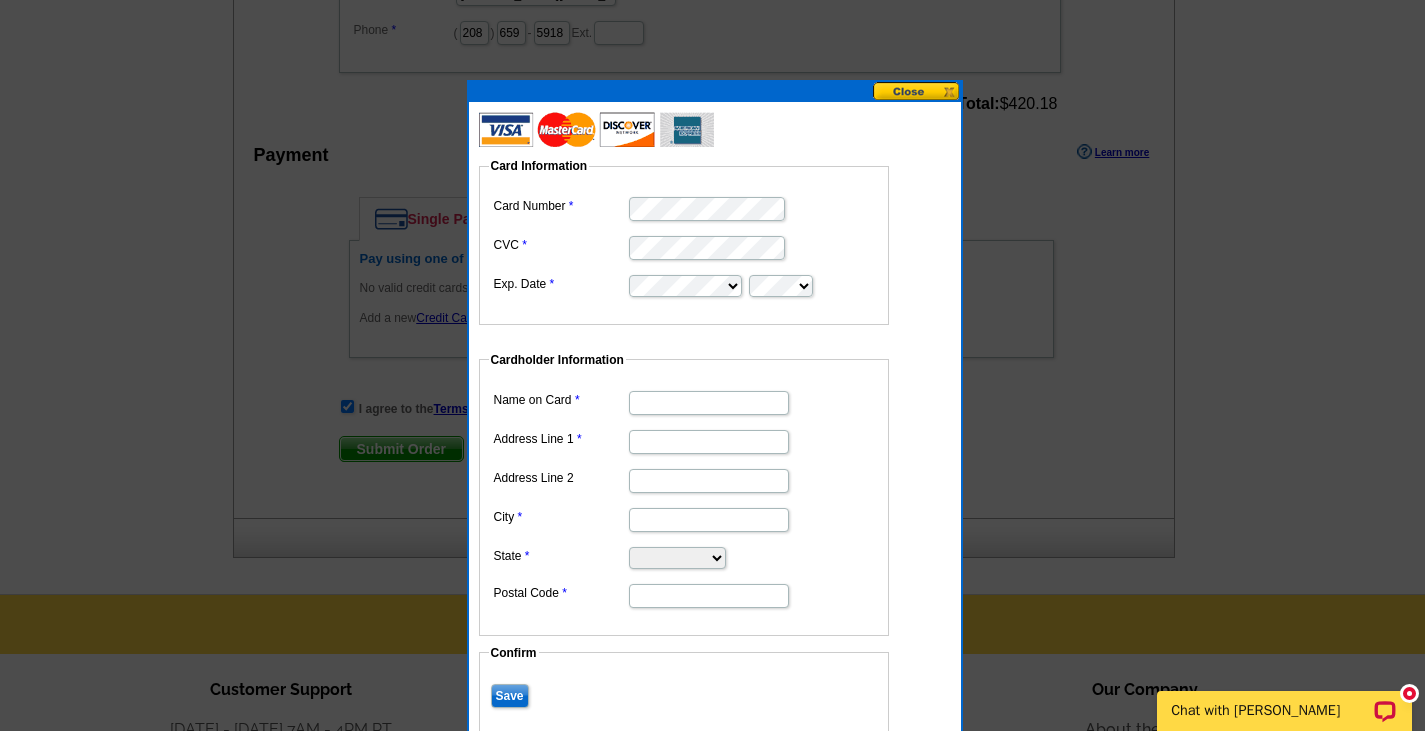 type on "[PERSON_NAME]" 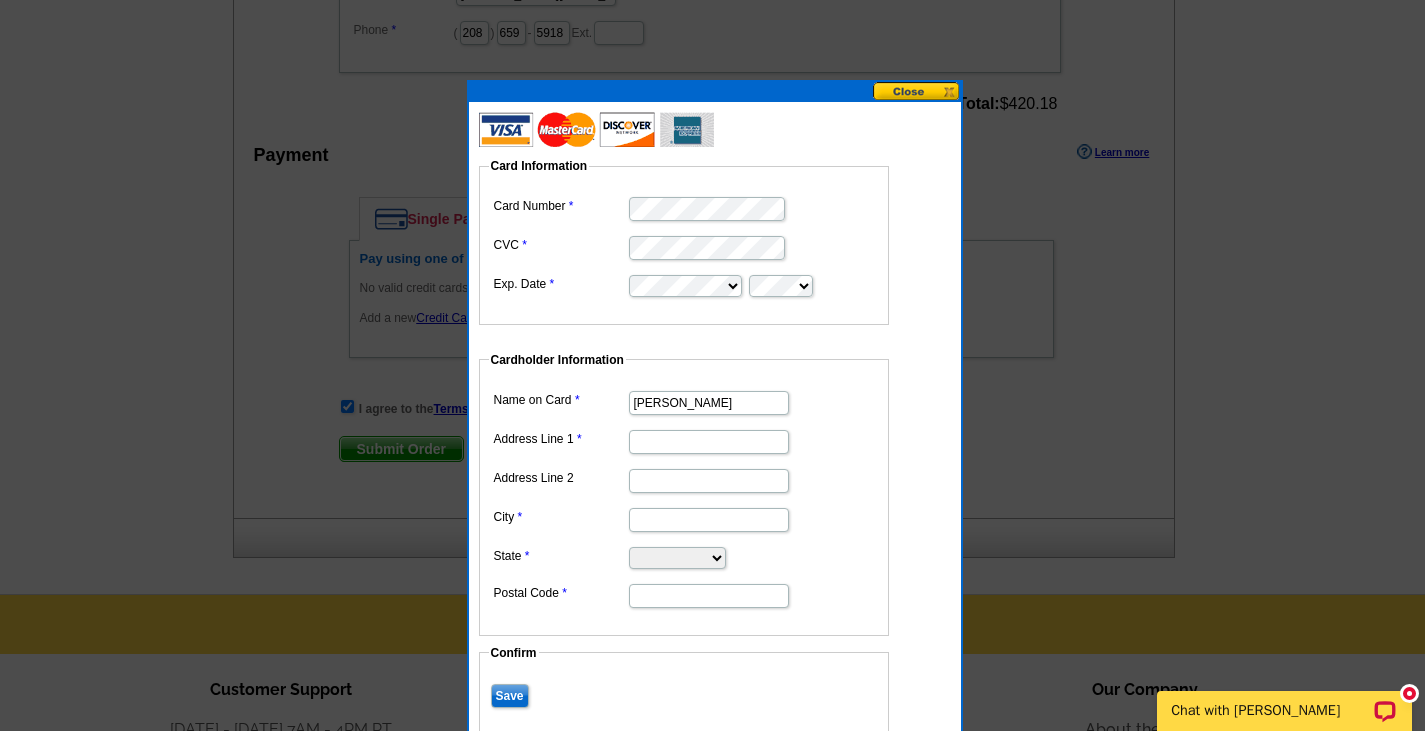 click on "Address Line 1" at bounding box center [709, 442] 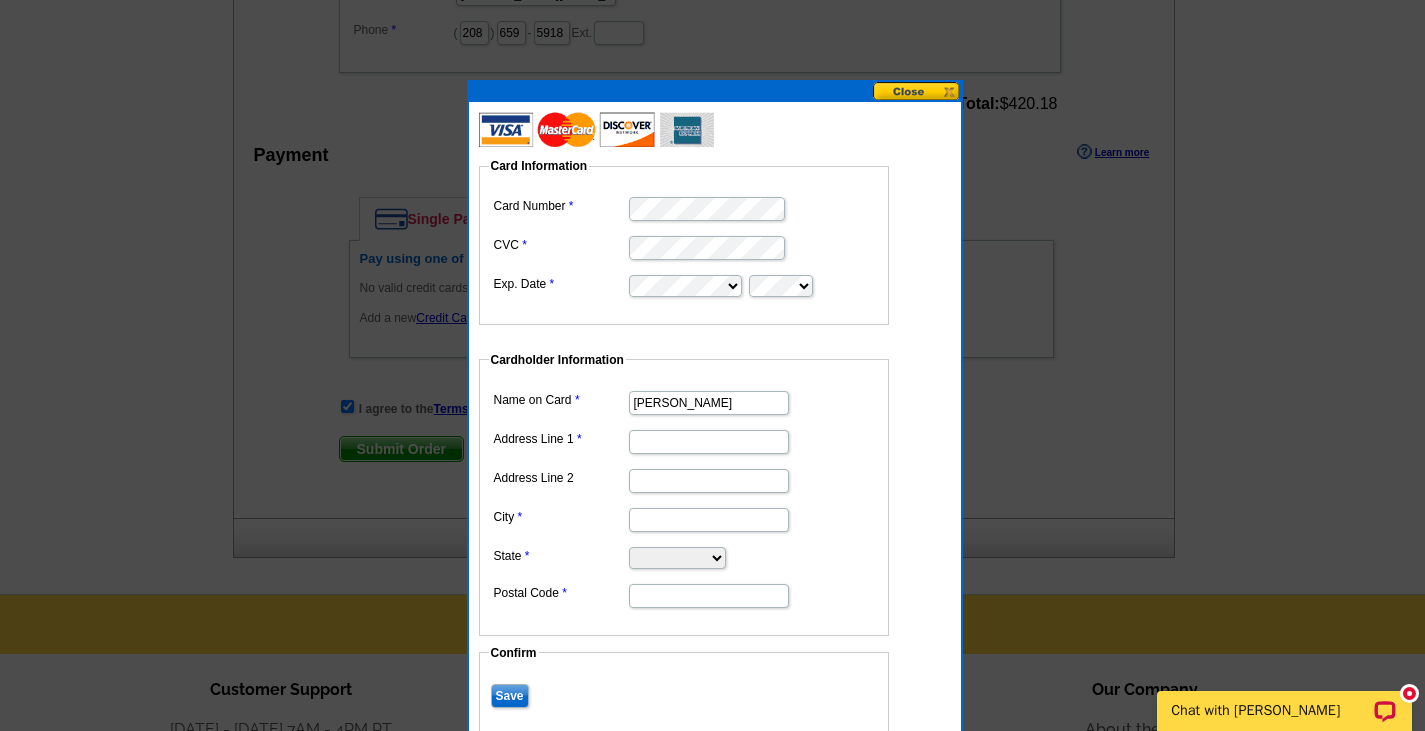 type on "[STREET_ADDRESS]" 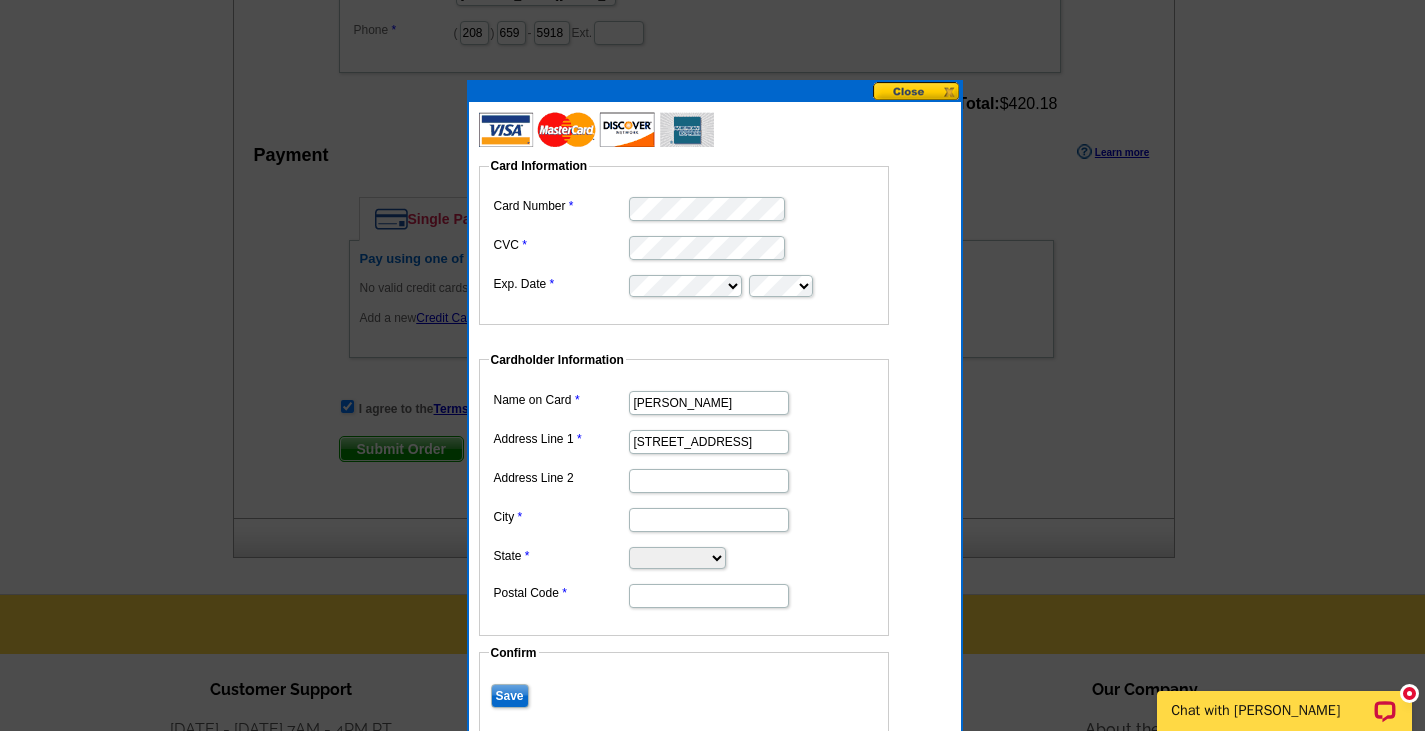 type on "Rathdrum" 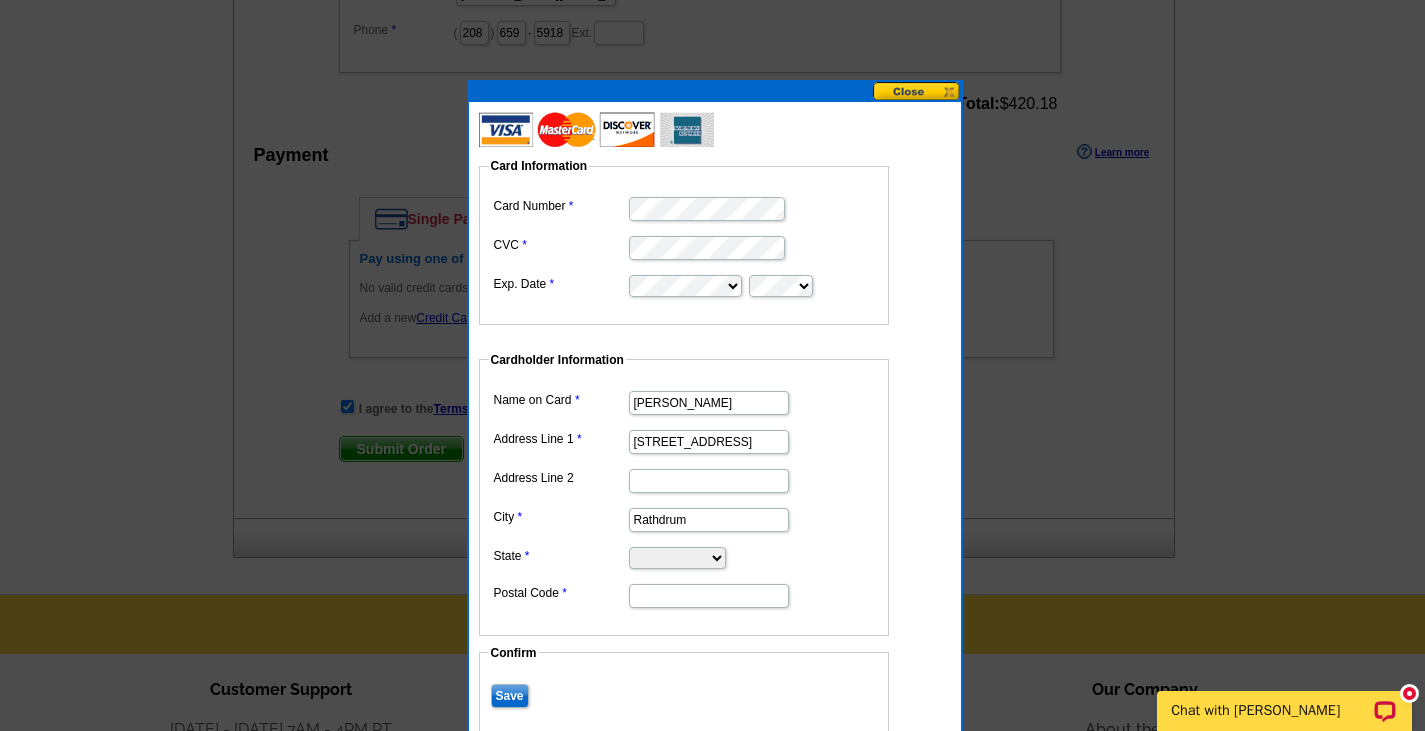 select on "ID" 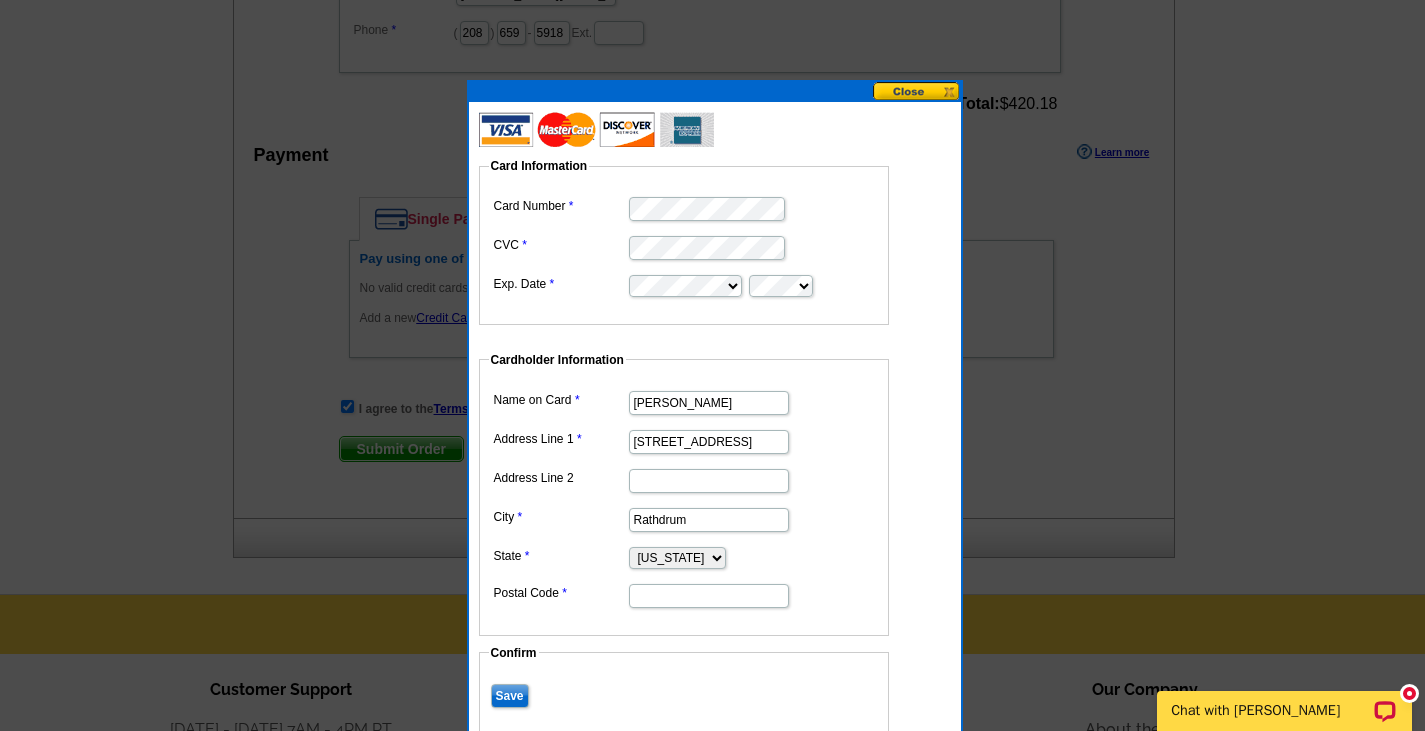type on "83858" 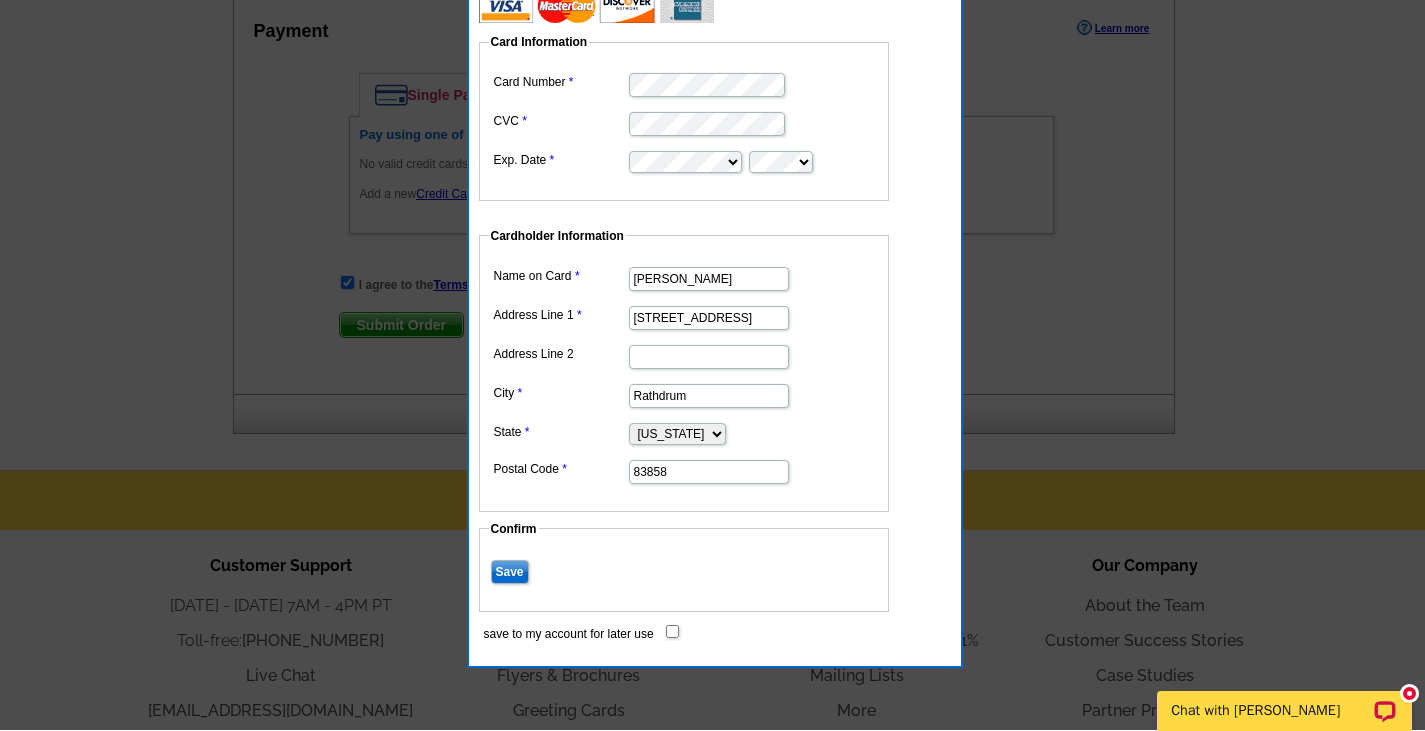 scroll, scrollTop: 894, scrollLeft: 0, axis: vertical 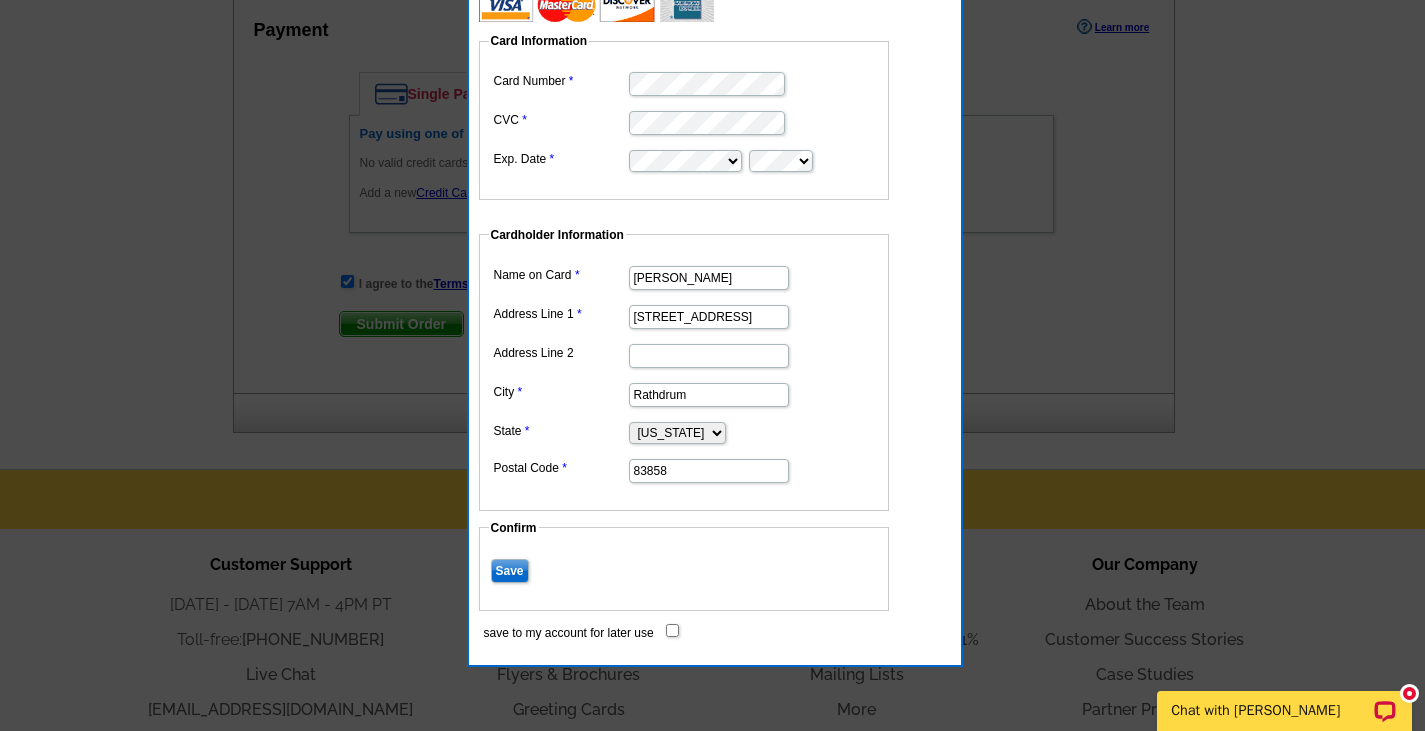 click on "Save" at bounding box center (510, 571) 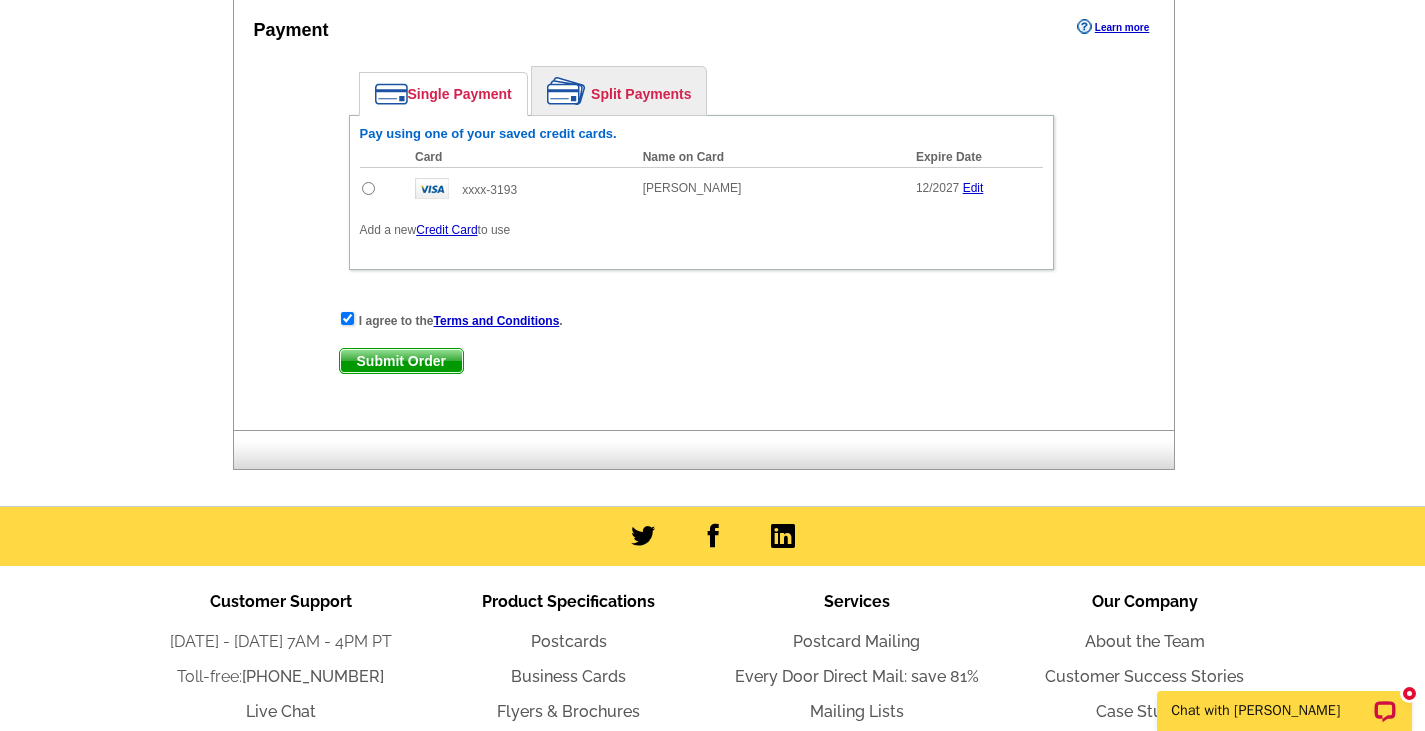 click on "Submit Order" at bounding box center (401, 361) 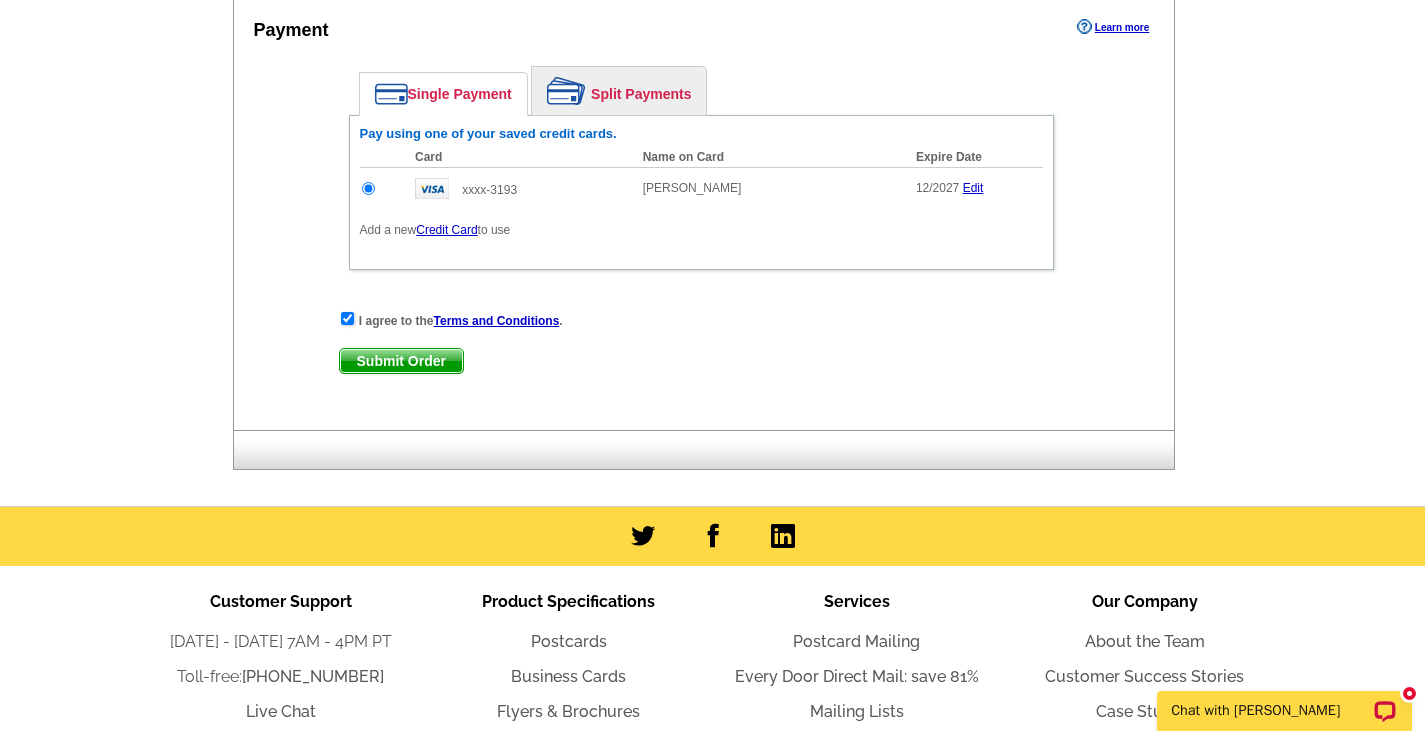 click on "Submit Order" at bounding box center (401, 361) 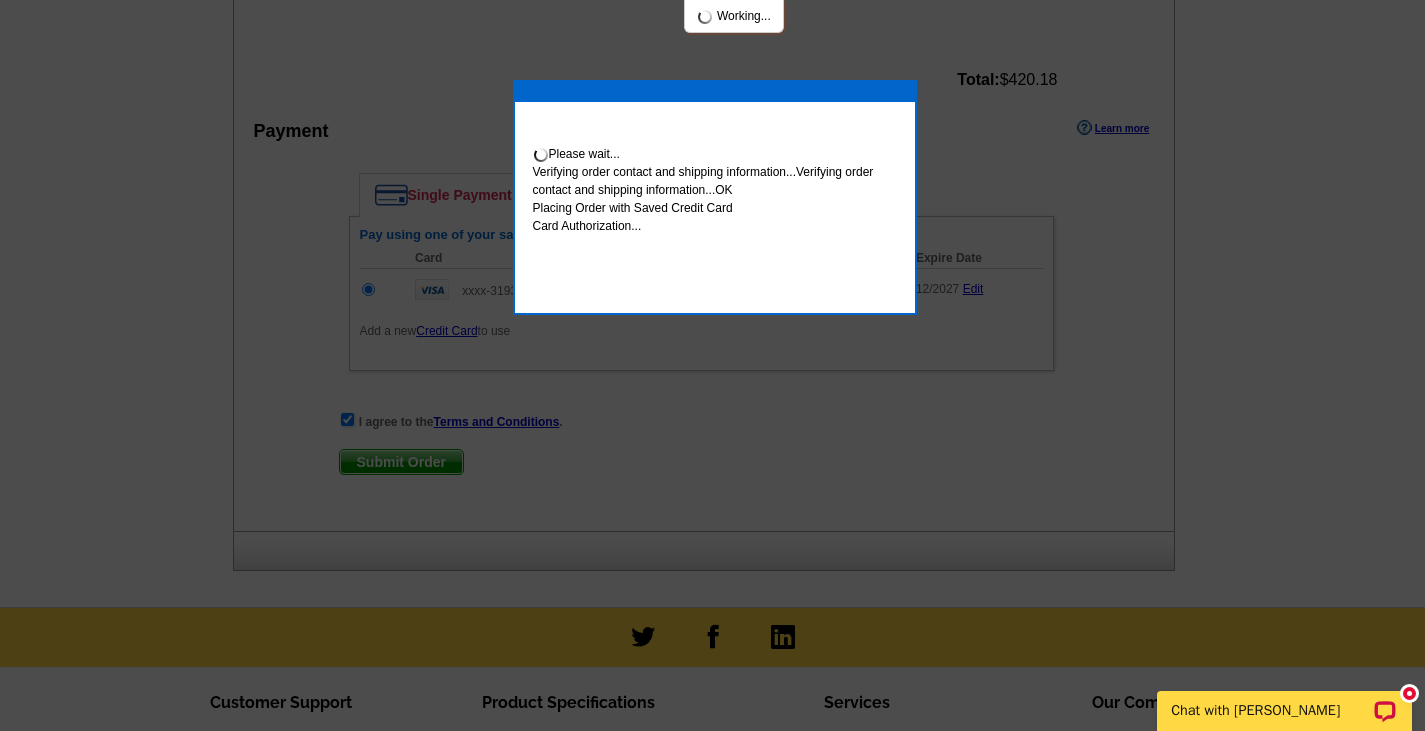 scroll, scrollTop: 995, scrollLeft: 0, axis: vertical 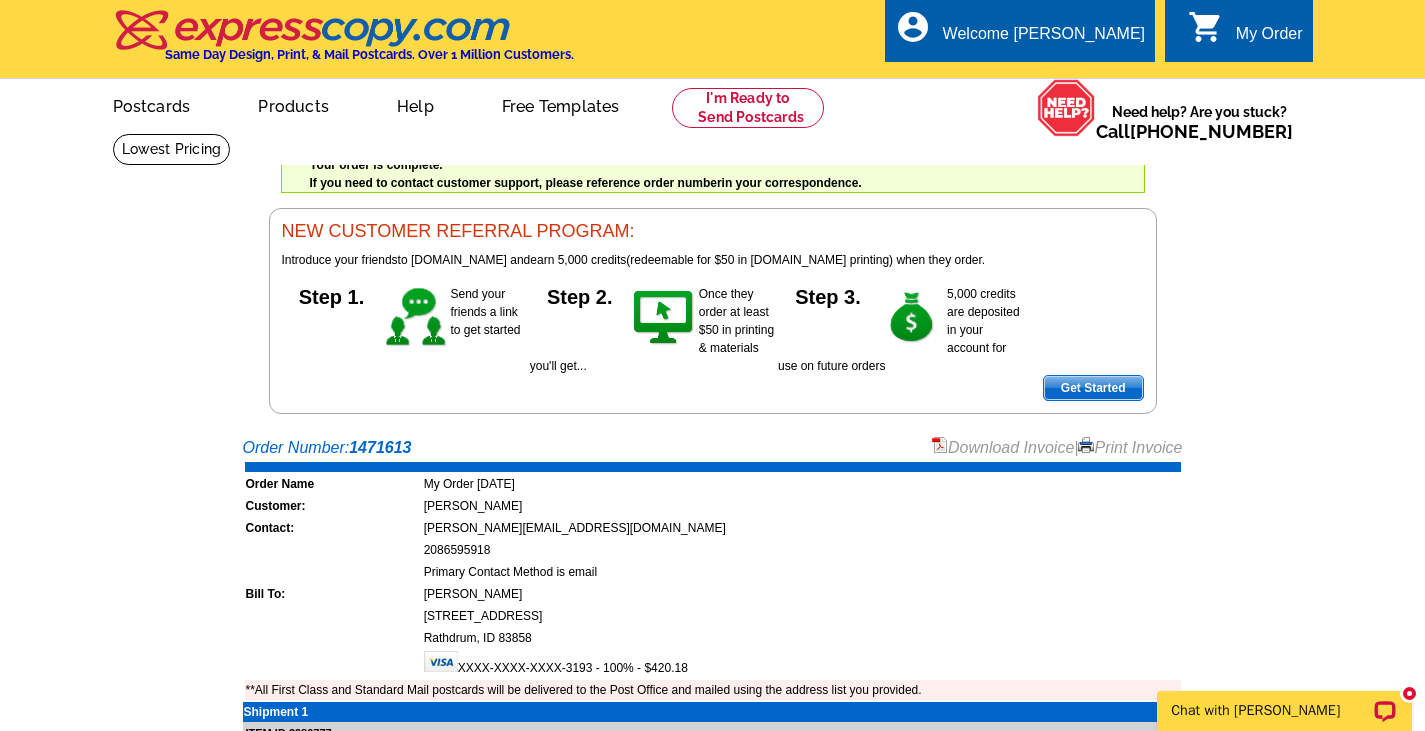 click on "Welcome back  [PERSON_NAME]
My Account
Logout
local_phone
Same Day Design, Print, & Mail Postcards. Over 1 Million Customers.
account_circle
Welcome [PERSON_NAME]
My Account Logout
0
shopping_cart
My Order
picture_in_picture
Postcards
store_mall_directory
Products
keyboard_arrow_down
Postcards
Business cards More Help" at bounding box center (712, 207) 